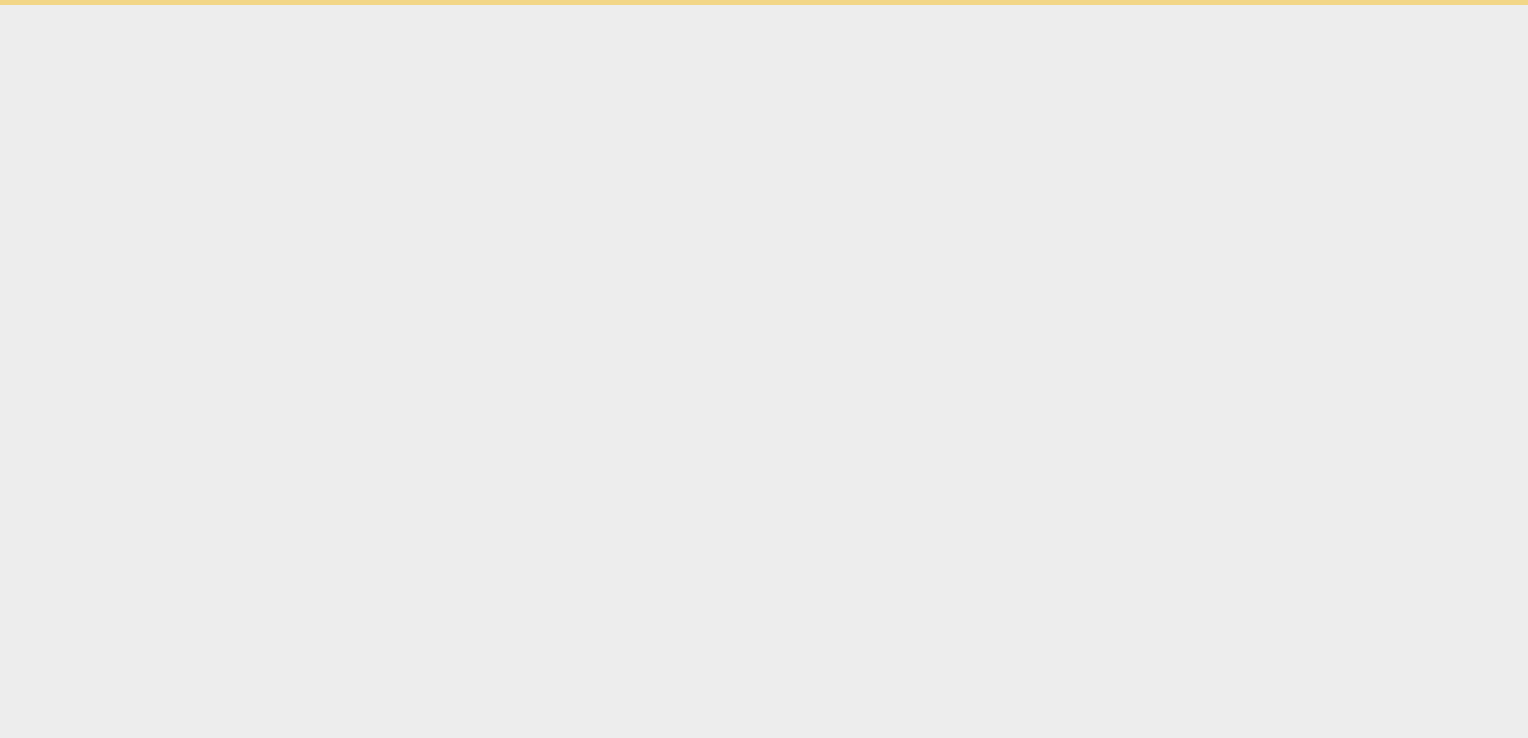 scroll, scrollTop: 0, scrollLeft: 0, axis: both 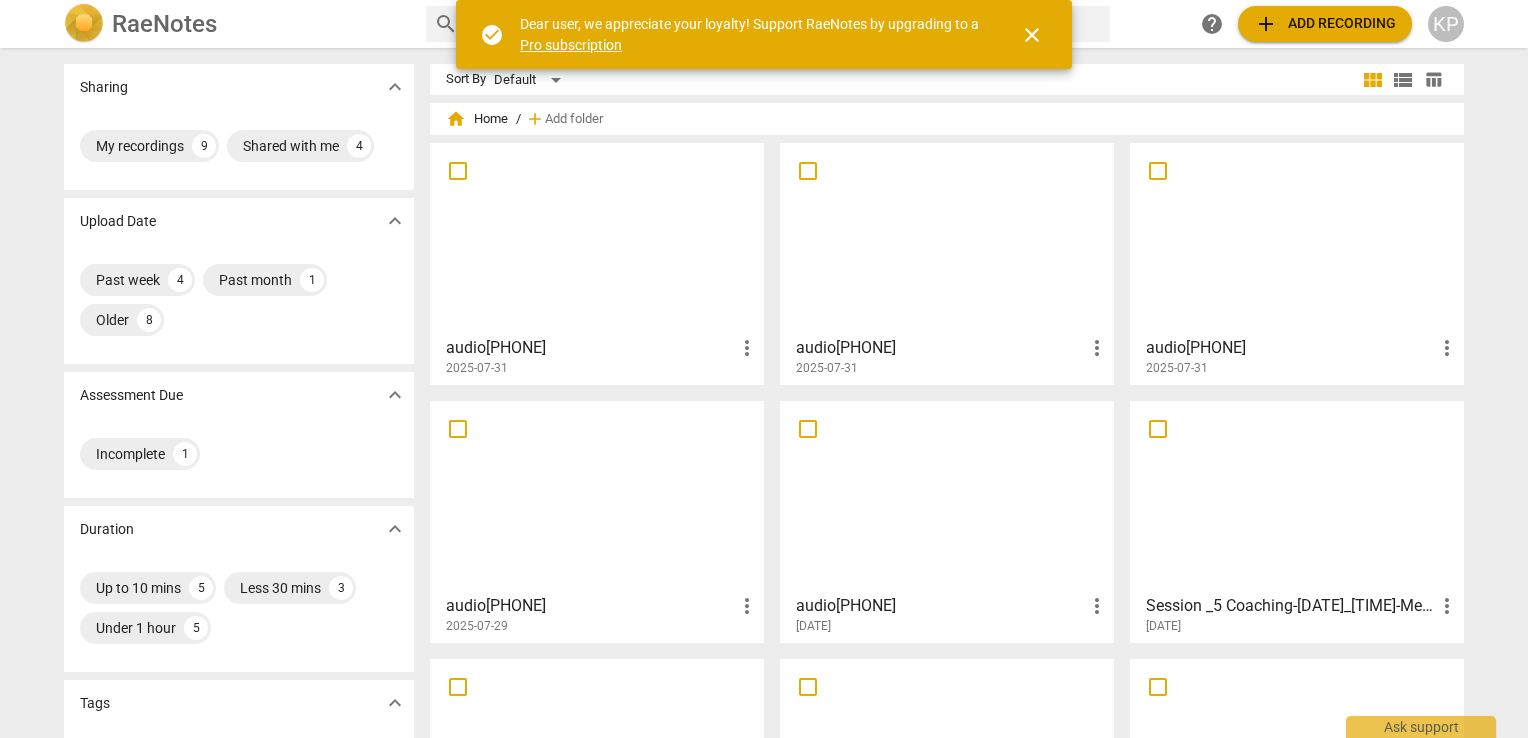 click on "add" at bounding box center [1266, 24] 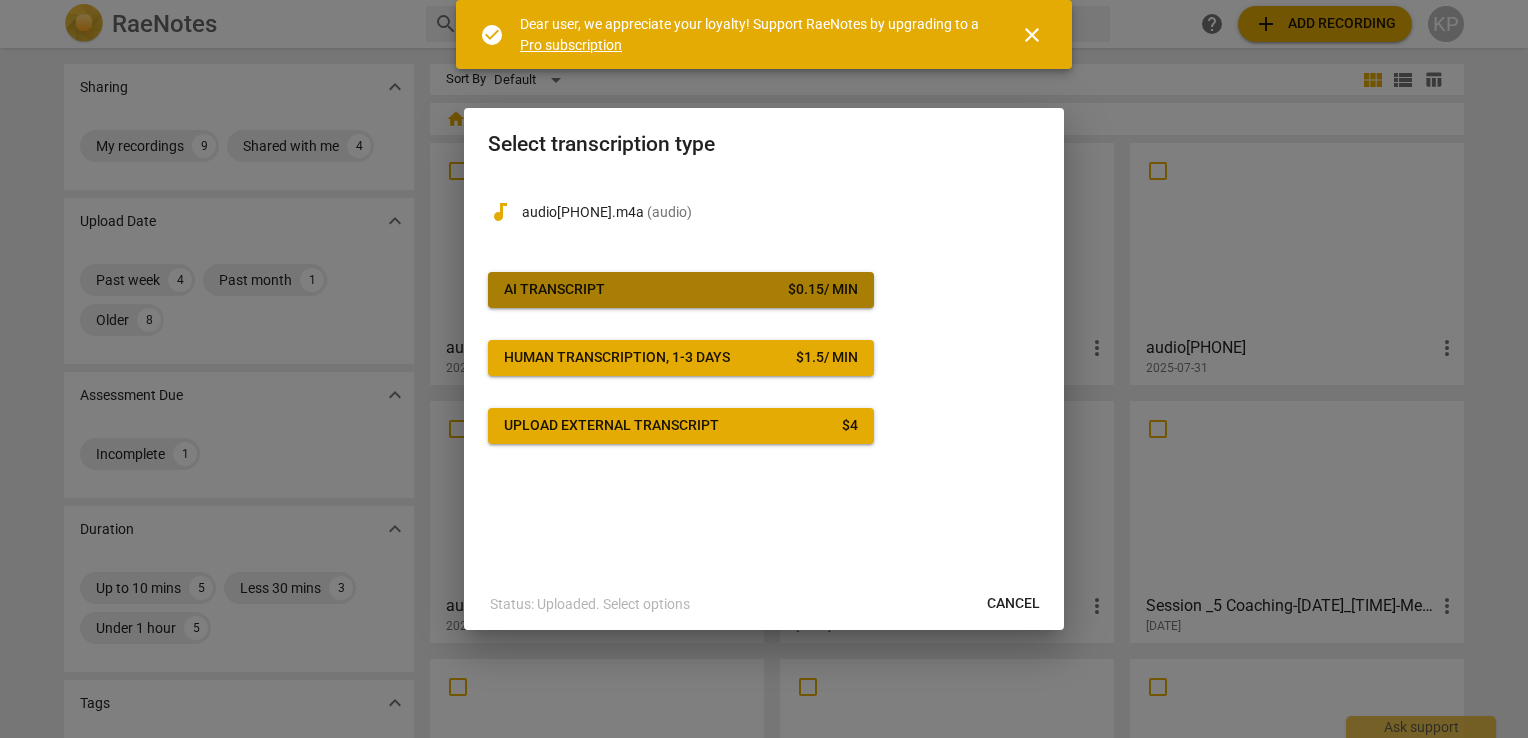 click on "AI Transcript $ 0.15  / min" at bounding box center (681, 290) 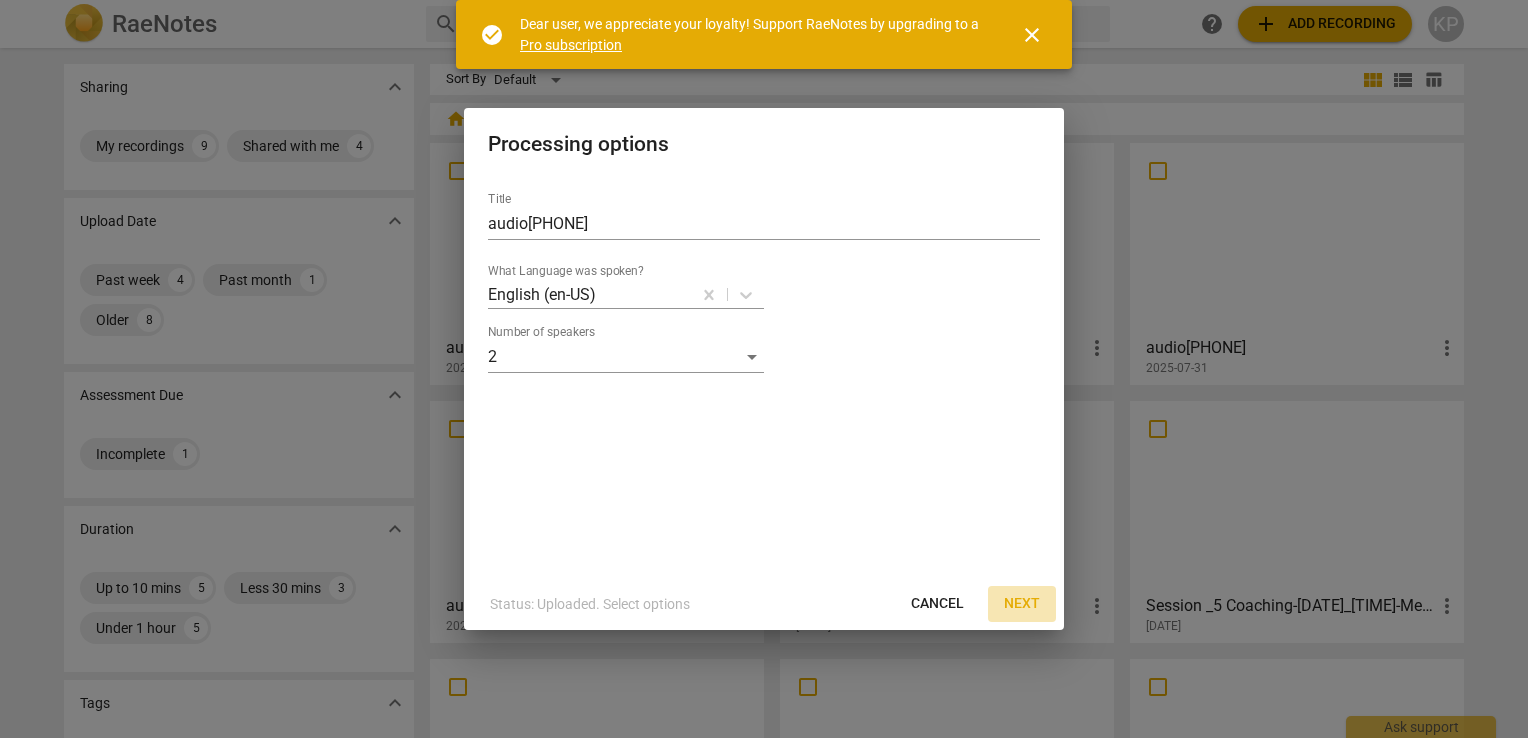 click on "Next" at bounding box center (1022, 604) 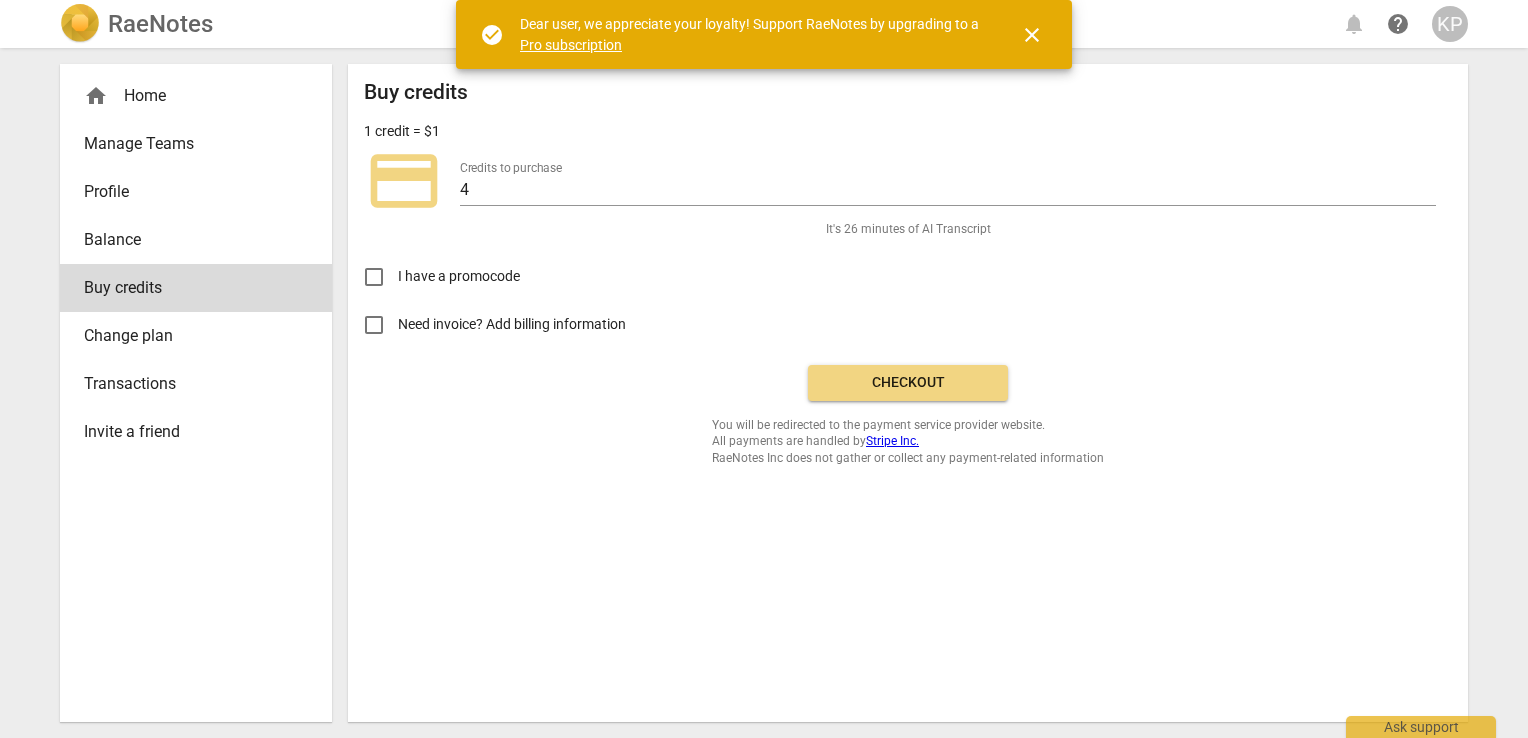 click on "Checkout" at bounding box center [908, 383] 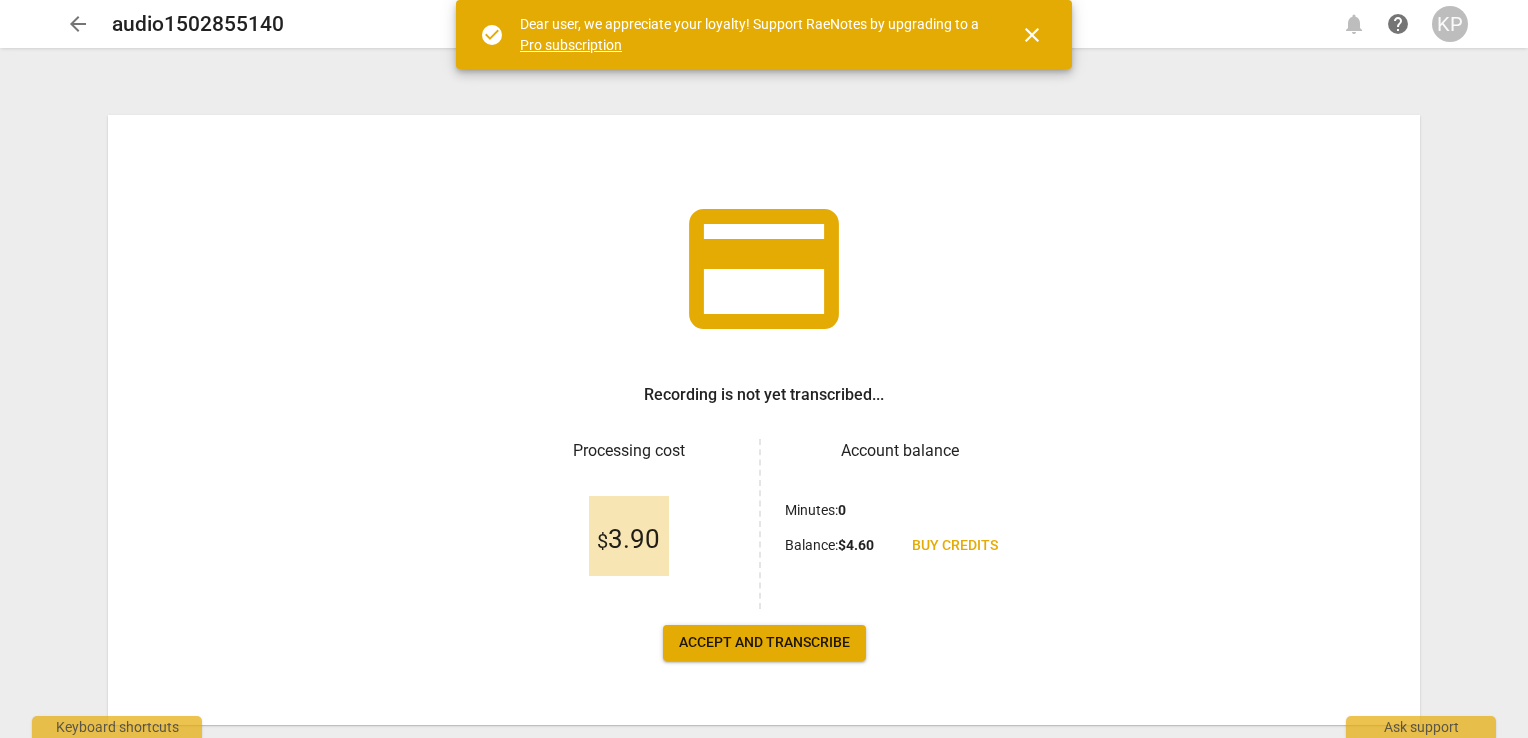 scroll, scrollTop: 0, scrollLeft: 0, axis: both 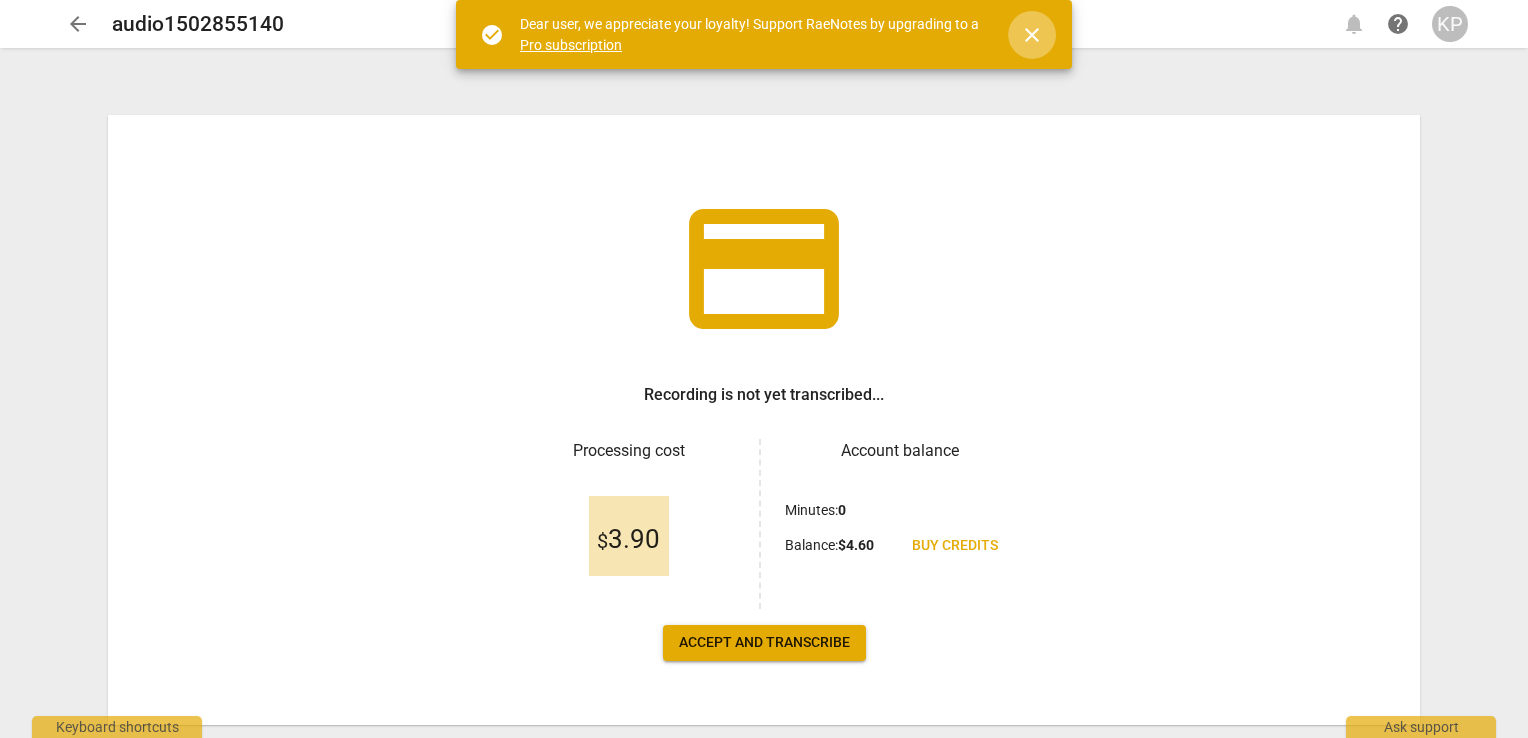 click on "close" at bounding box center [1032, 35] 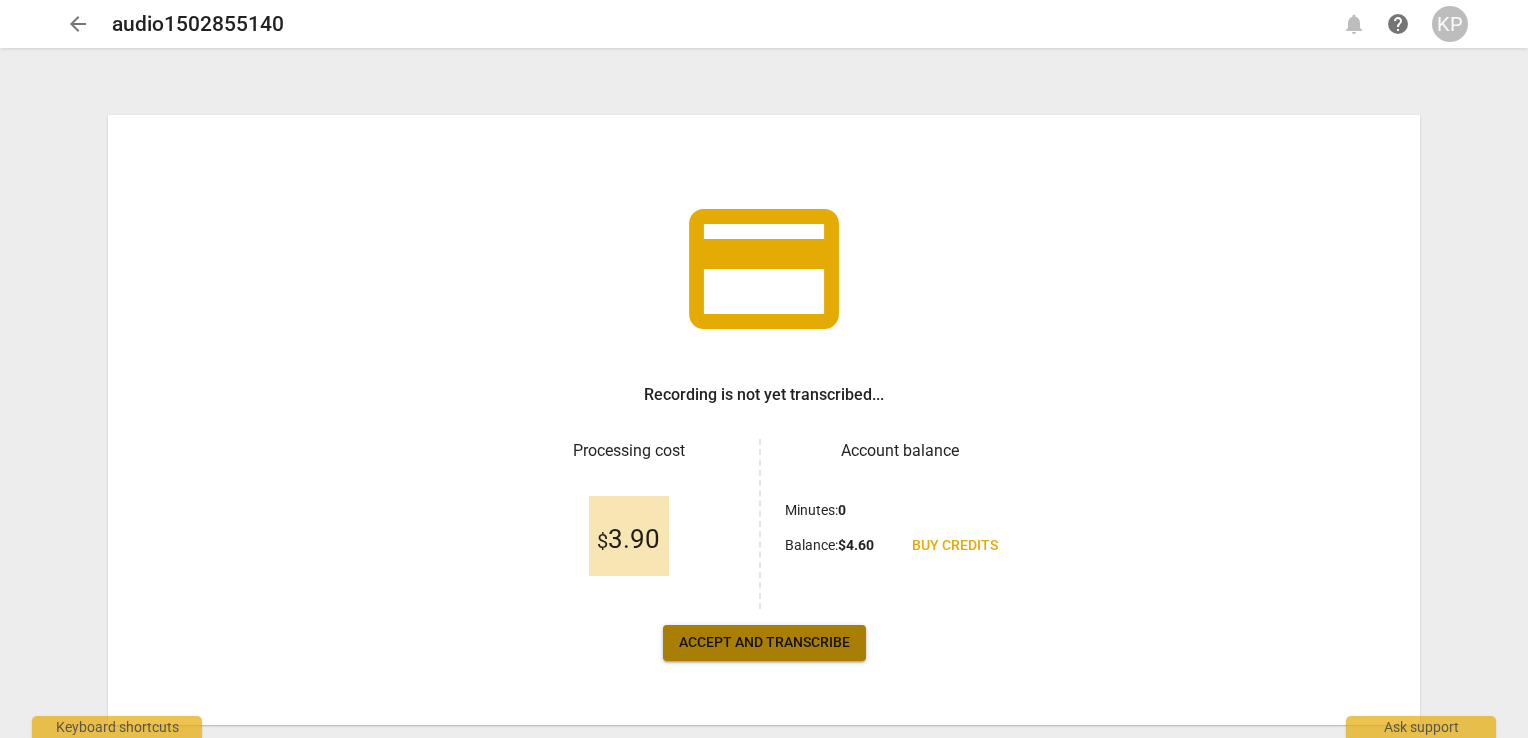 click on "Accept and transcribe" at bounding box center (764, 643) 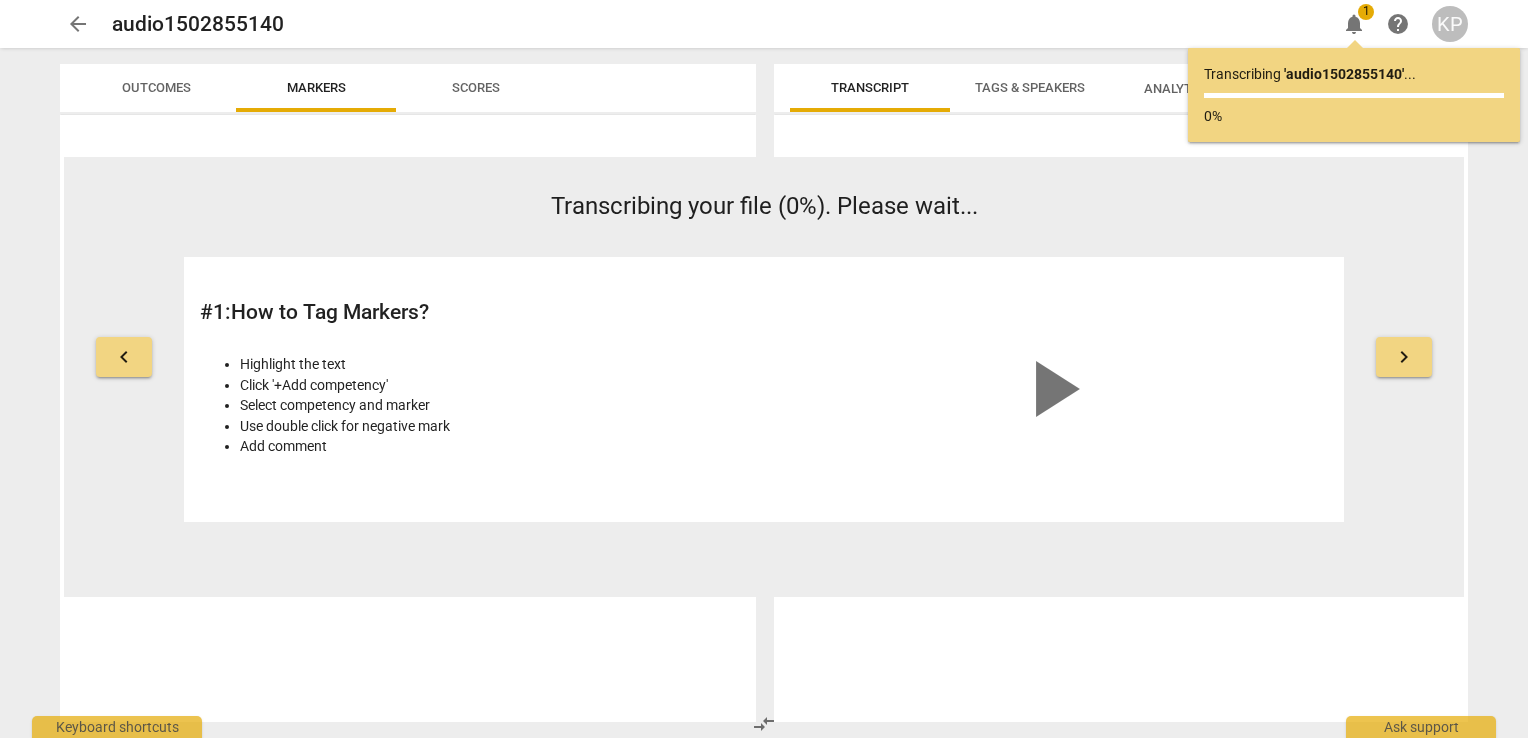 click on "Tags & Speakers" at bounding box center [1030, 87] 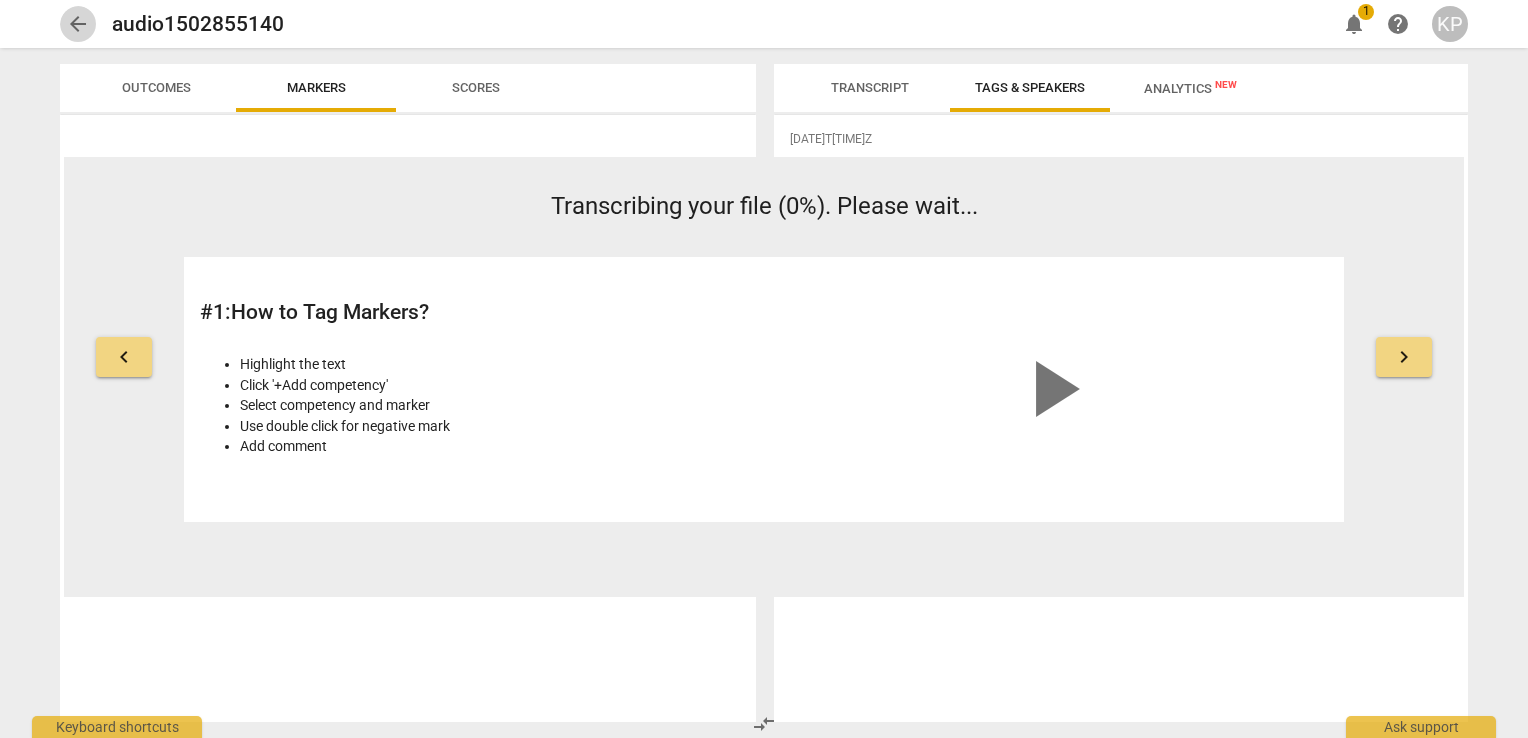 click on "arrow_back" at bounding box center (78, 24) 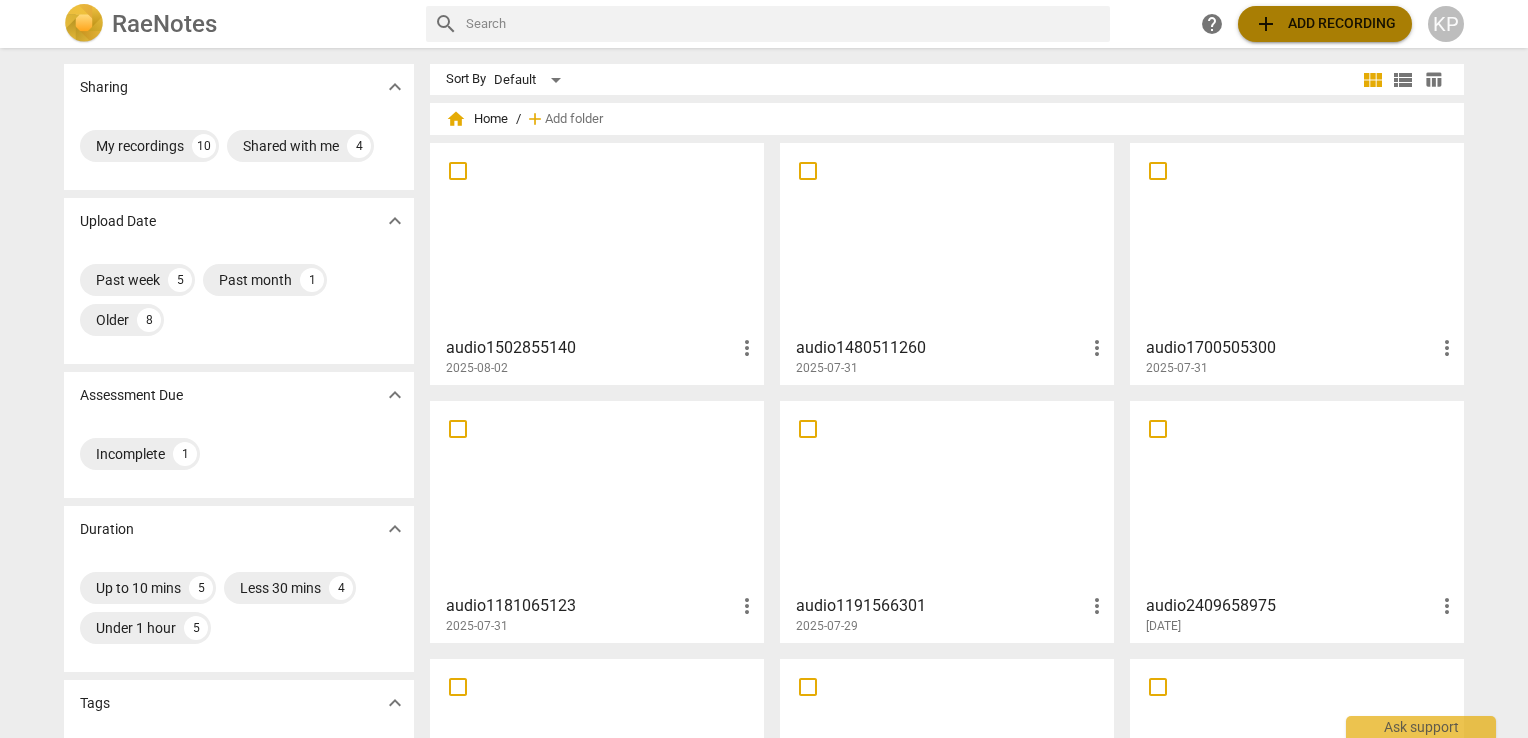 click on "add   Add recording" at bounding box center (1325, 24) 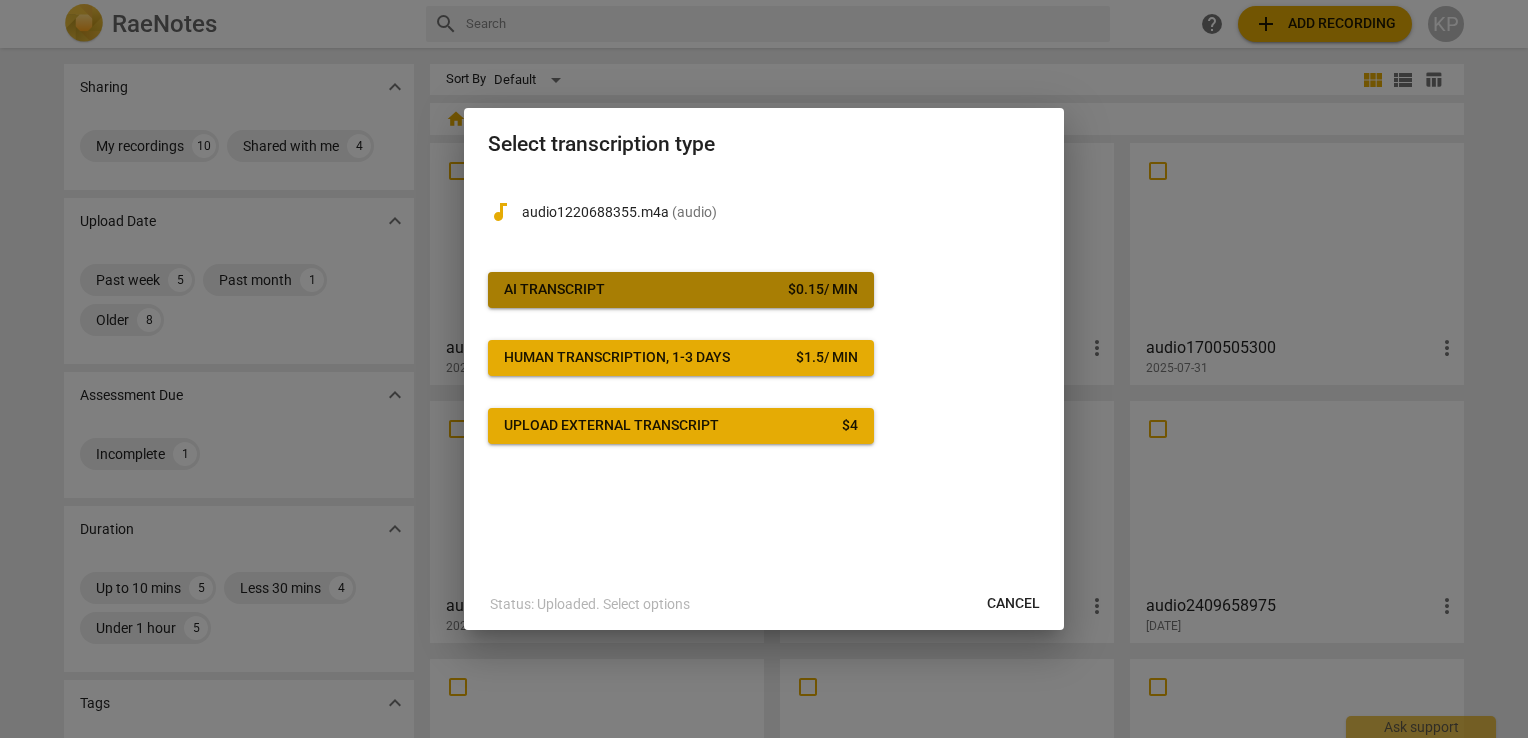 click on "AI Transcript $ 0.15  / min" at bounding box center [681, 290] 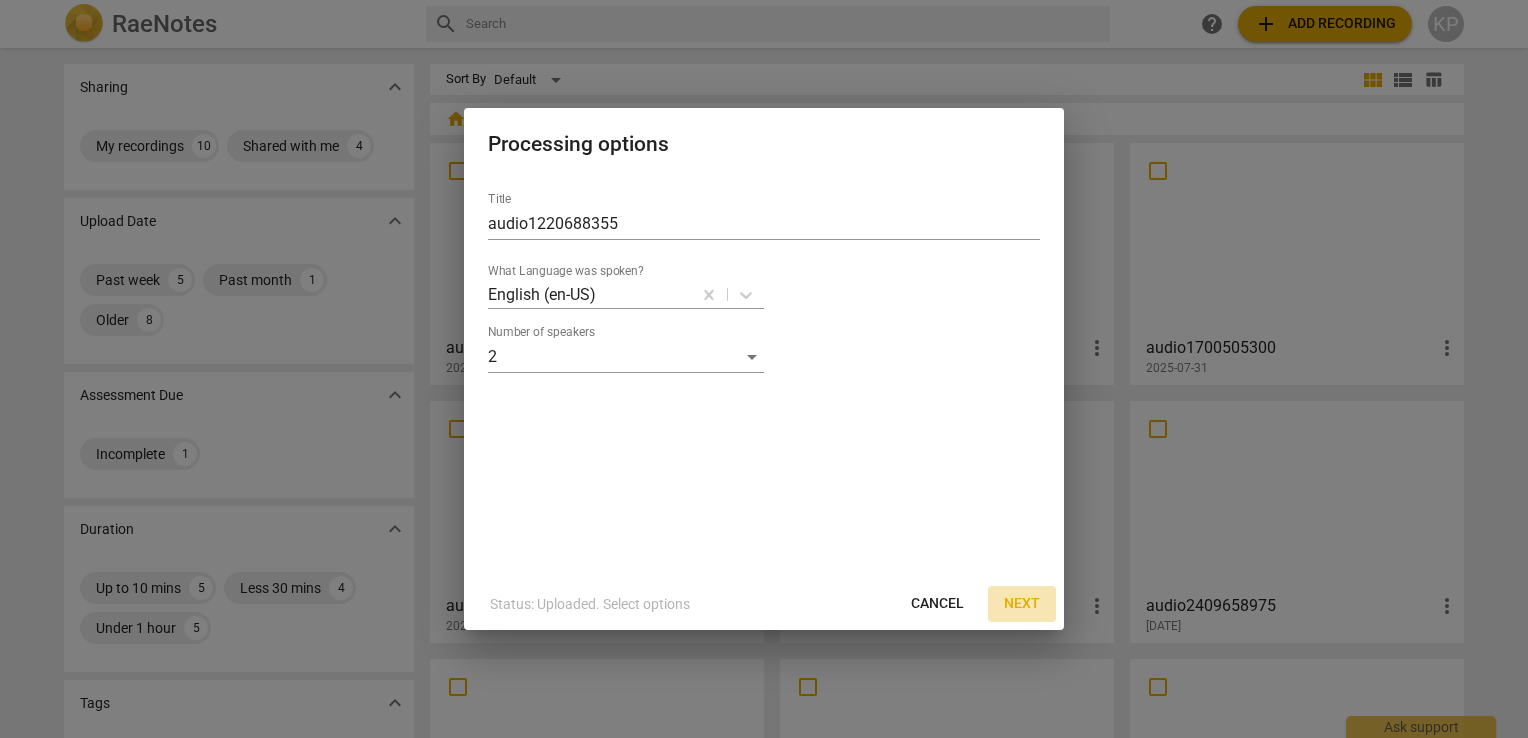click on "Next" at bounding box center [1022, 604] 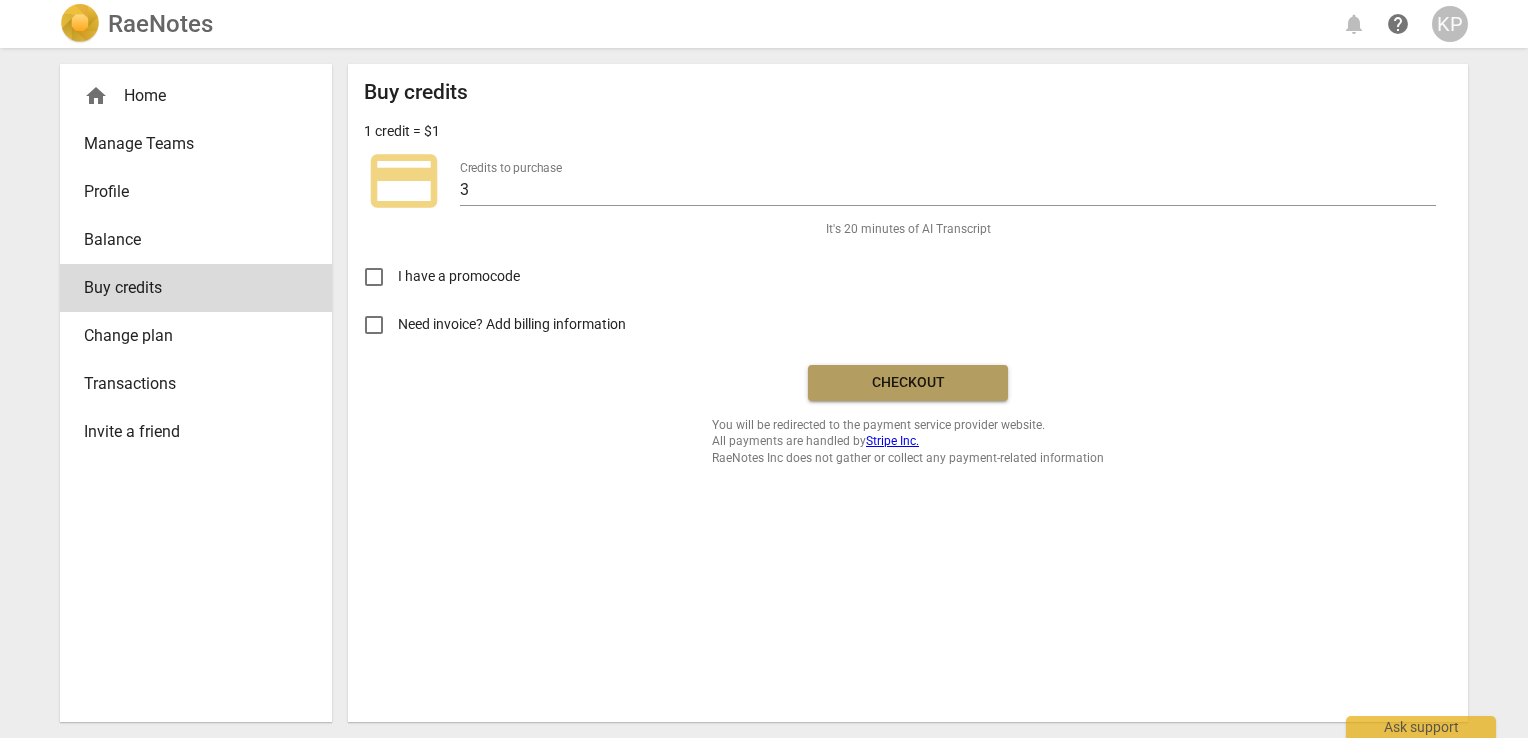 click on "Checkout" at bounding box center [908, 383] 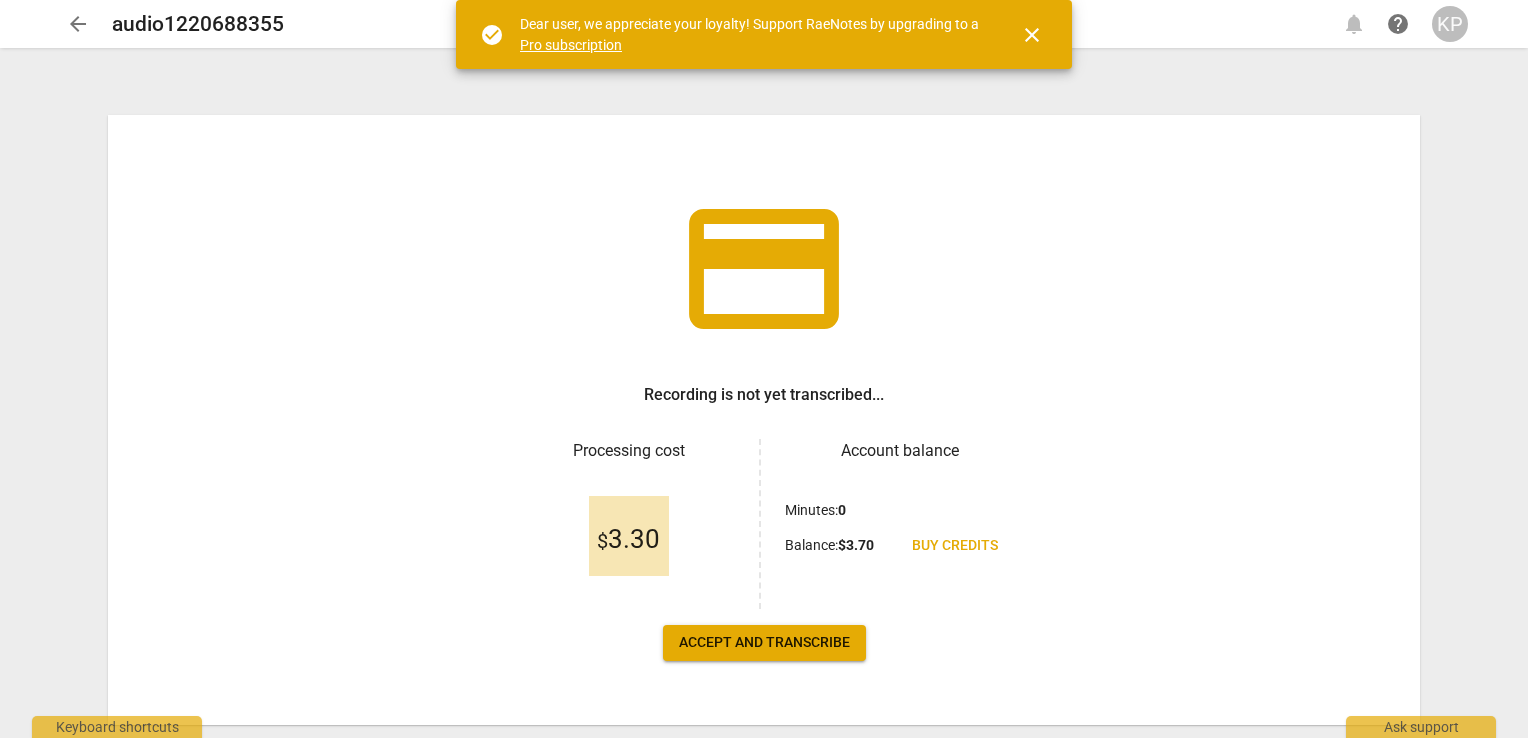 scroll, scrollTop: 0, scrollLeft: 0, axis: both 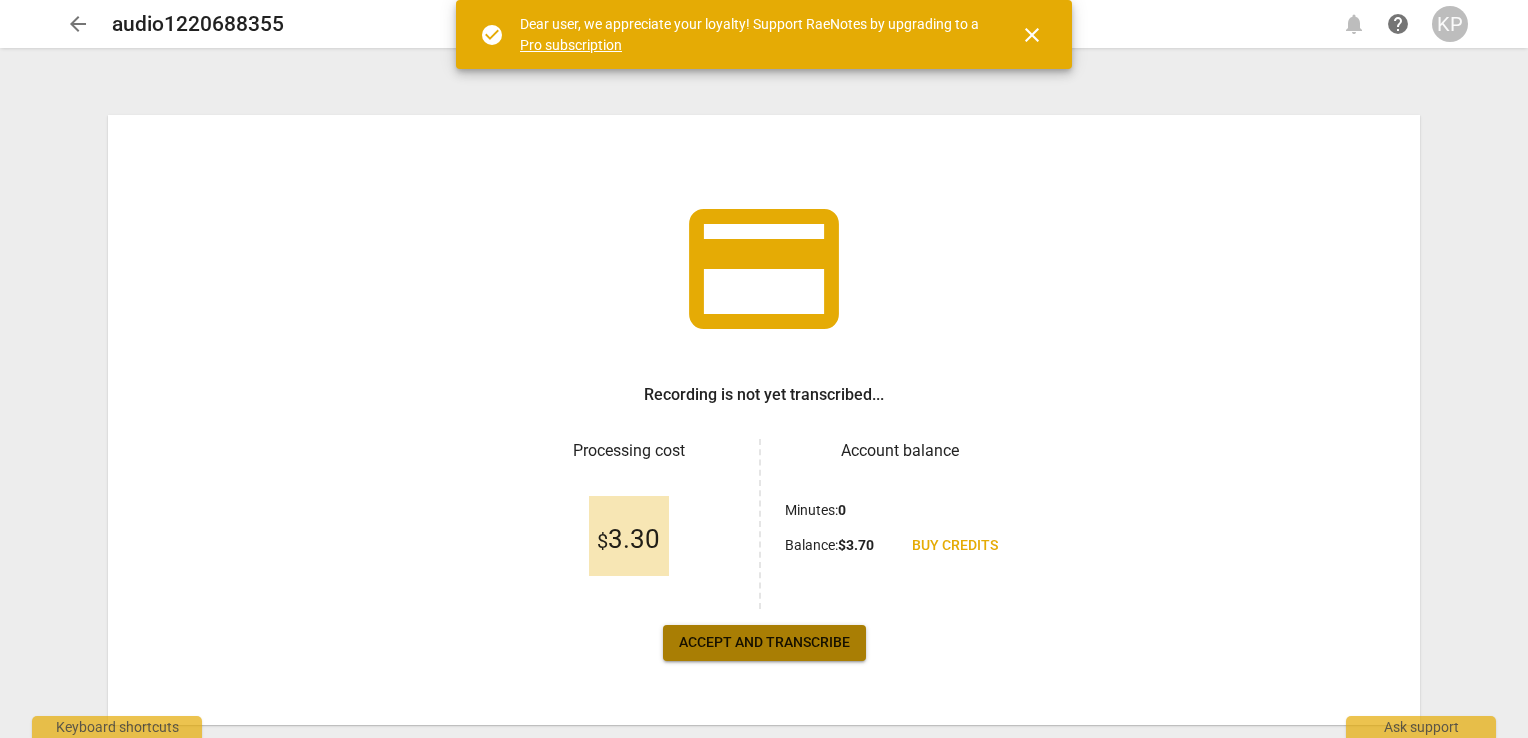 click on "Accept and transcribe" at bounding box center (764, 643) 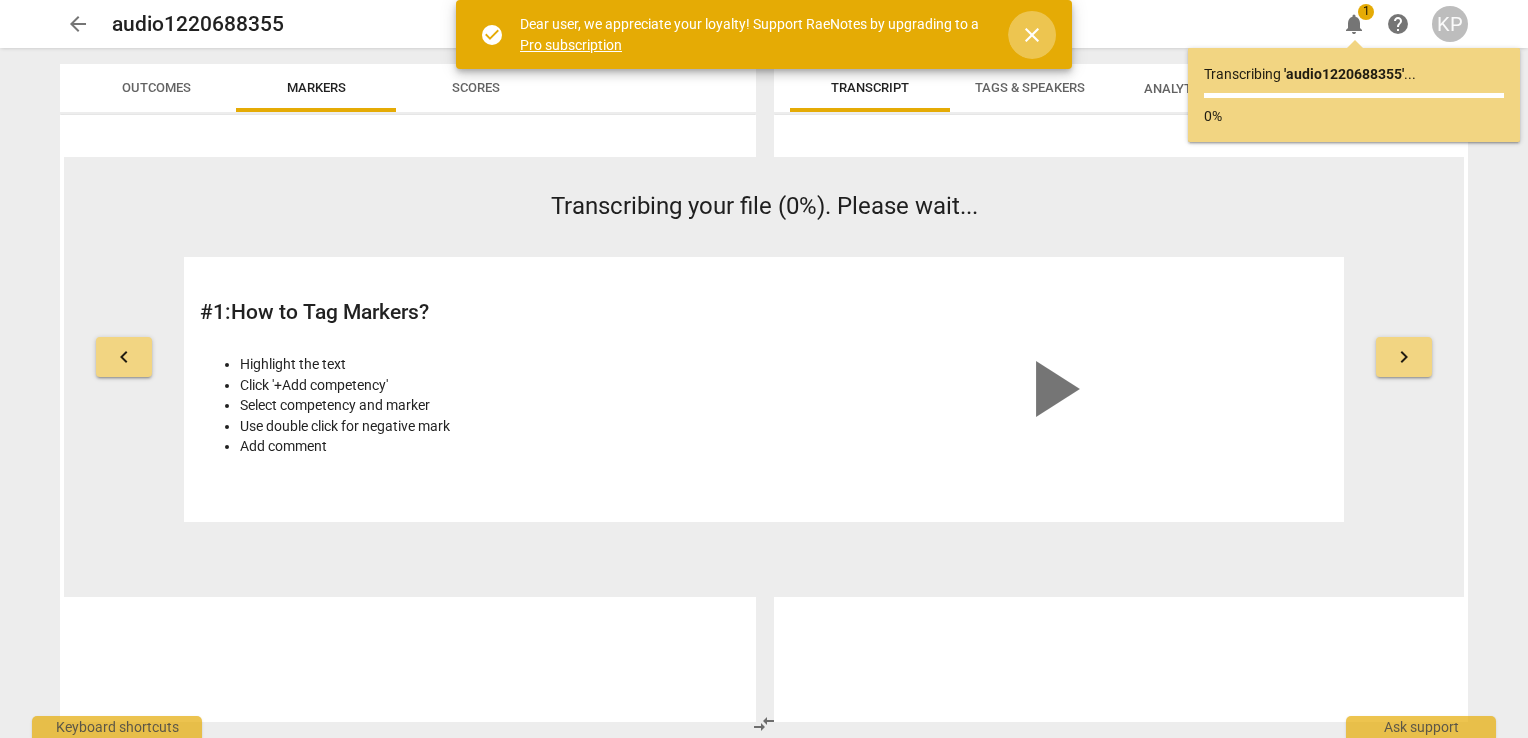 click on "close" at bounding box center (1032, 35) 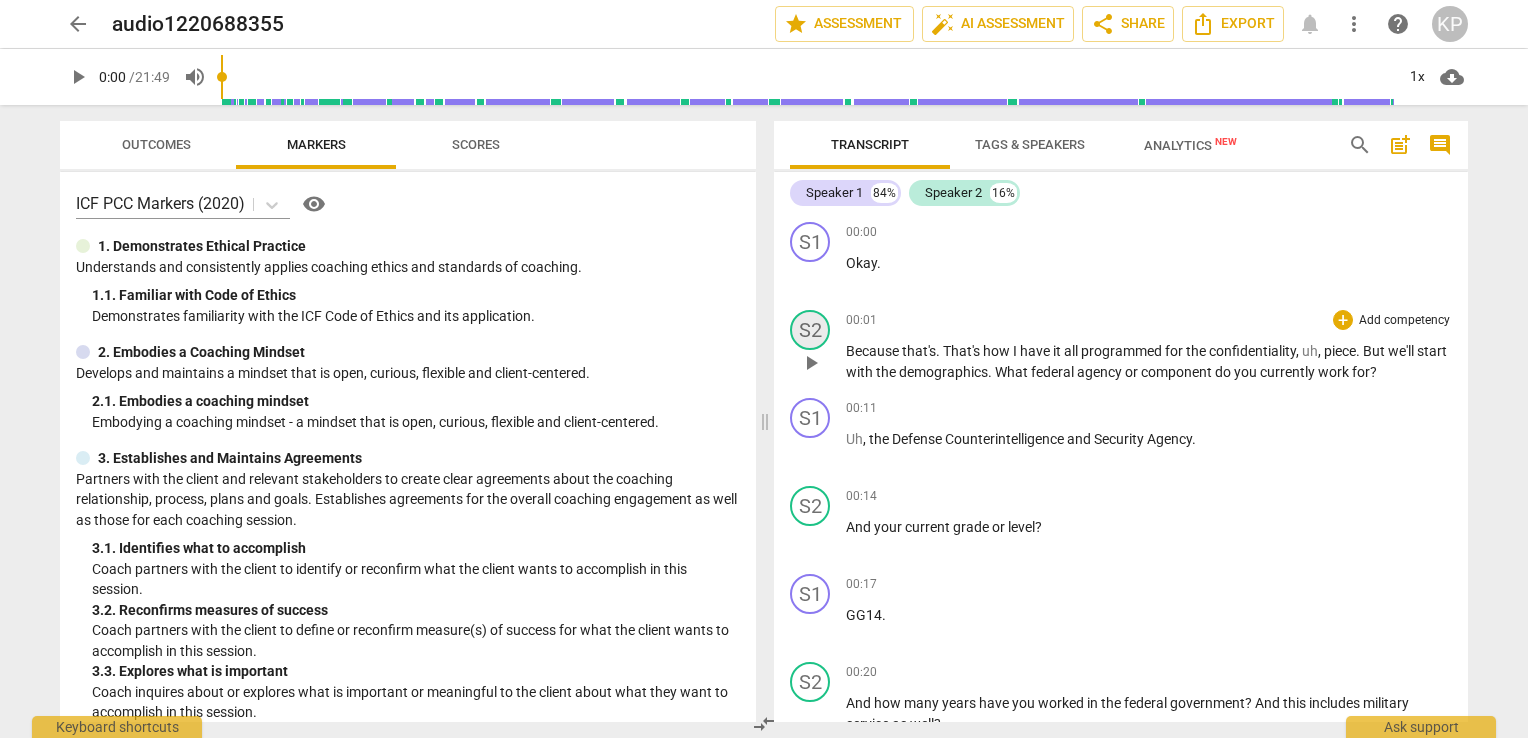 click on "S2" at bounding box center (810, 330) 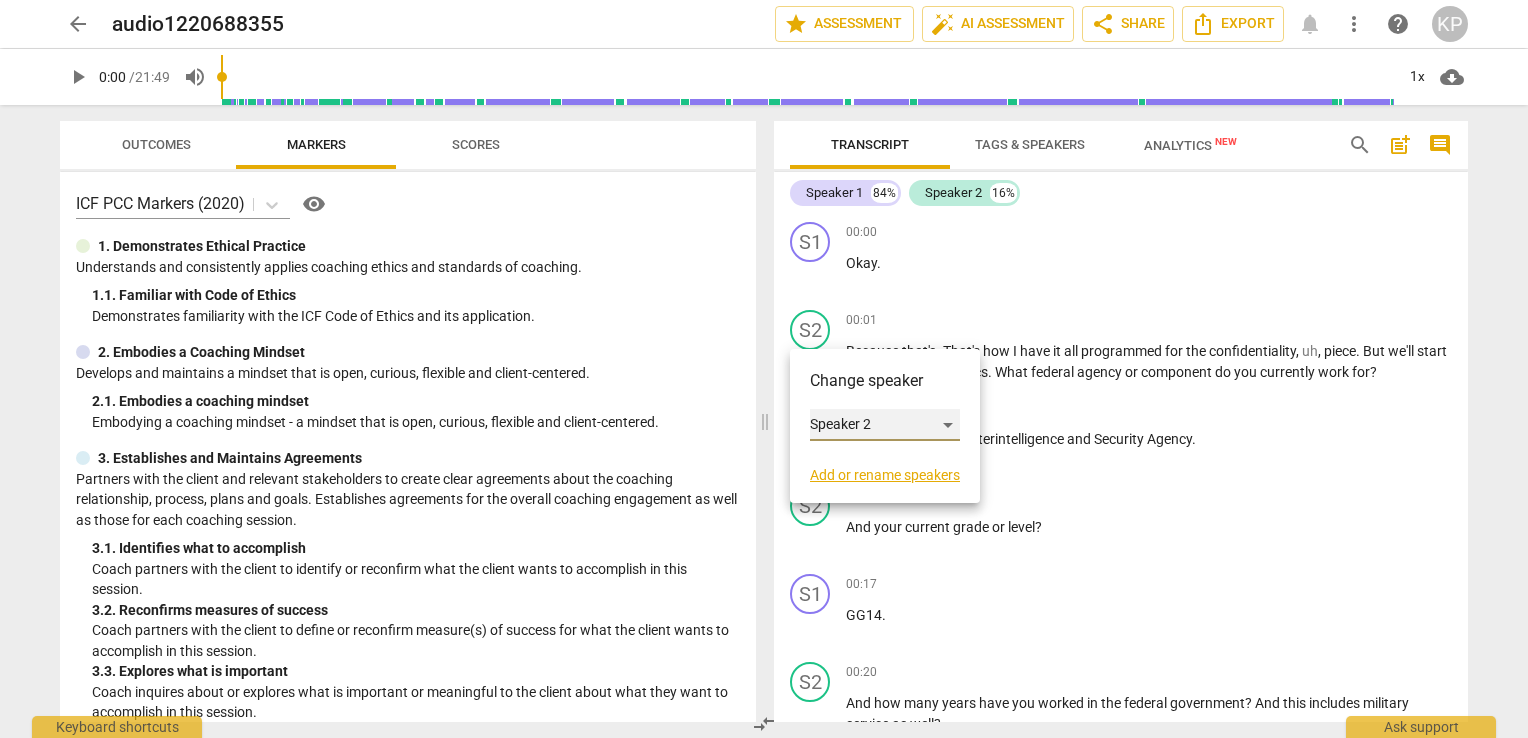 click on "Speaker 2" at bounding box center [885, 425] 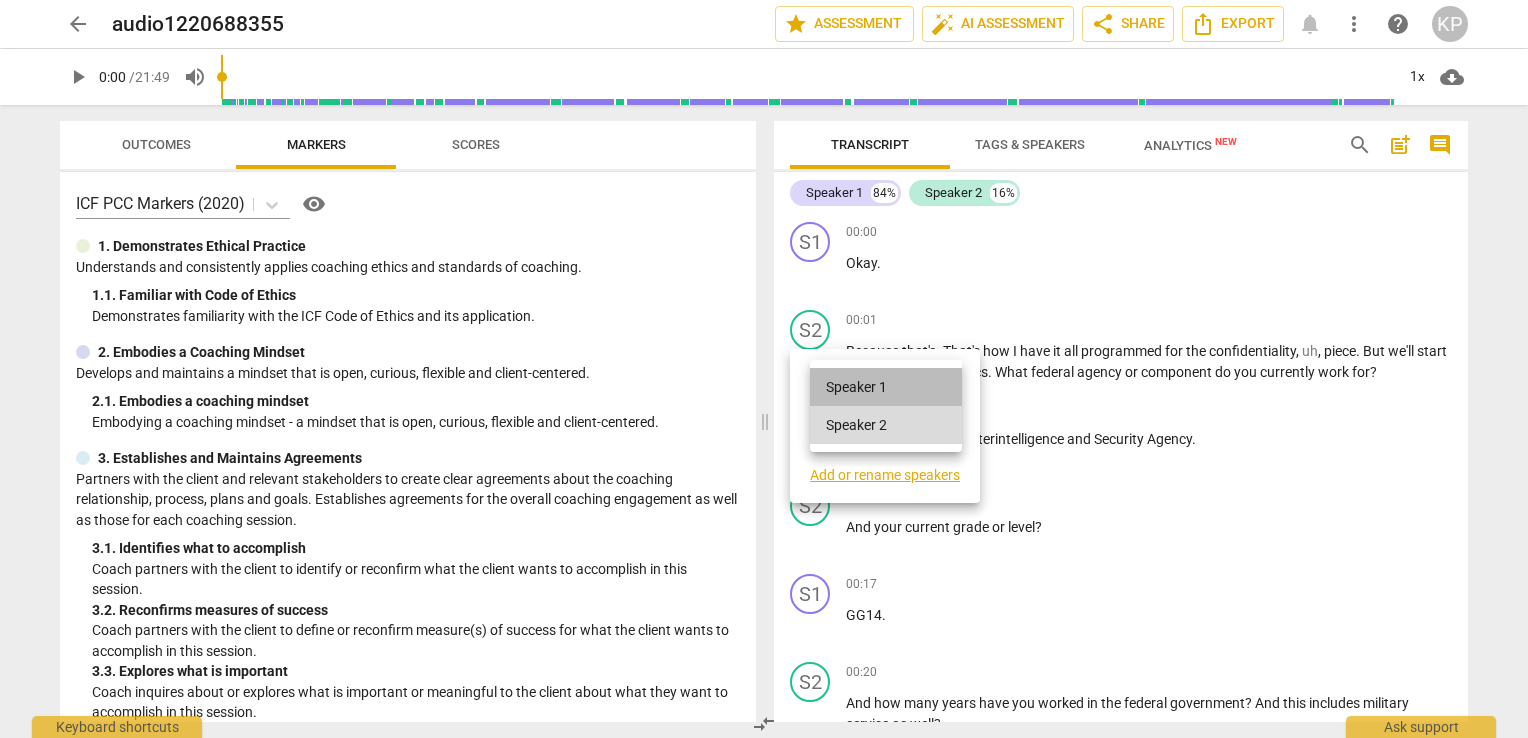 click on "Speaker 1" at bounding box center (886, 387) 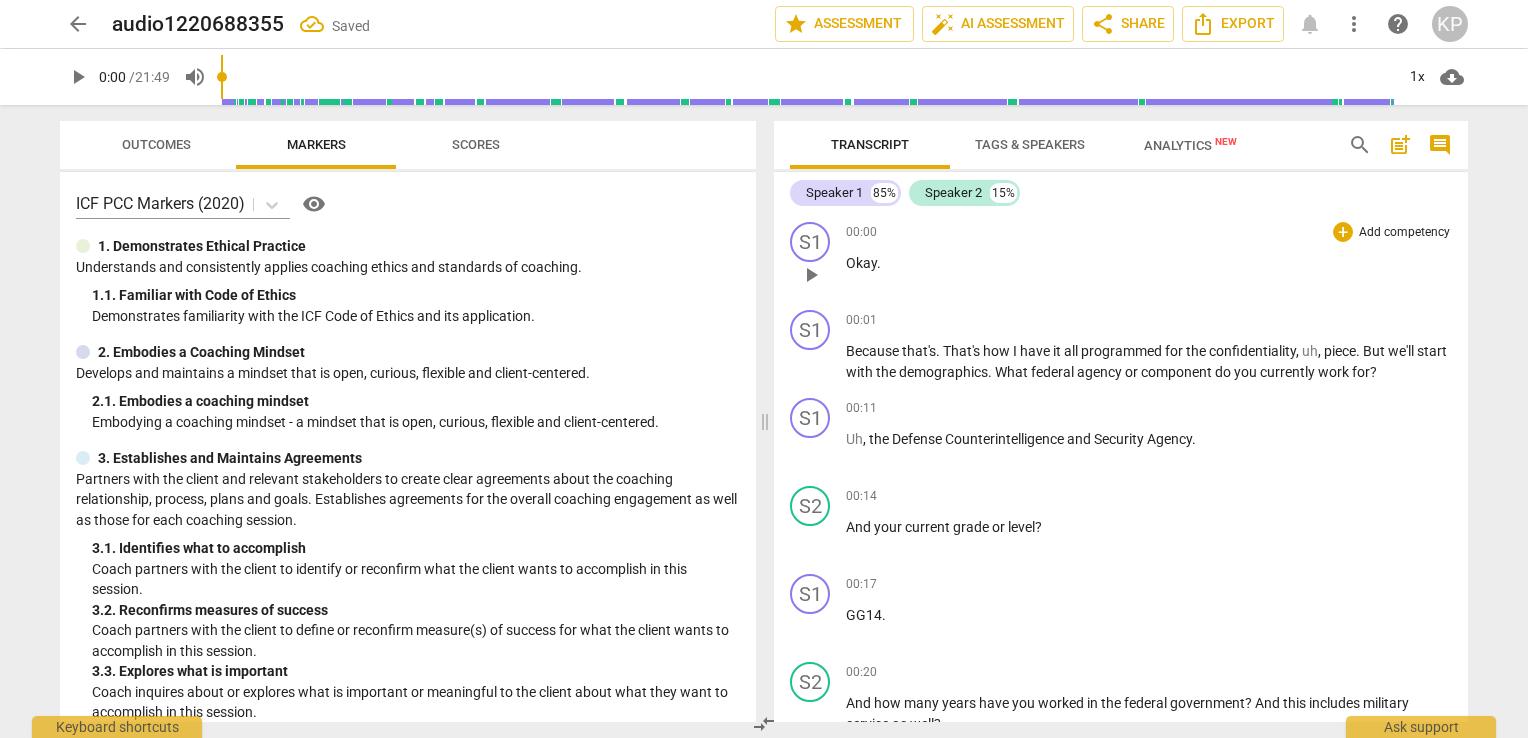 click on "Okay ." at bounding box center [1149, 263] 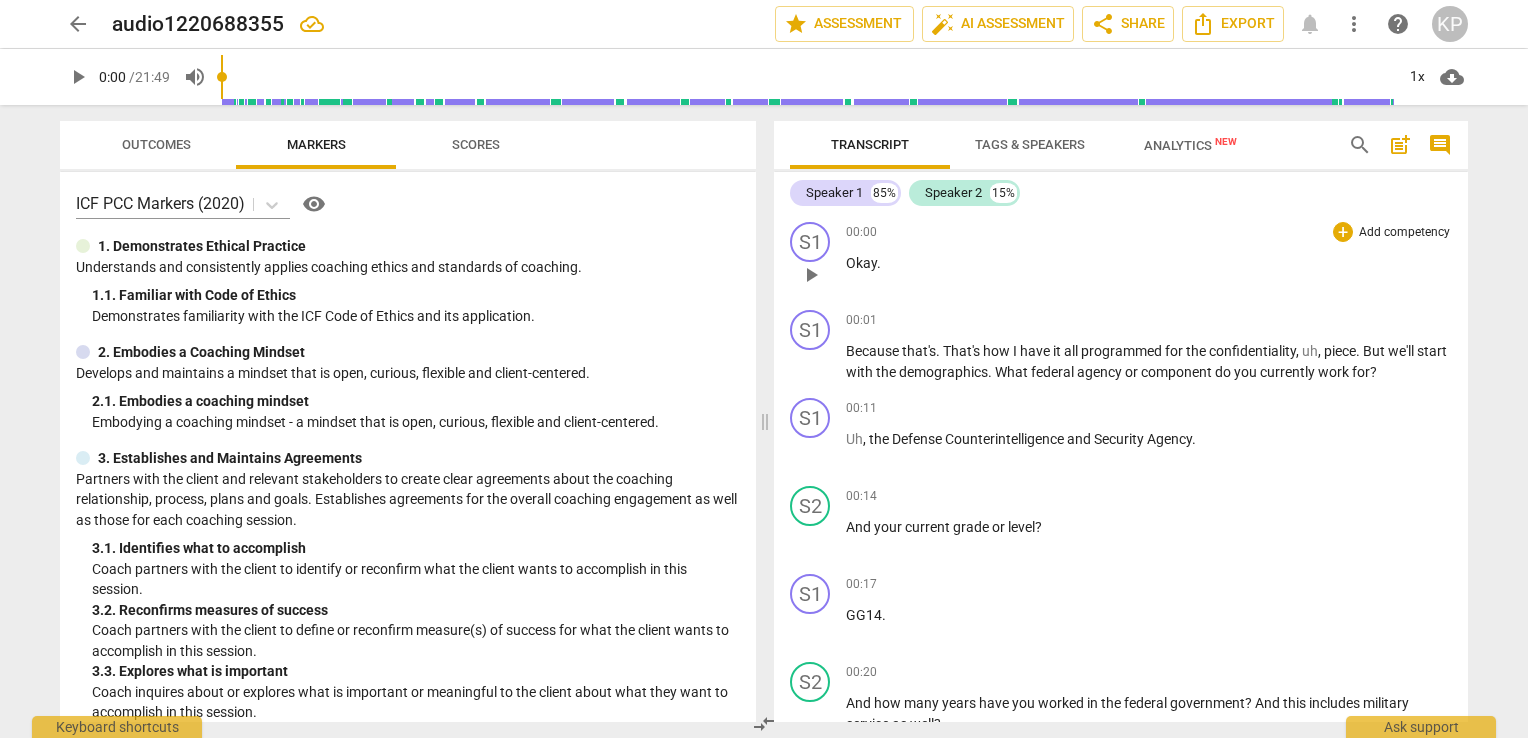 type 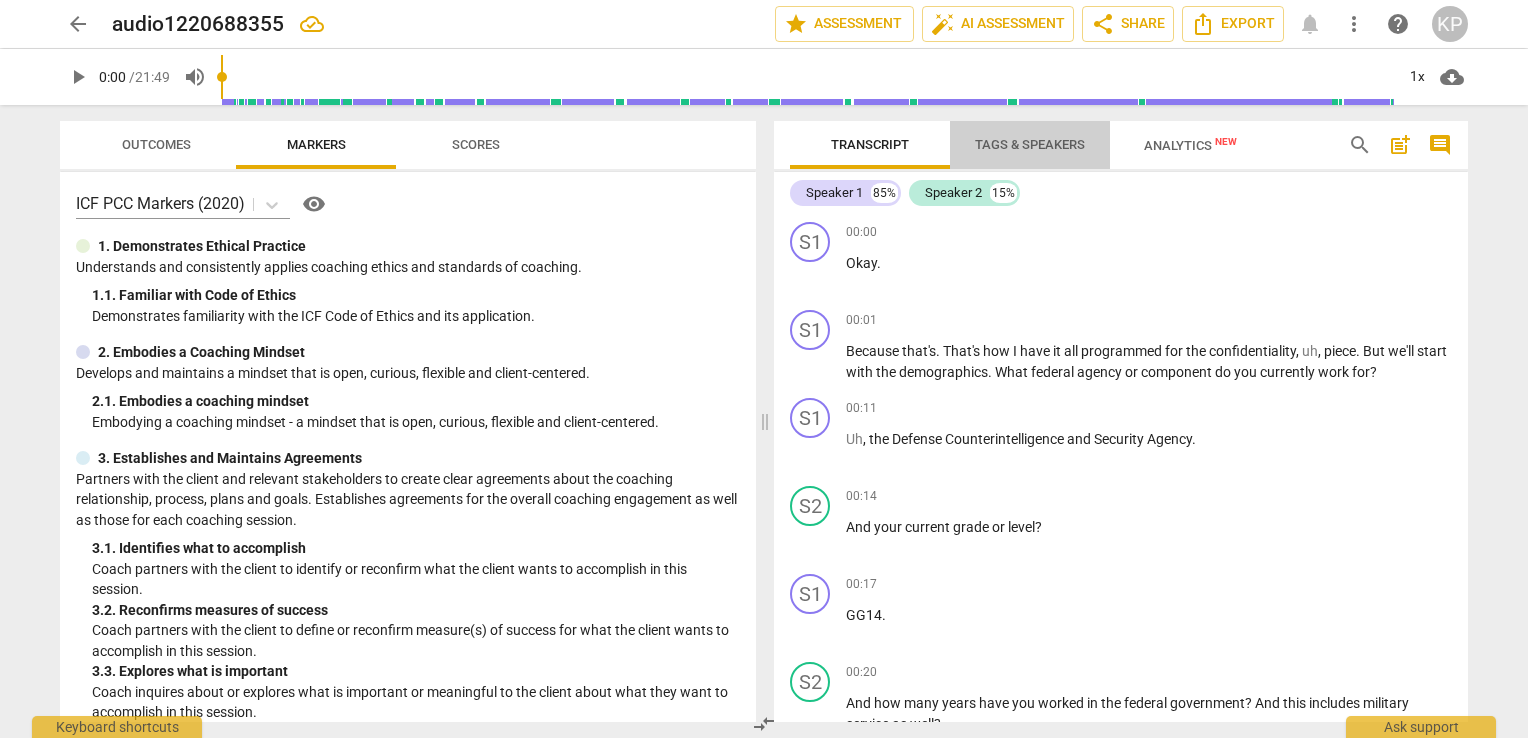 click on "Tags & Speakers" at bounding box center (1030, 144) 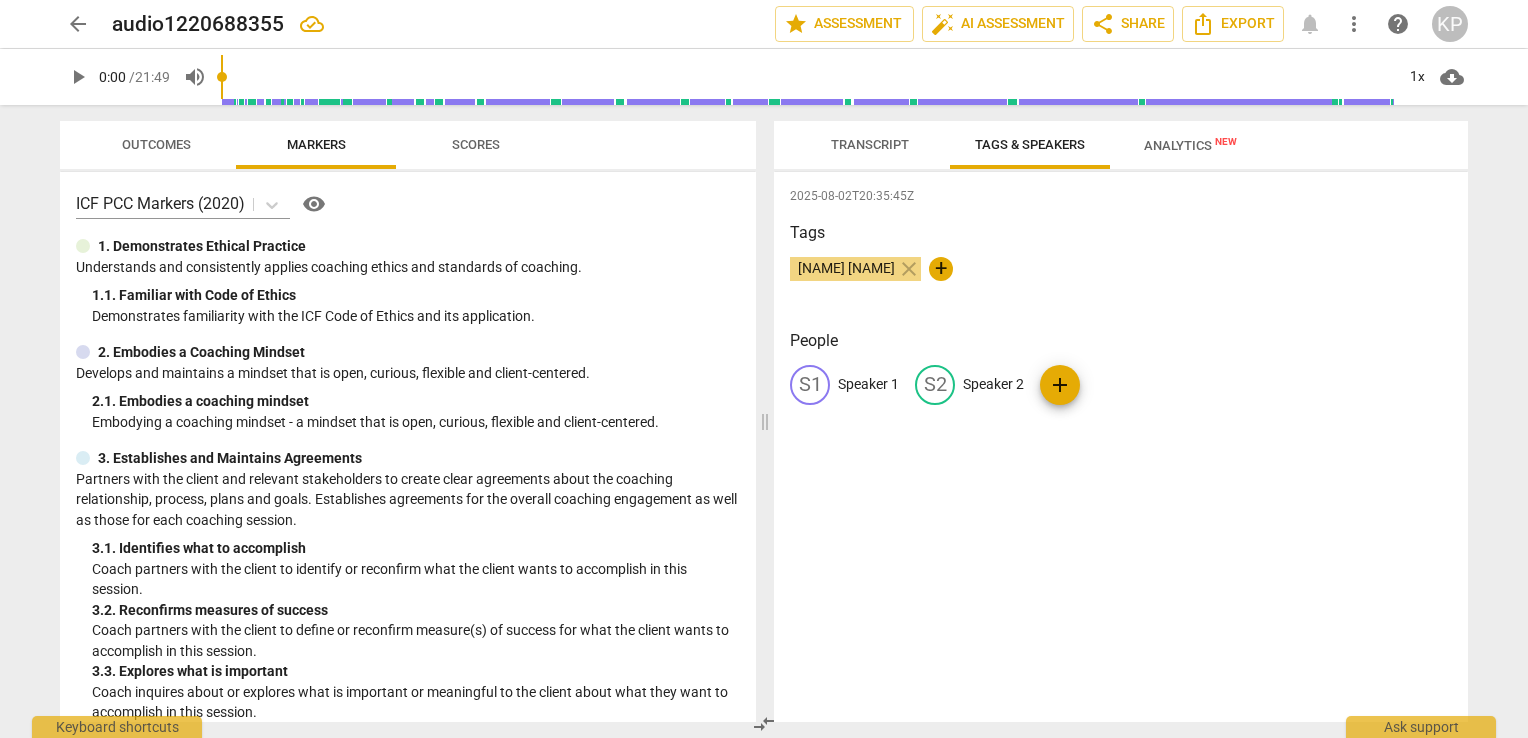 click on "Speaker 1" at bounding box center (868, 384) 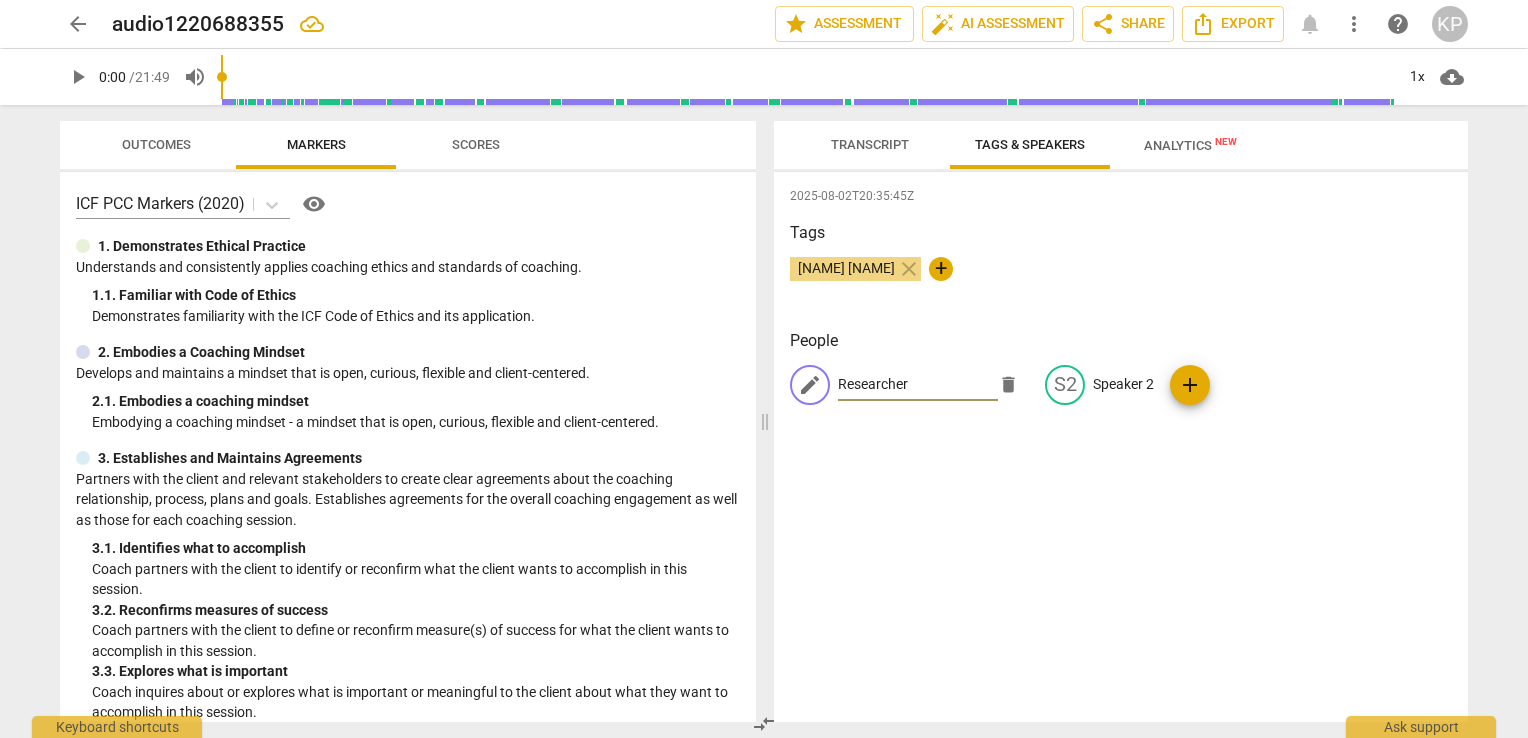 type on "Researcher" 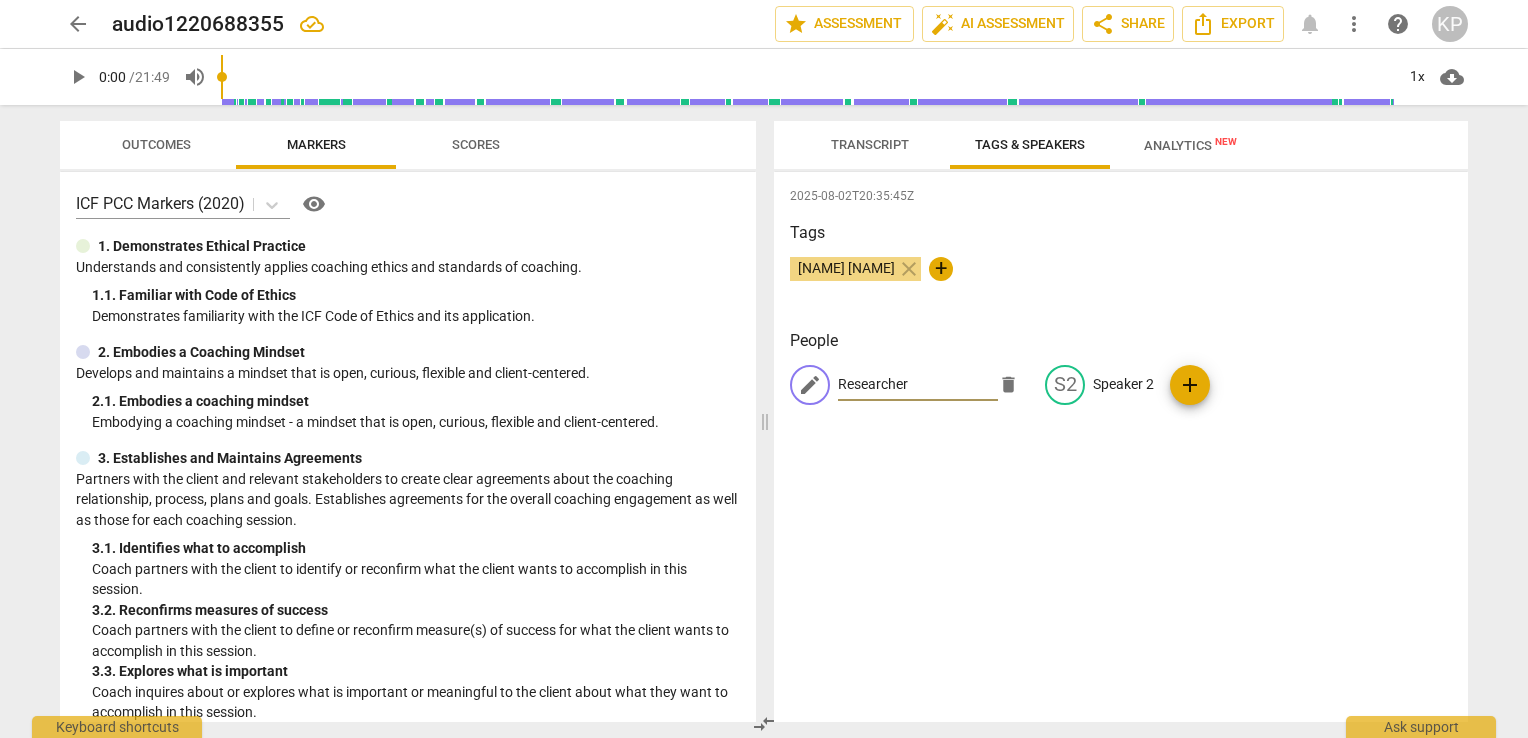 type 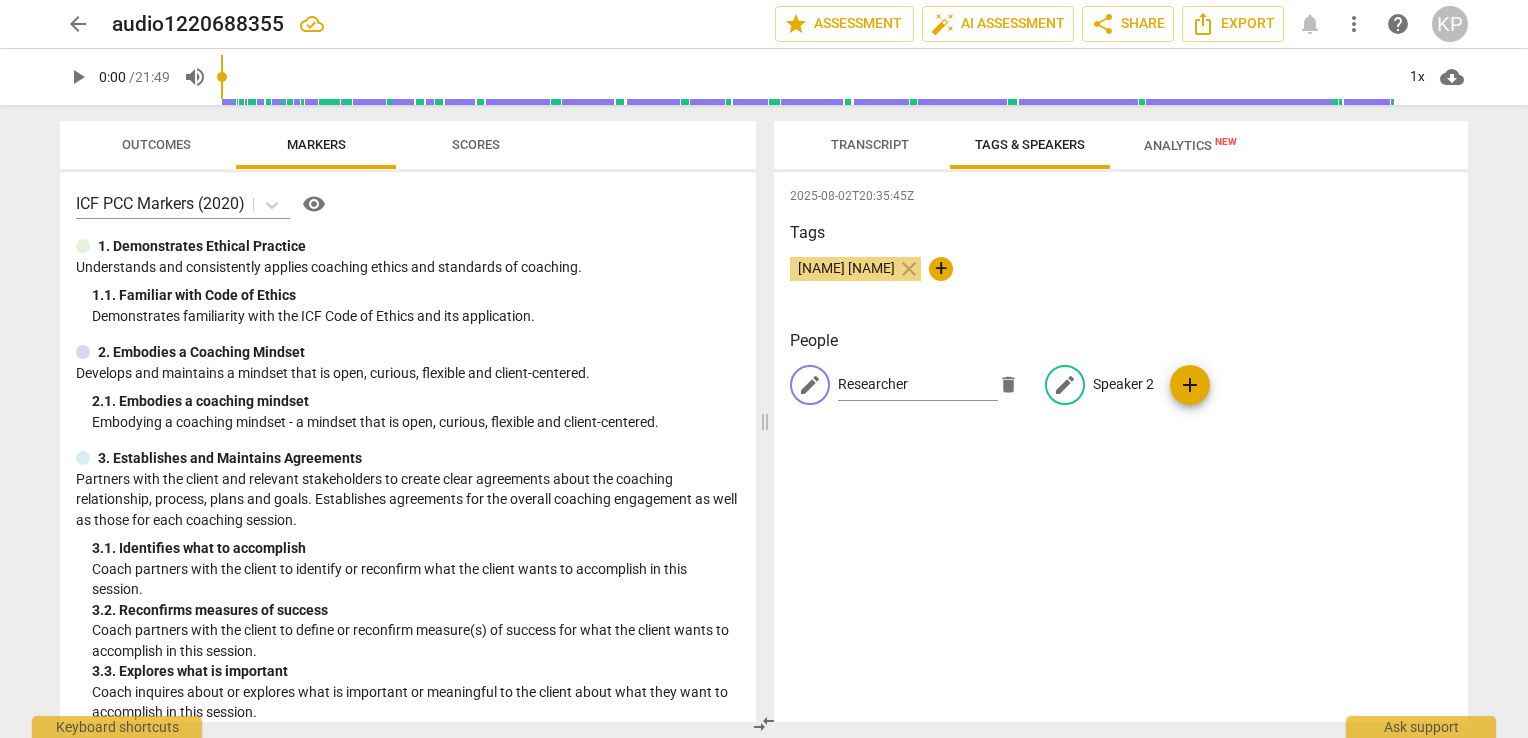 click on "Speaker 2" at bounding box center (1123, 384) 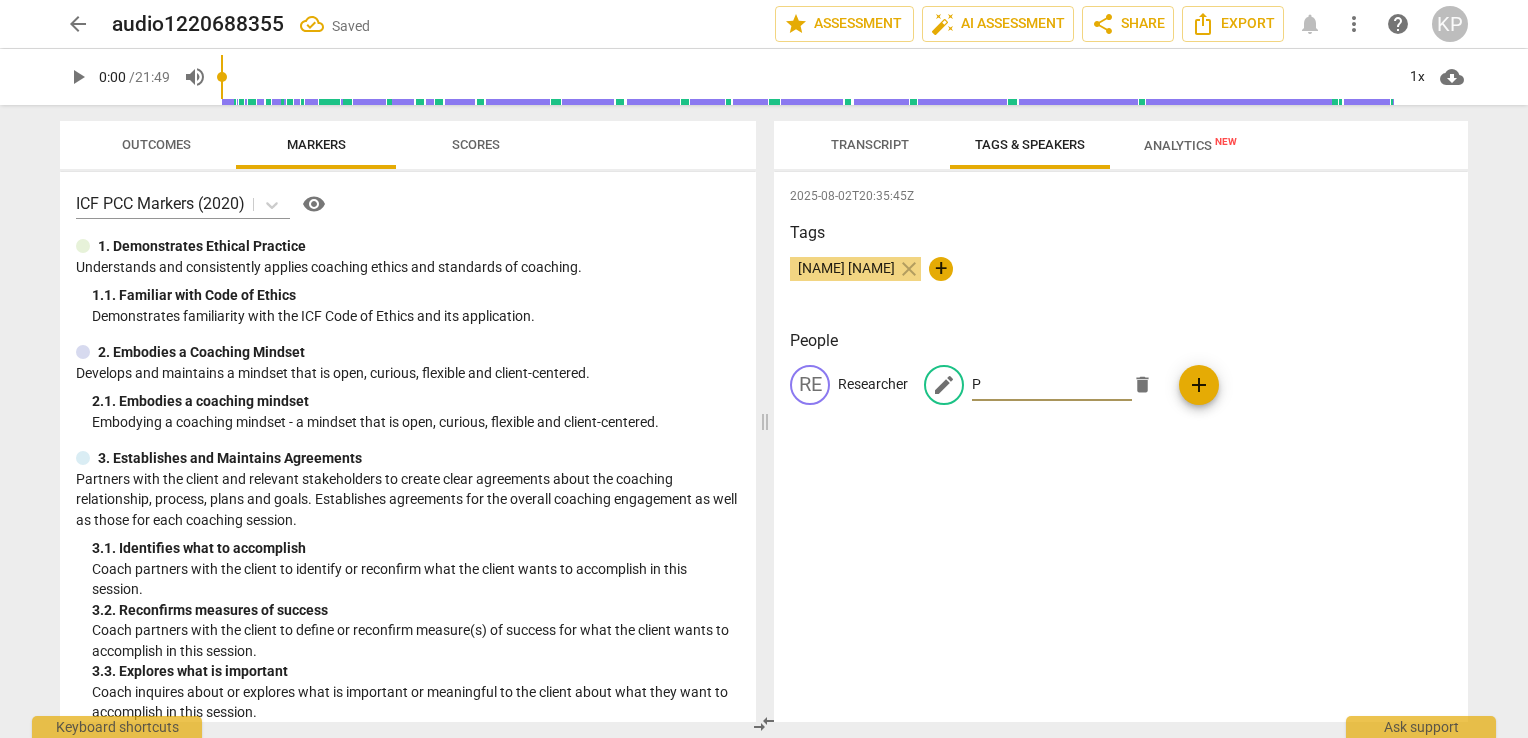 type on "Participant" 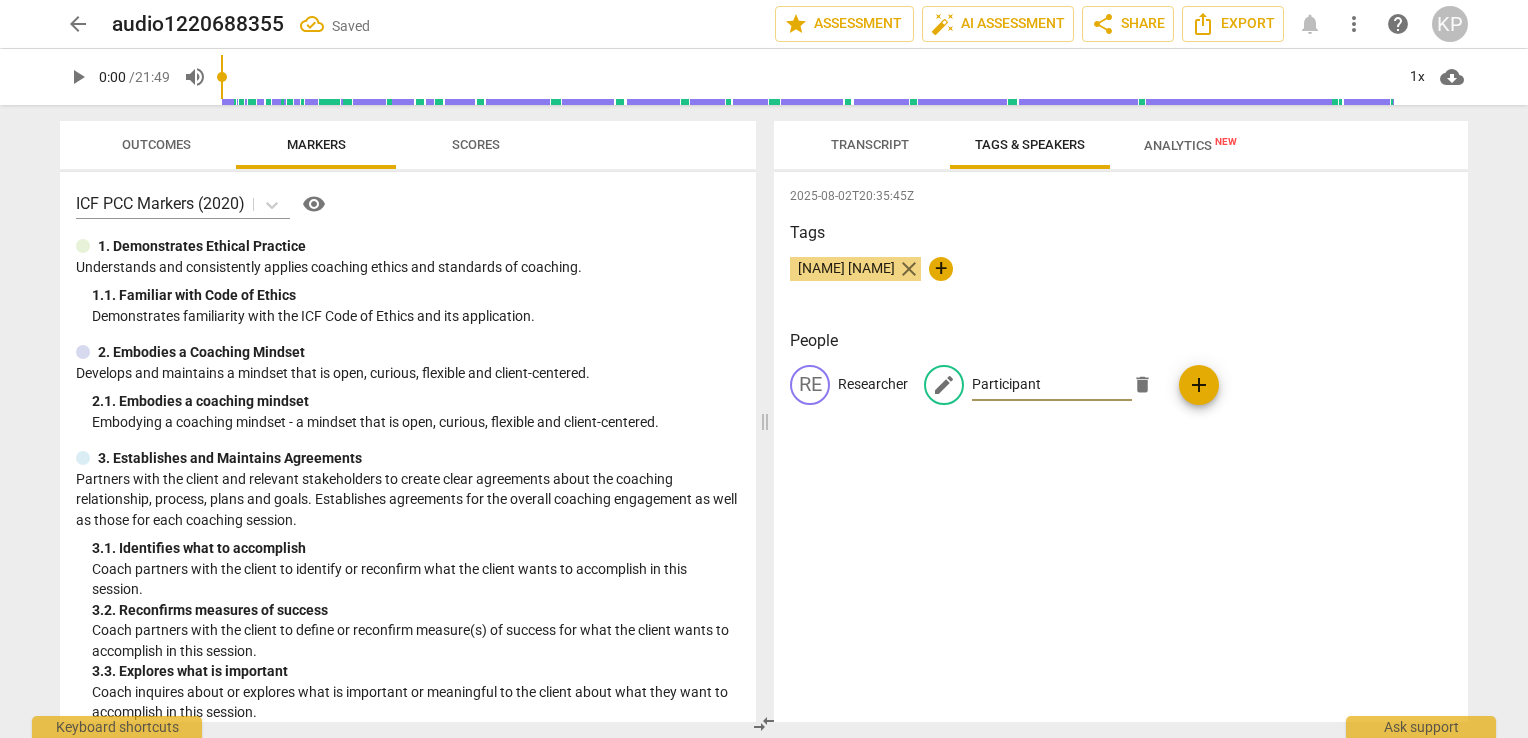click on "close" at bounding box center [909, 269] 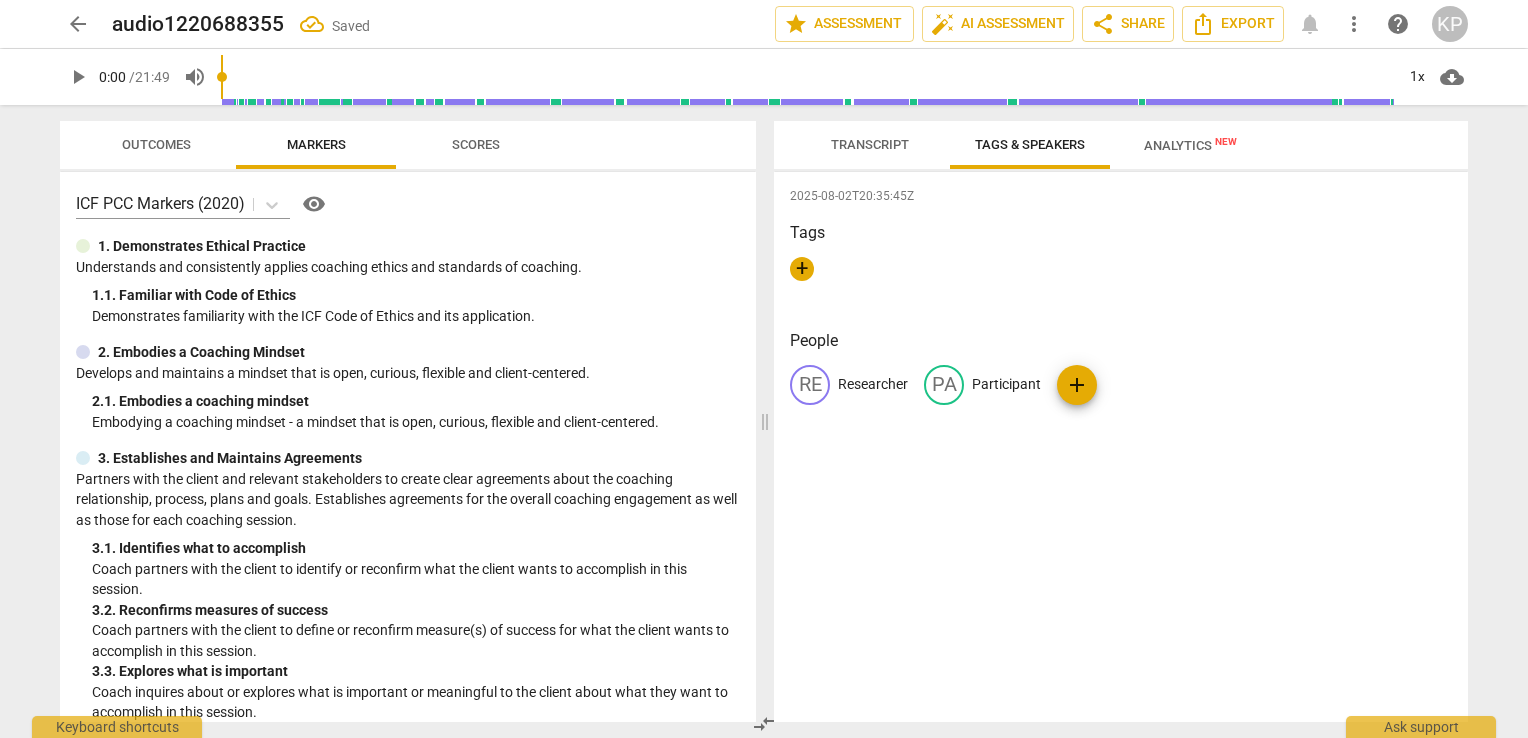click on "Transcript" at bounding box center [870, 144] 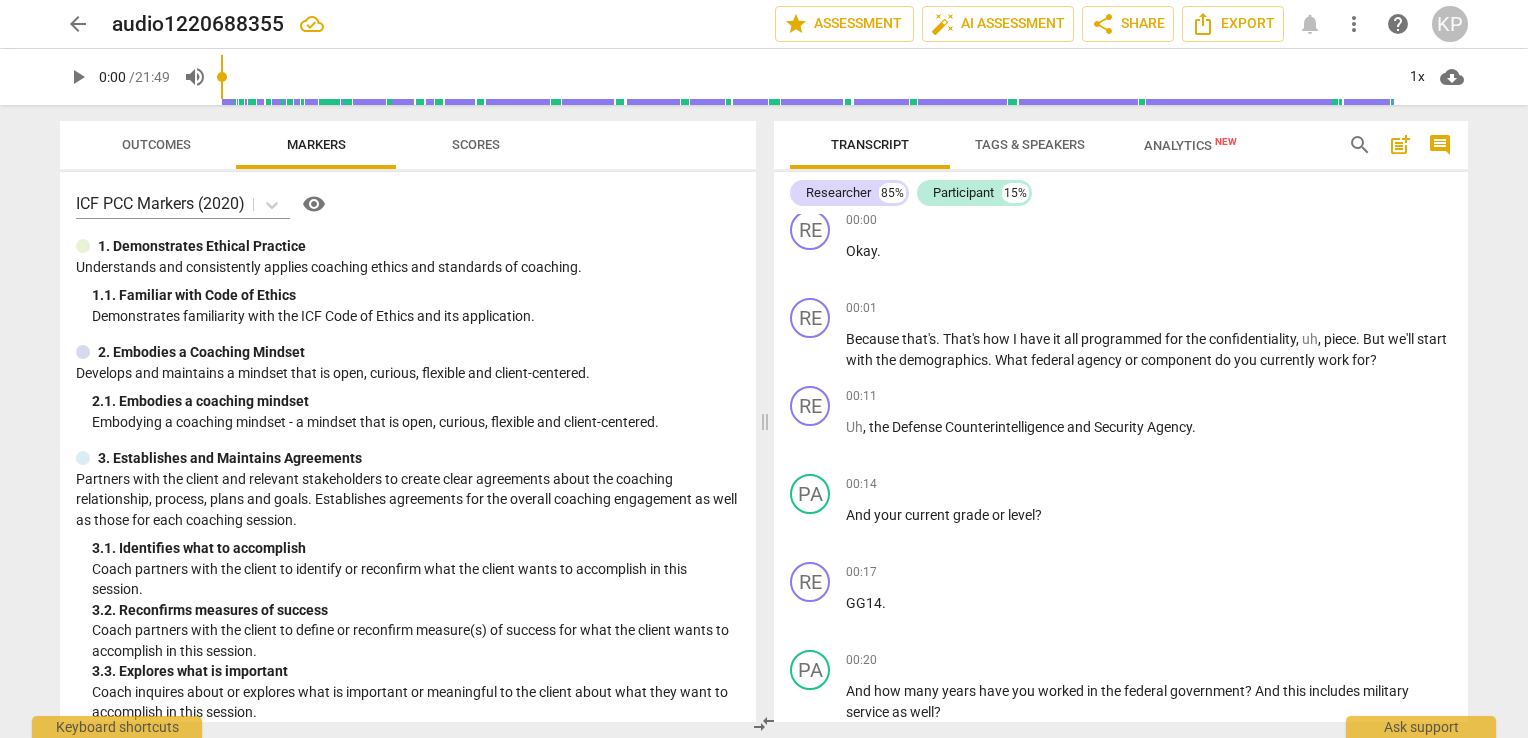 scroll, scrollTop: 10, scrollLeft: 0, axis: vertical 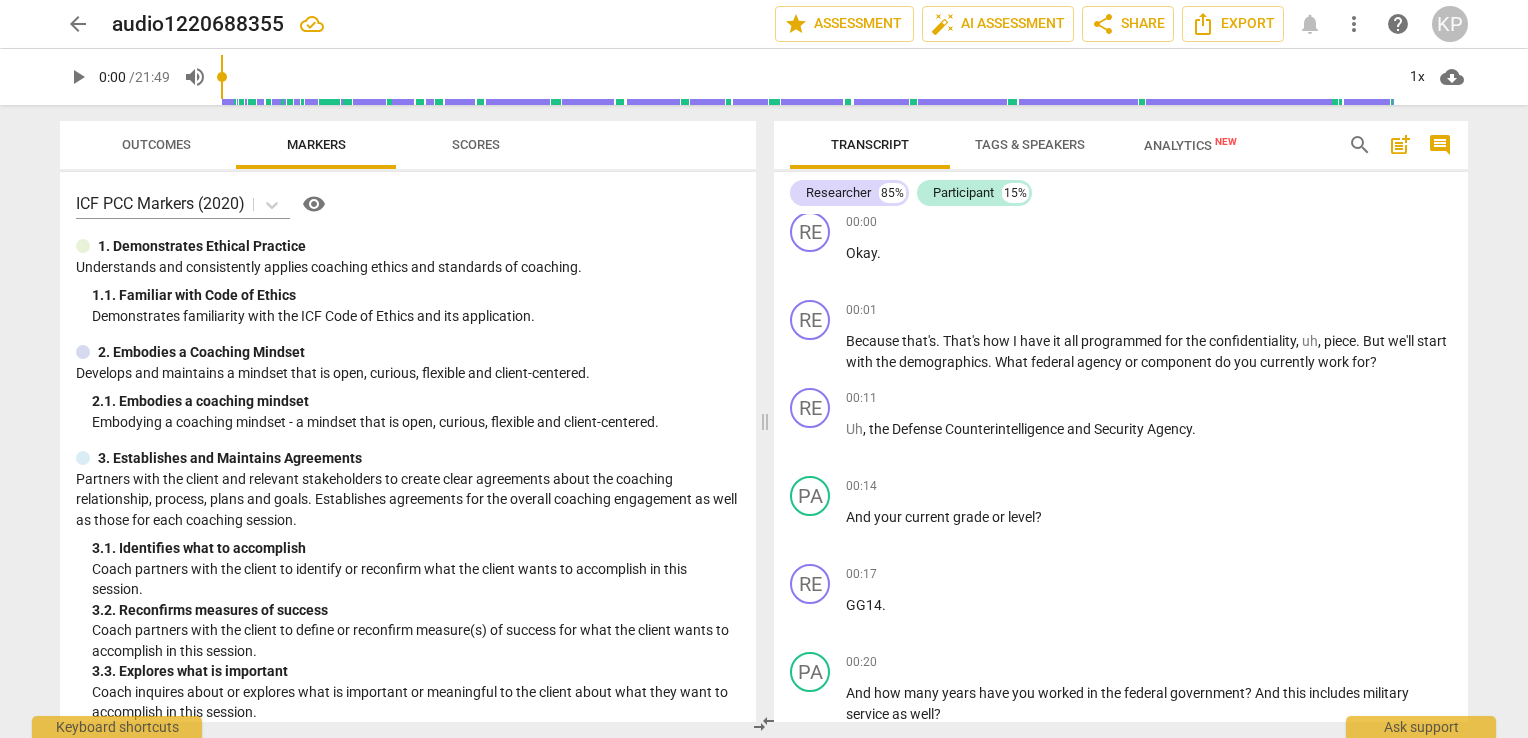 click on "Tags & Speakers" at bounding box center [1030, 144] 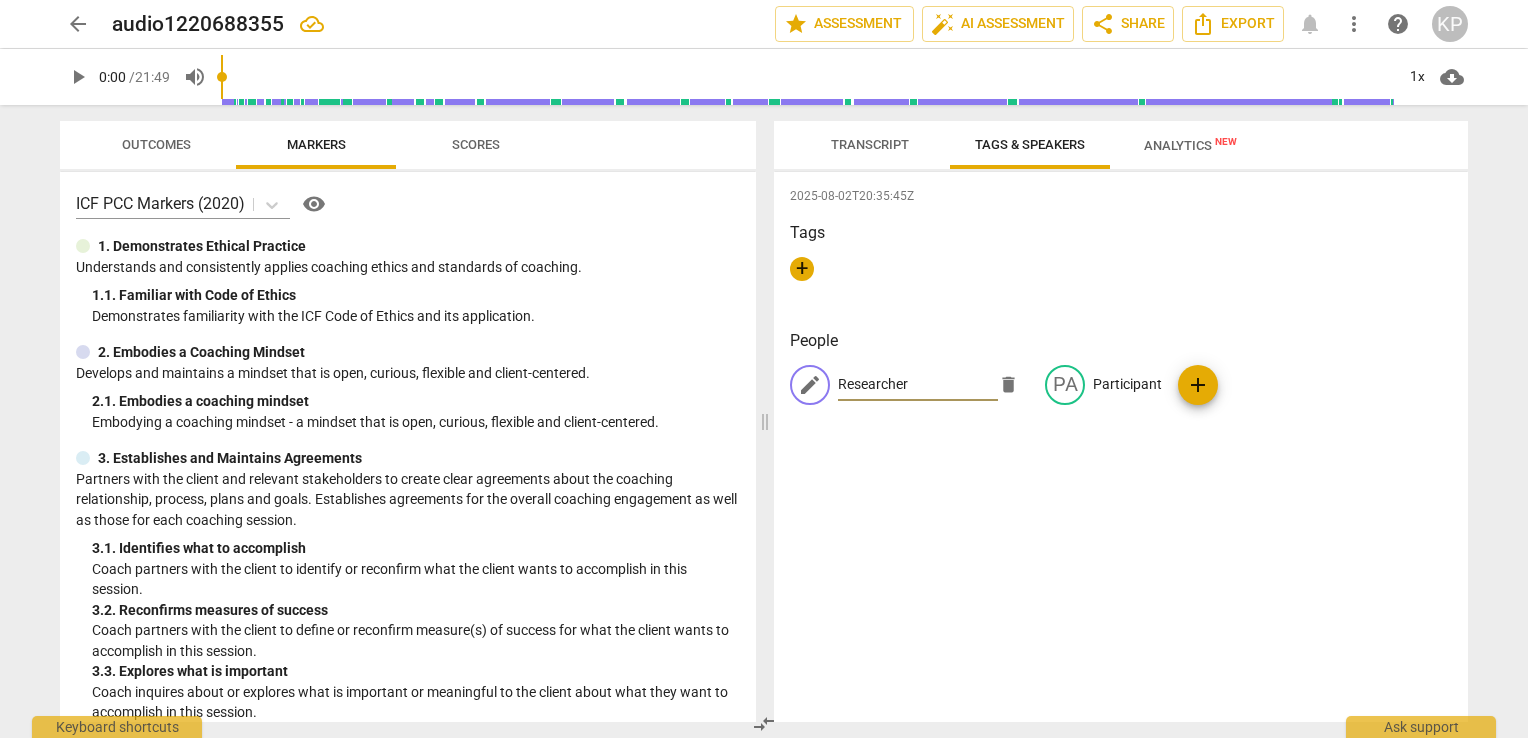 click on "Transcript" at bounding box center [870, 144] 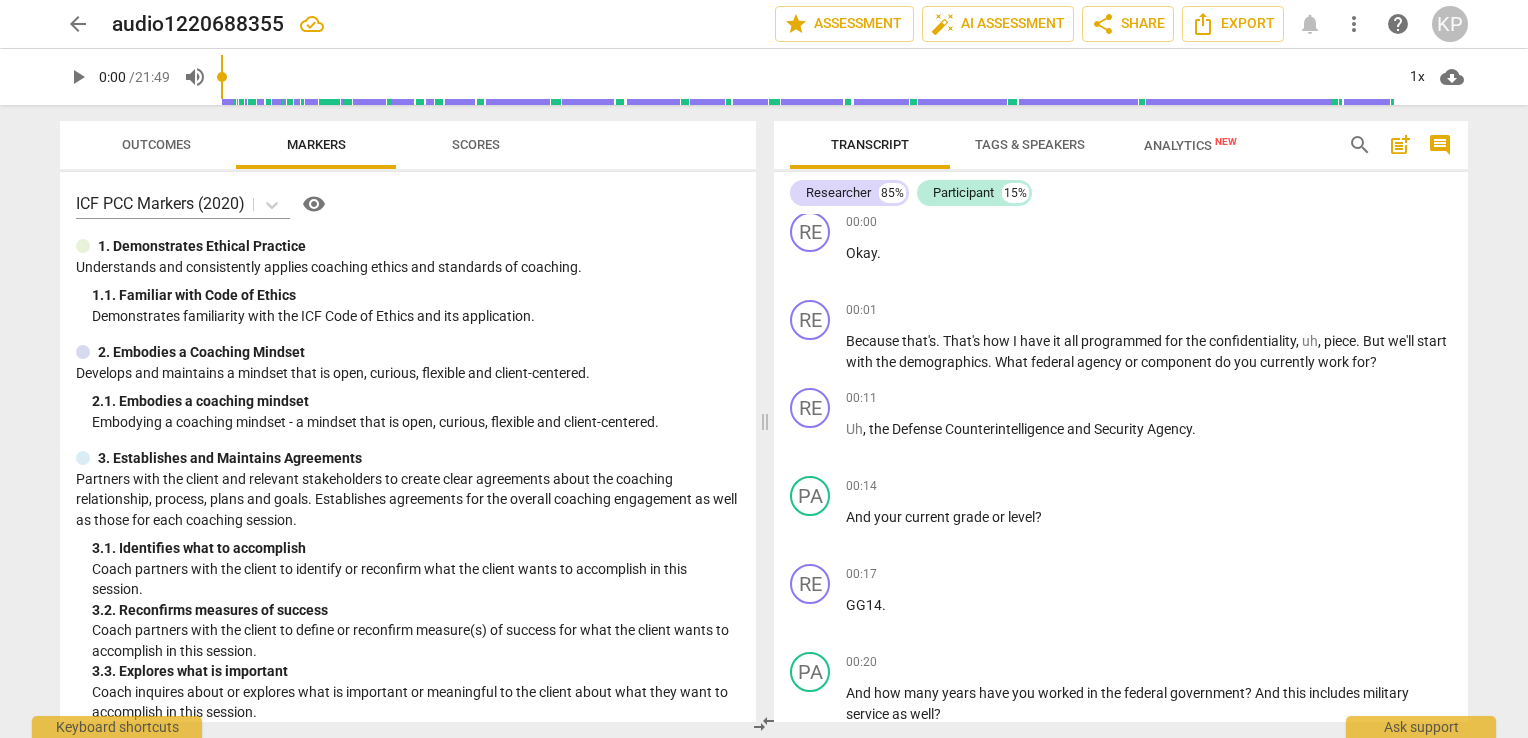 click on "Tags & Speakers" at bounding box center (1030, 144) 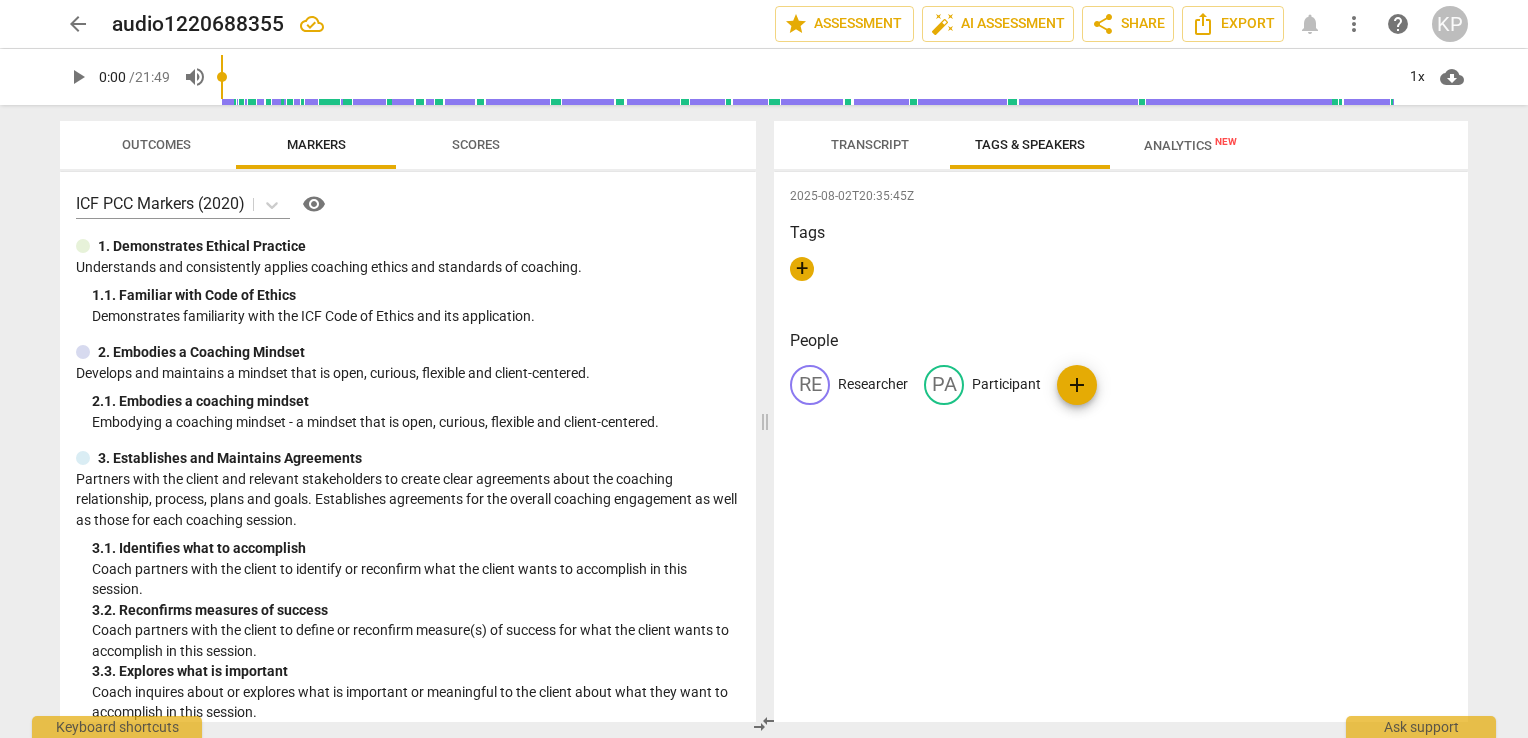 click on "Participant" at bounding box center [1006, 384] 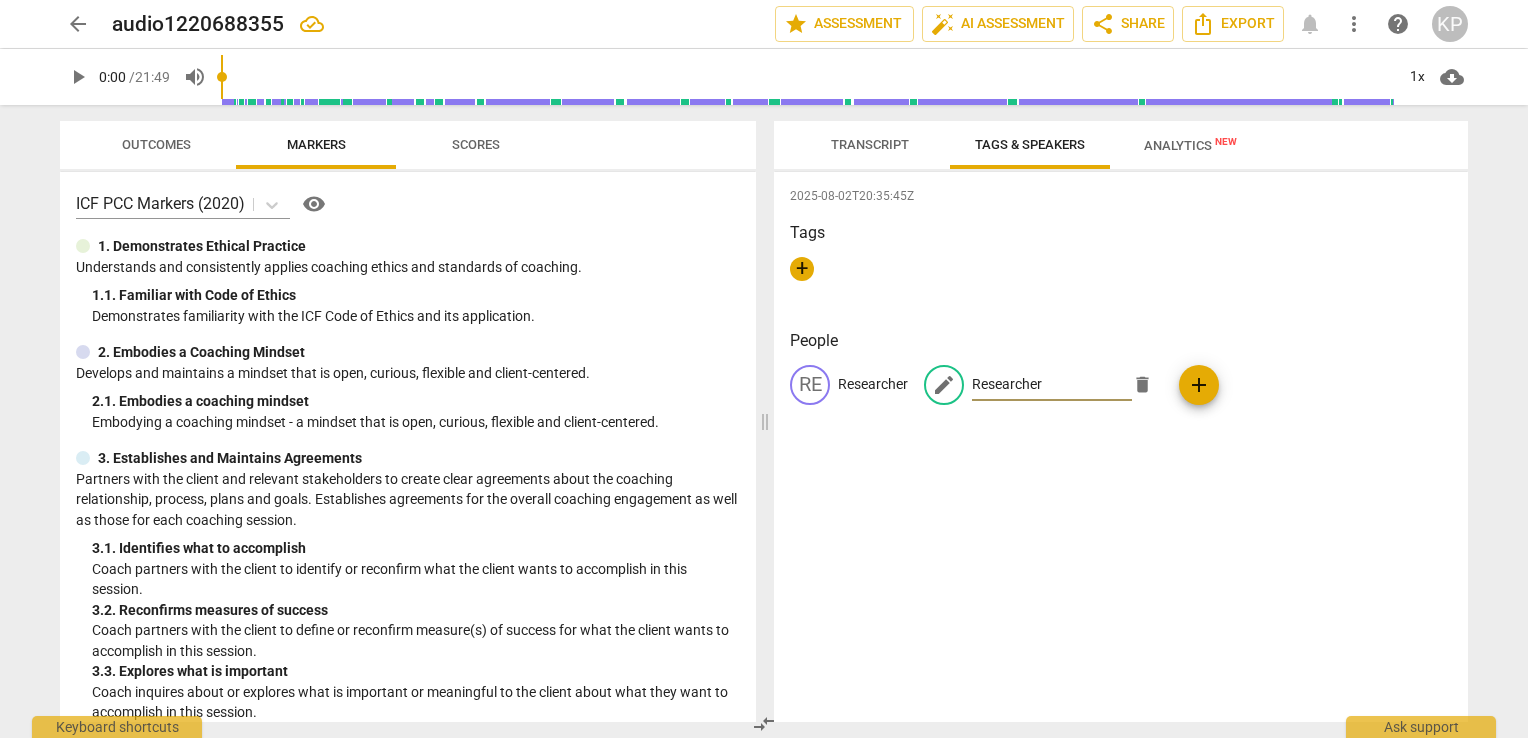 type on "Researcher" 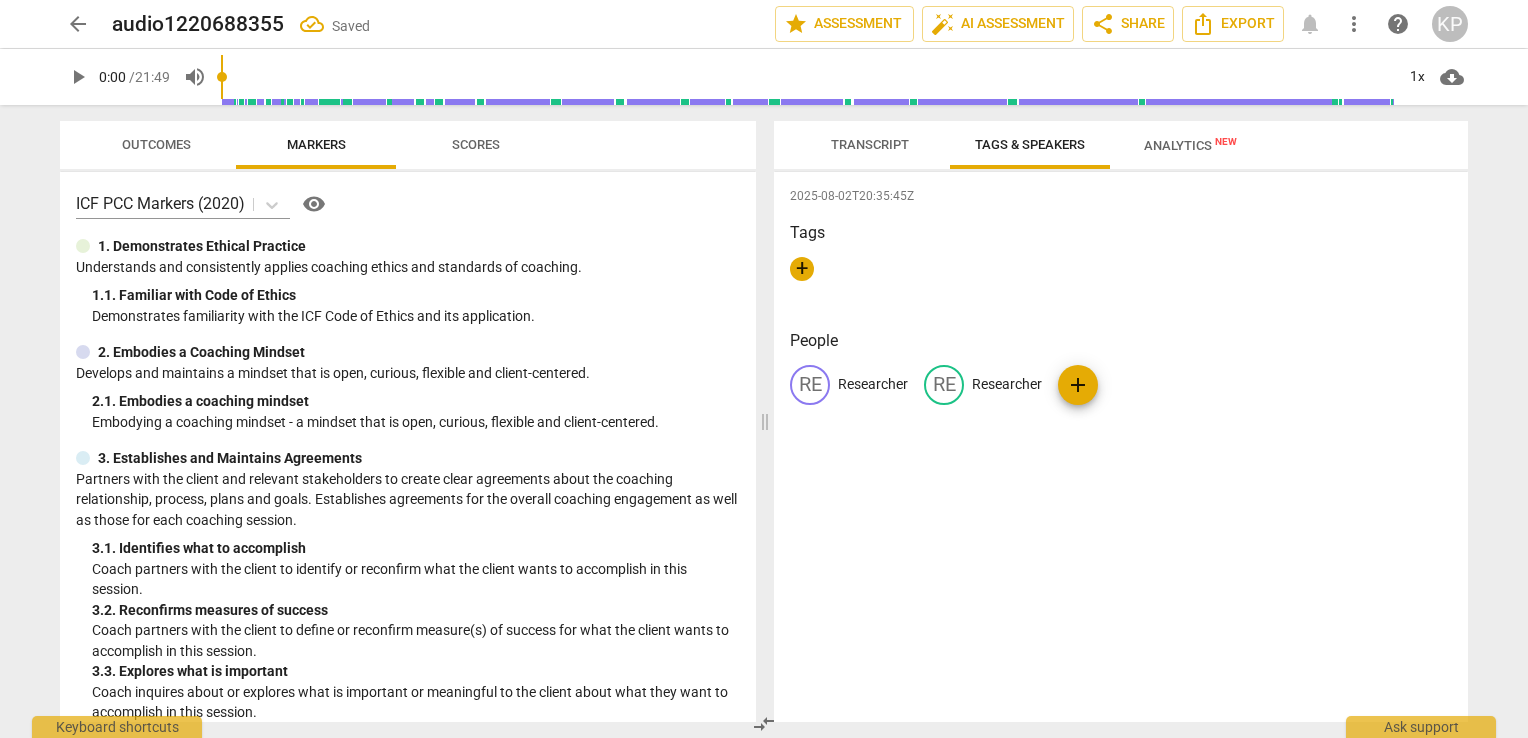 click on "Researcher" at bounding box center (873, 384) 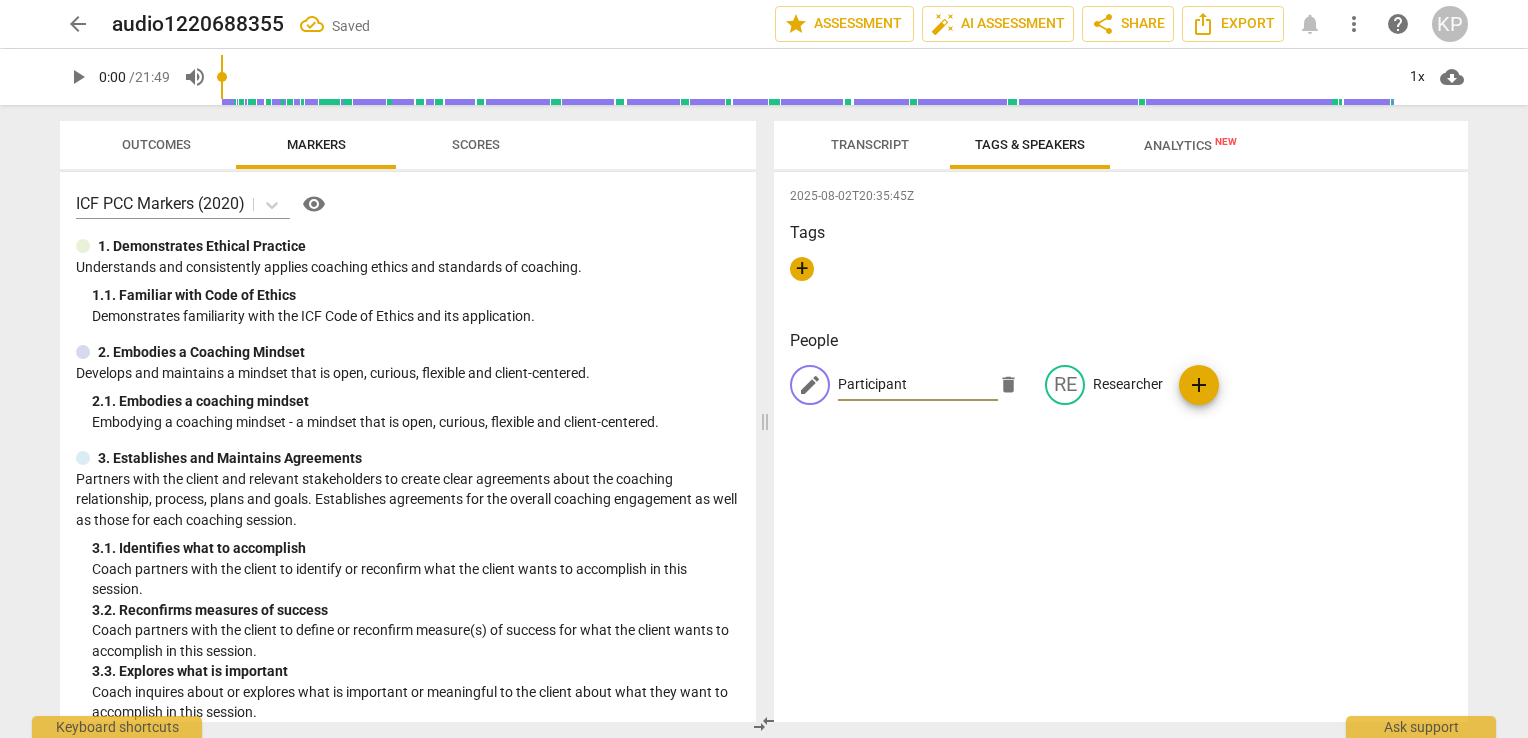 type on "Participant" 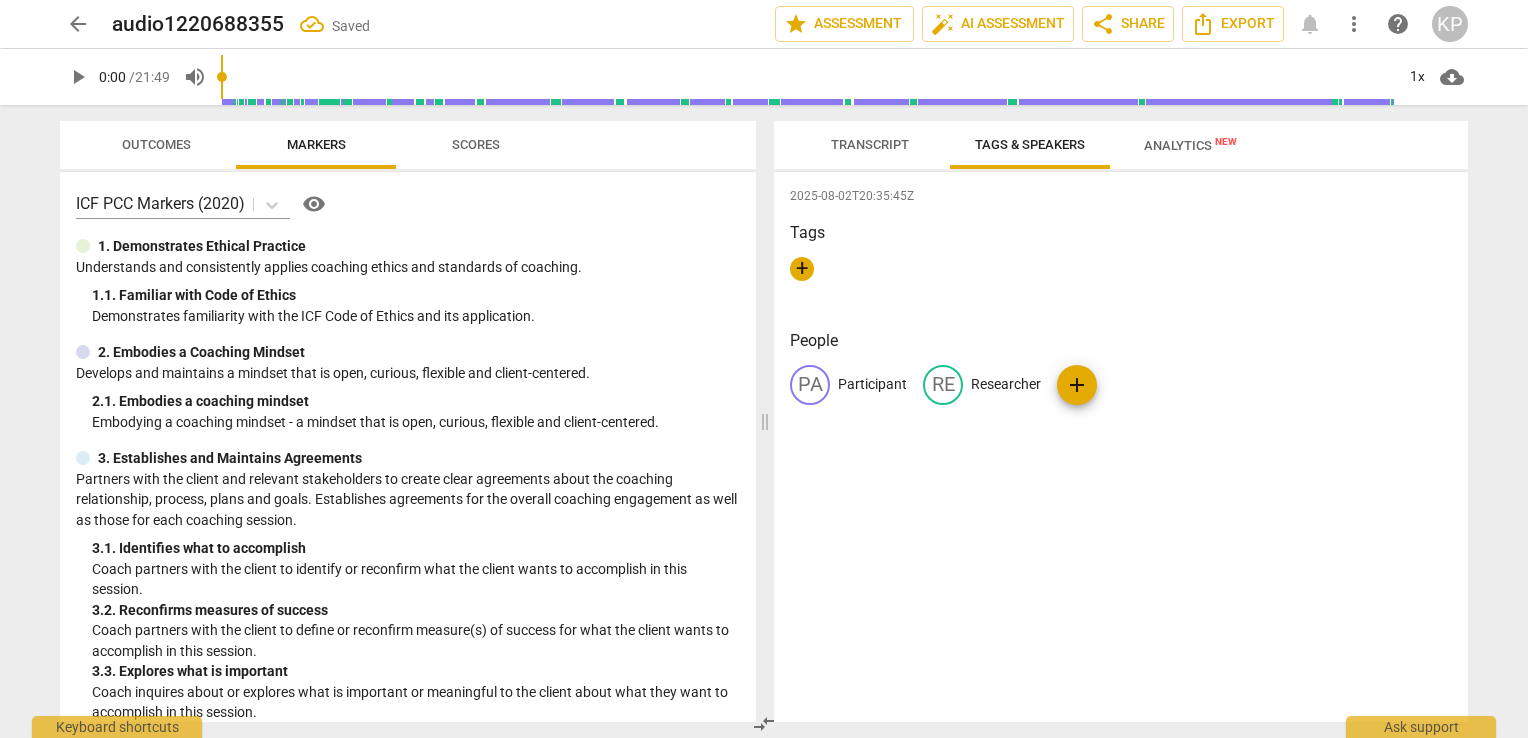 click on "Transcript" at bounding box center (870, 144) 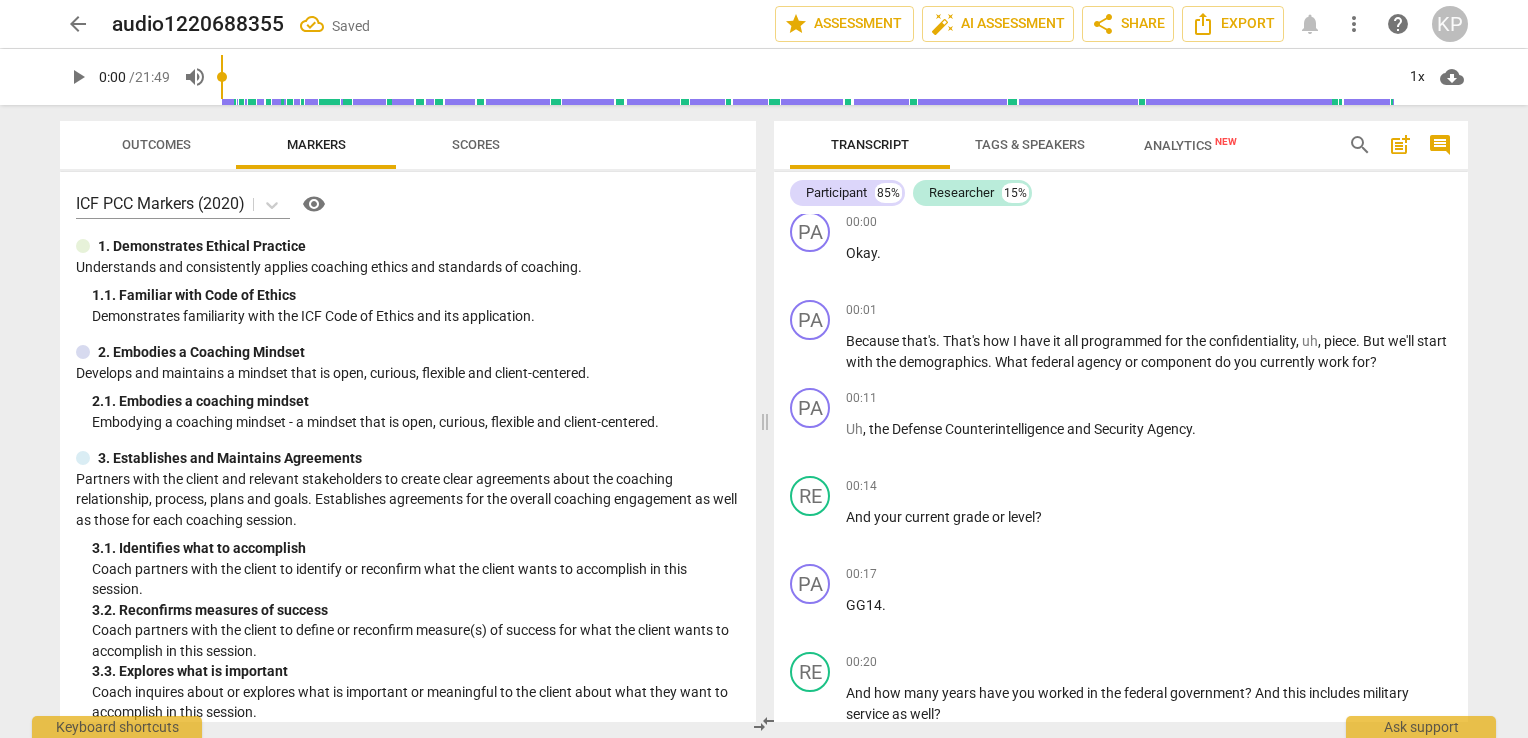 scroll, scrollTop: 0, scrollLeft: 0, axis: both 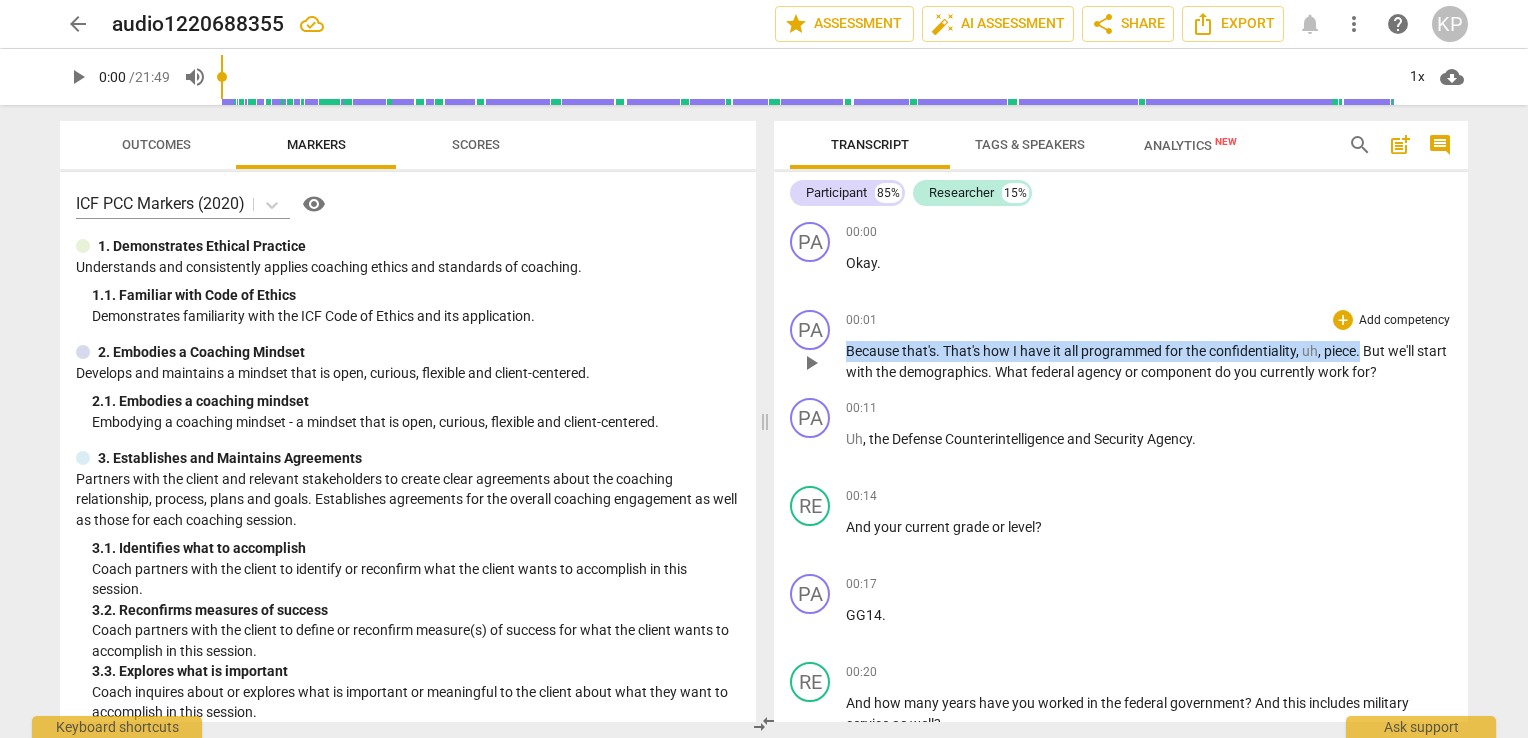 drag, startPoint x: 1363, startPoint y: 350, endPoint x: 843, endPoint y: 356, distance: 520.0346 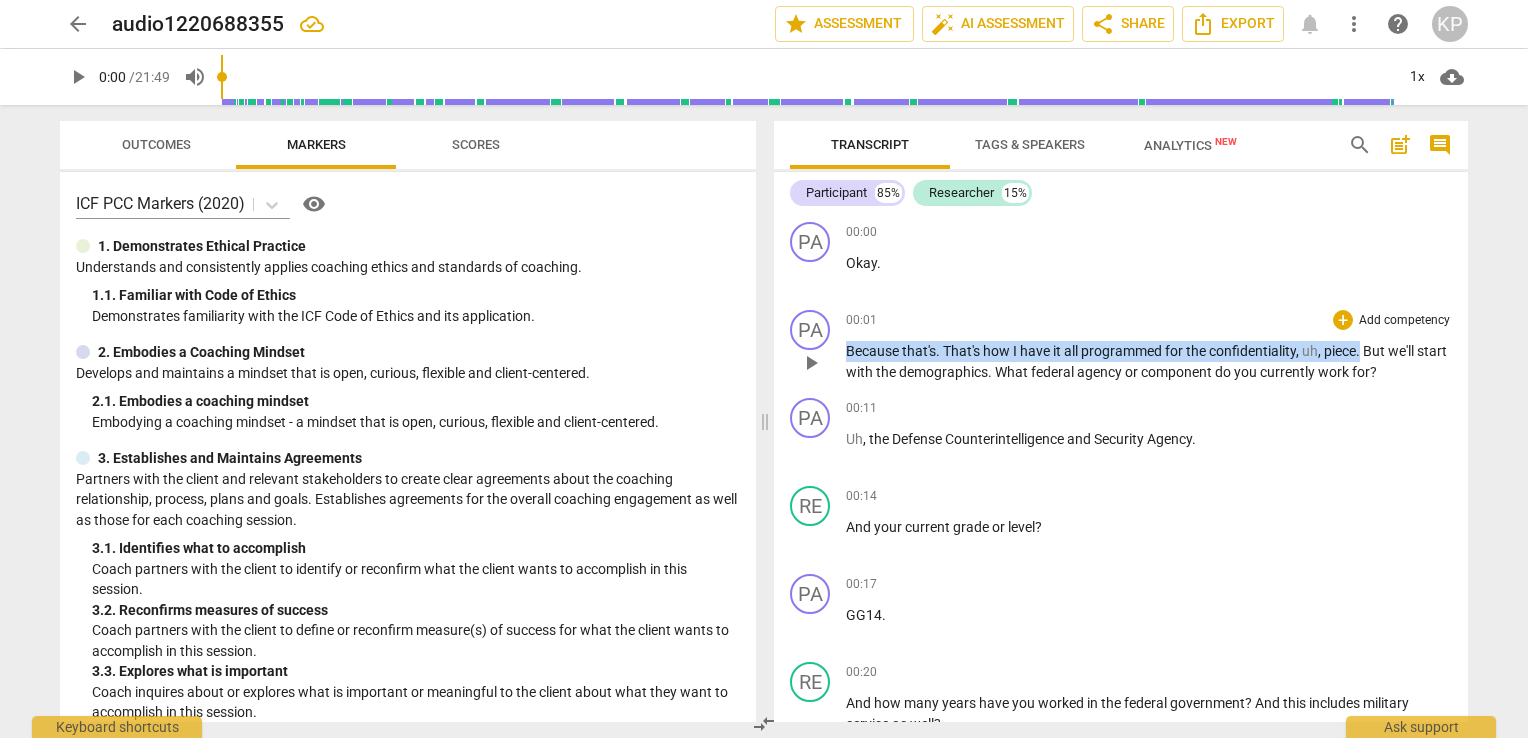 click on "PA play_arrow pause 00:01 + Add competency keyboard_arrow_right Because   that's .   That's   how   I   have   it   all   programmed   for   the   confidentiality ,   uh ,   piece .   But   we'll   start   with   the   demographics .   What   federal   agency   or   component   do   you   currently   work   for ?" at bounding box center (1121, 346) 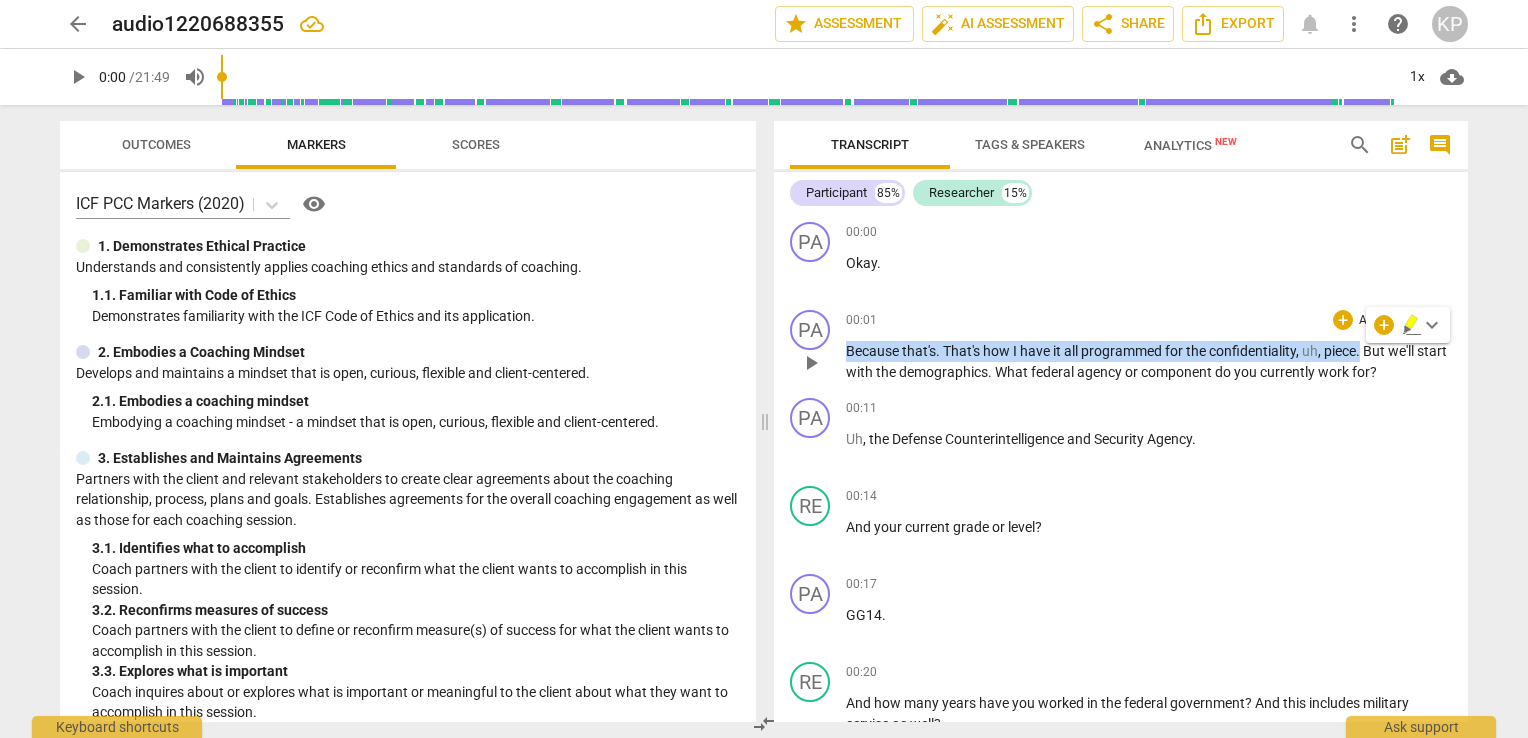 type 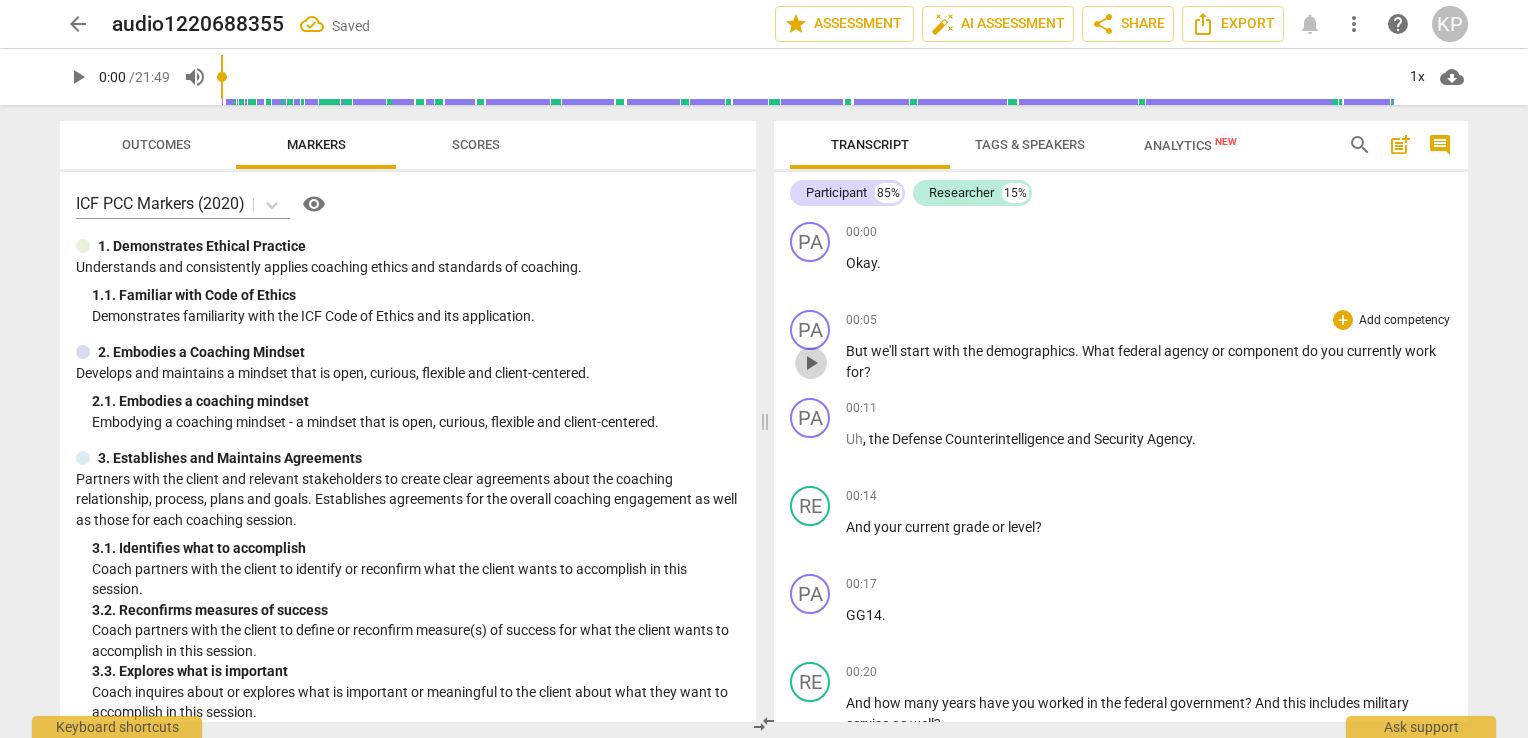 click on "play_arrow" at bounding box center (811, 363) 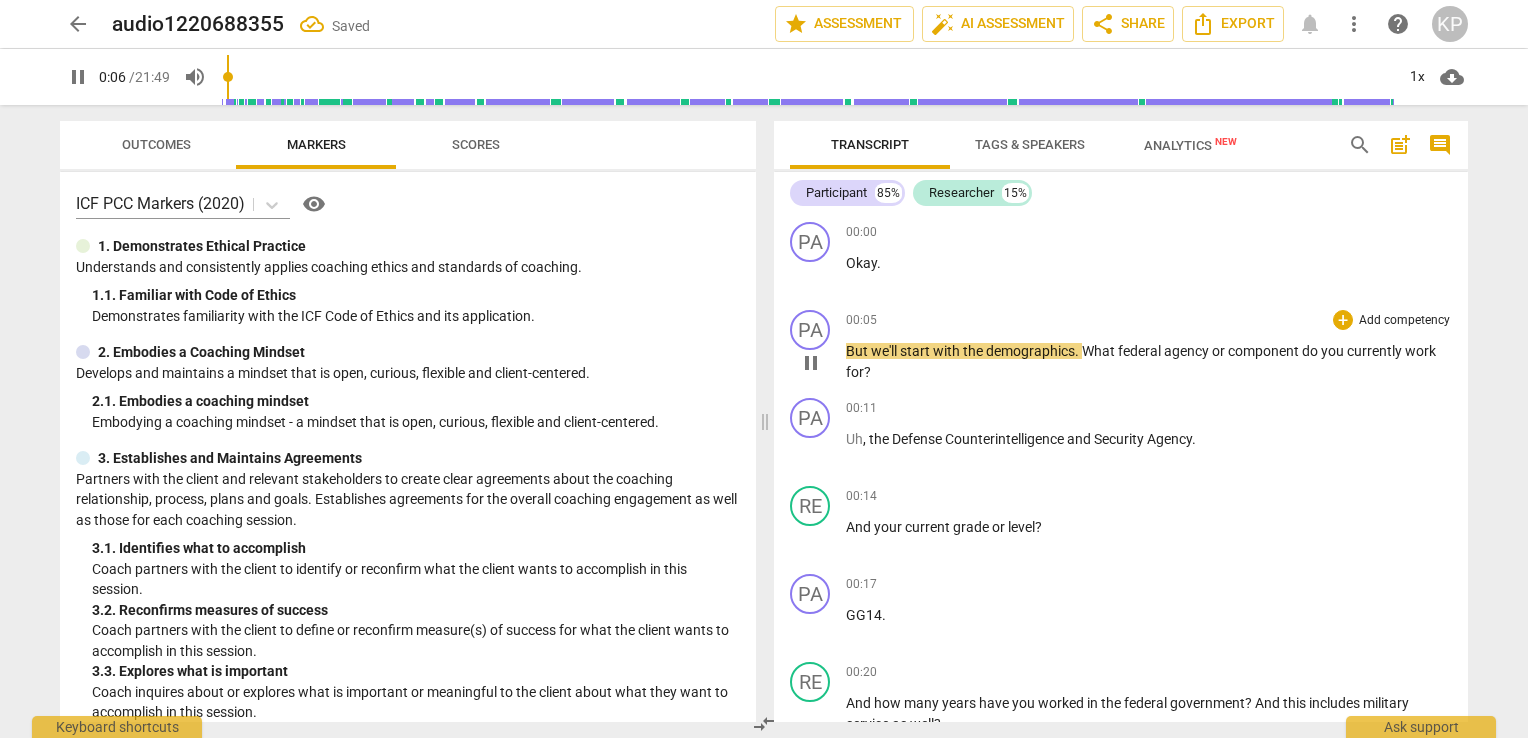 click on "pause" at bounding box center (811, 363) 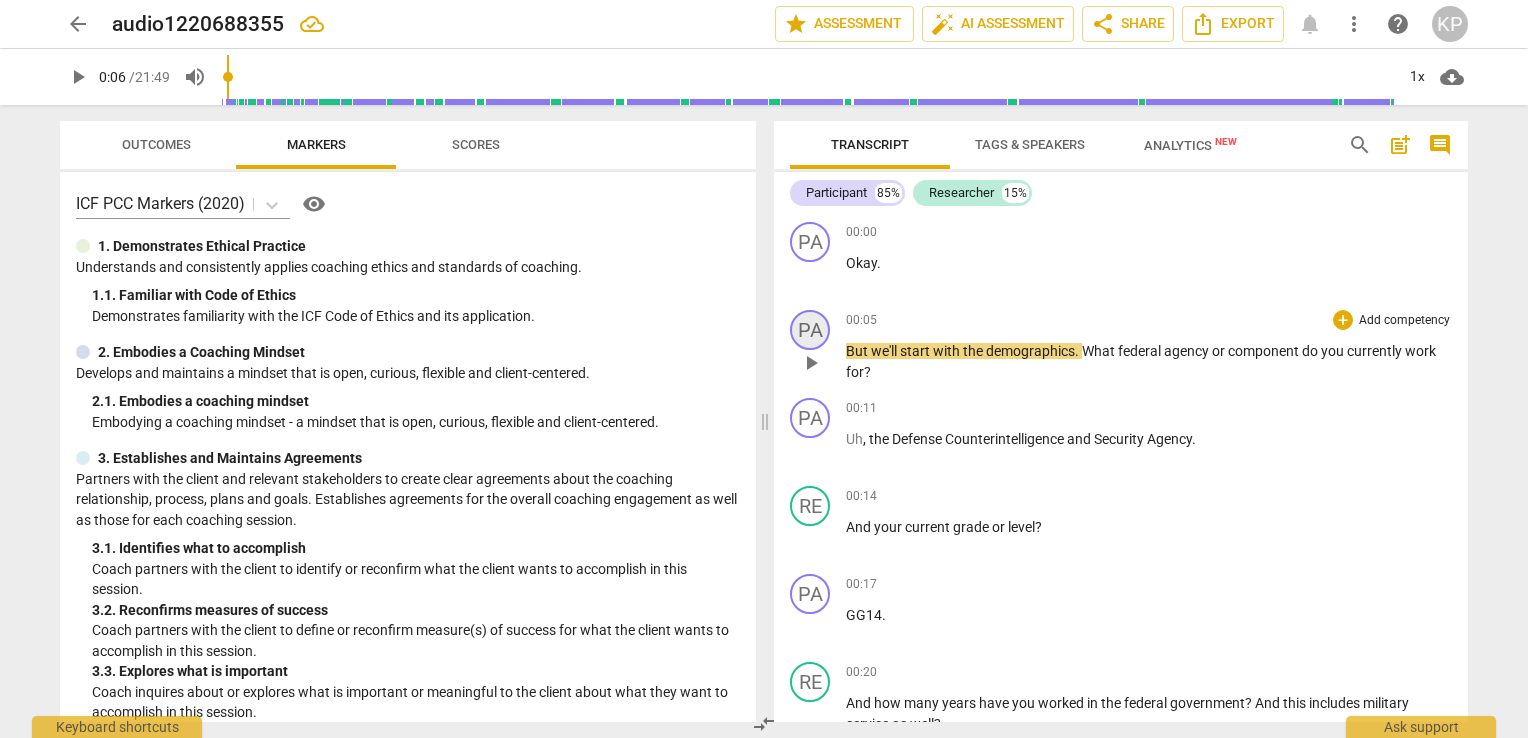 click on "PA" at bounding box center (810, 330) 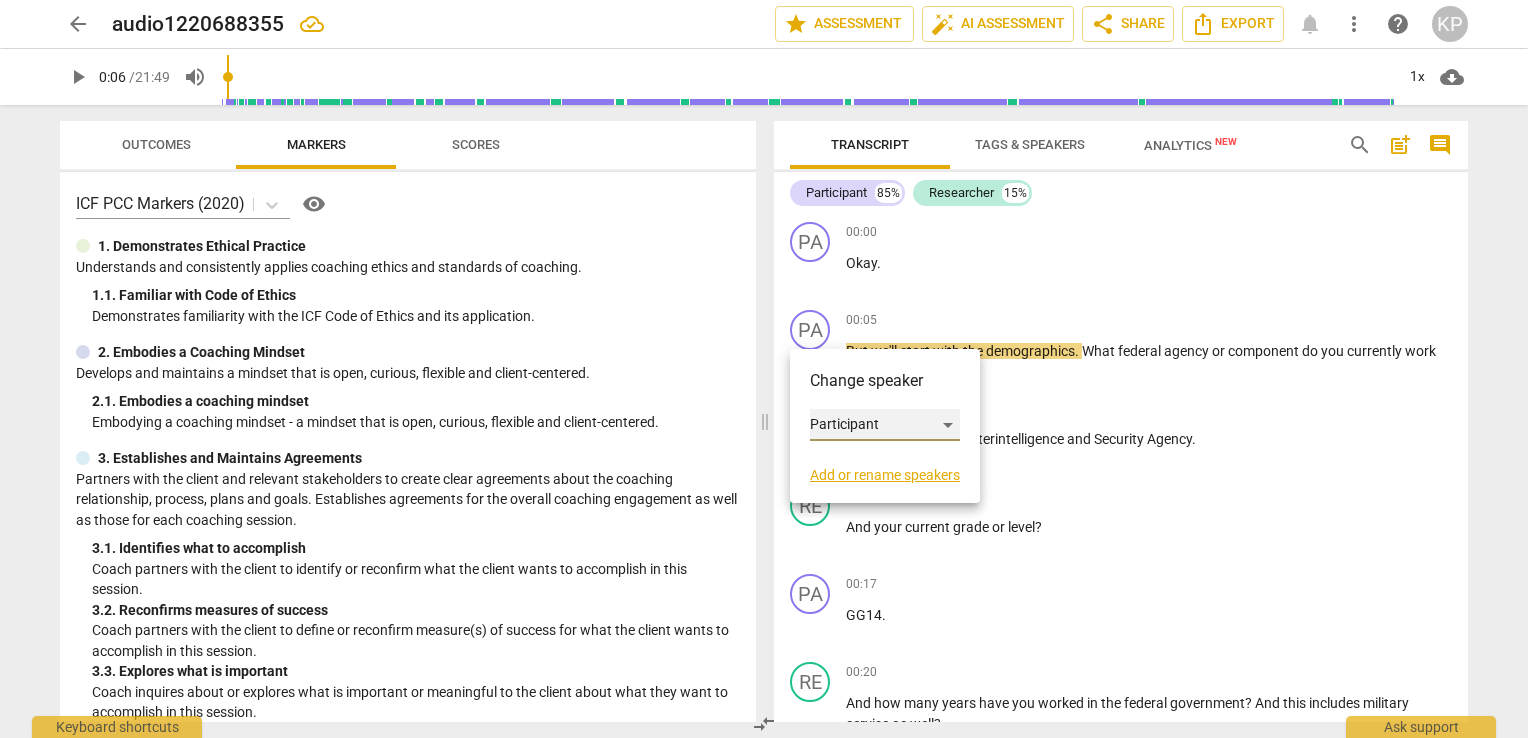 click on "Participant" at bounding box center (885, 425) 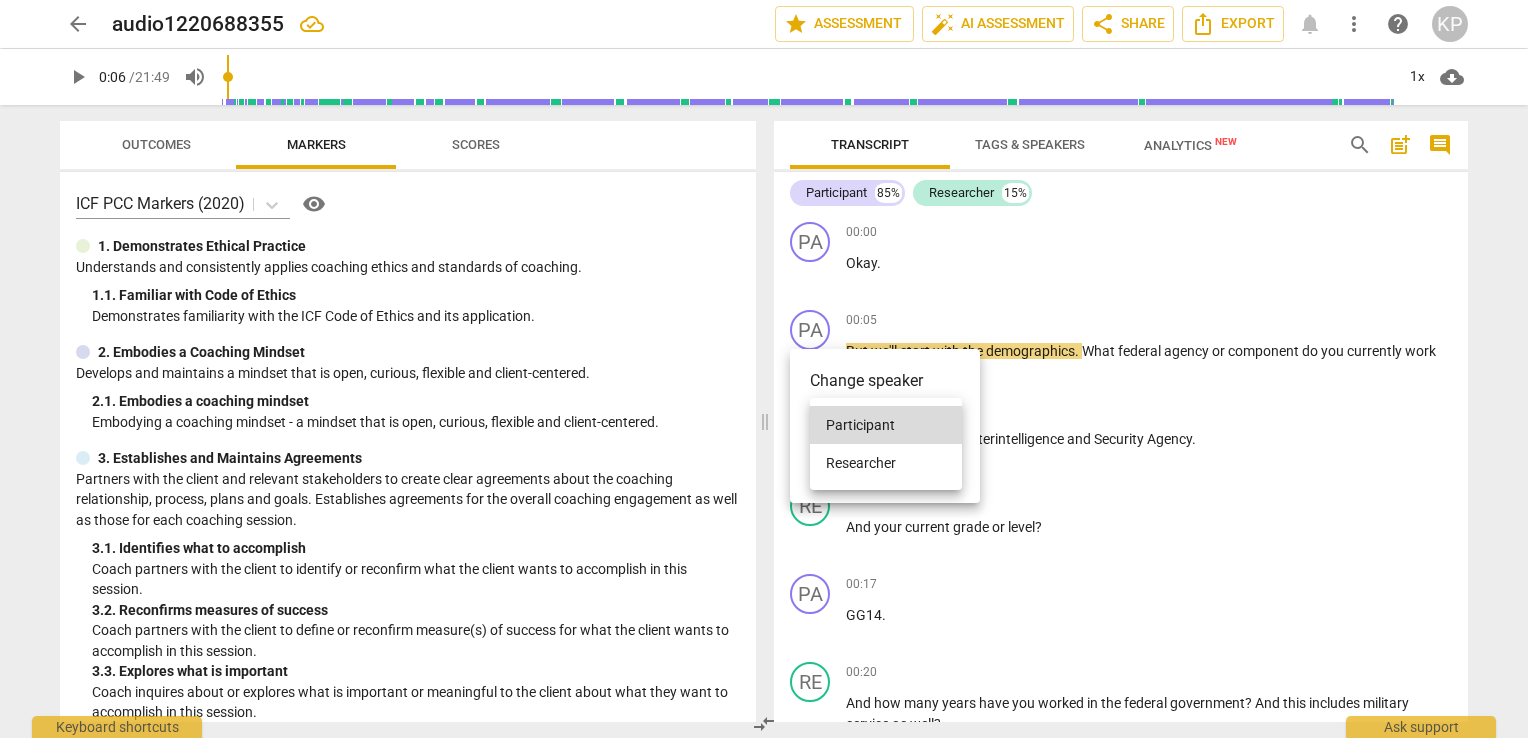 click on "Researcher" at bounding box center (886, 463) 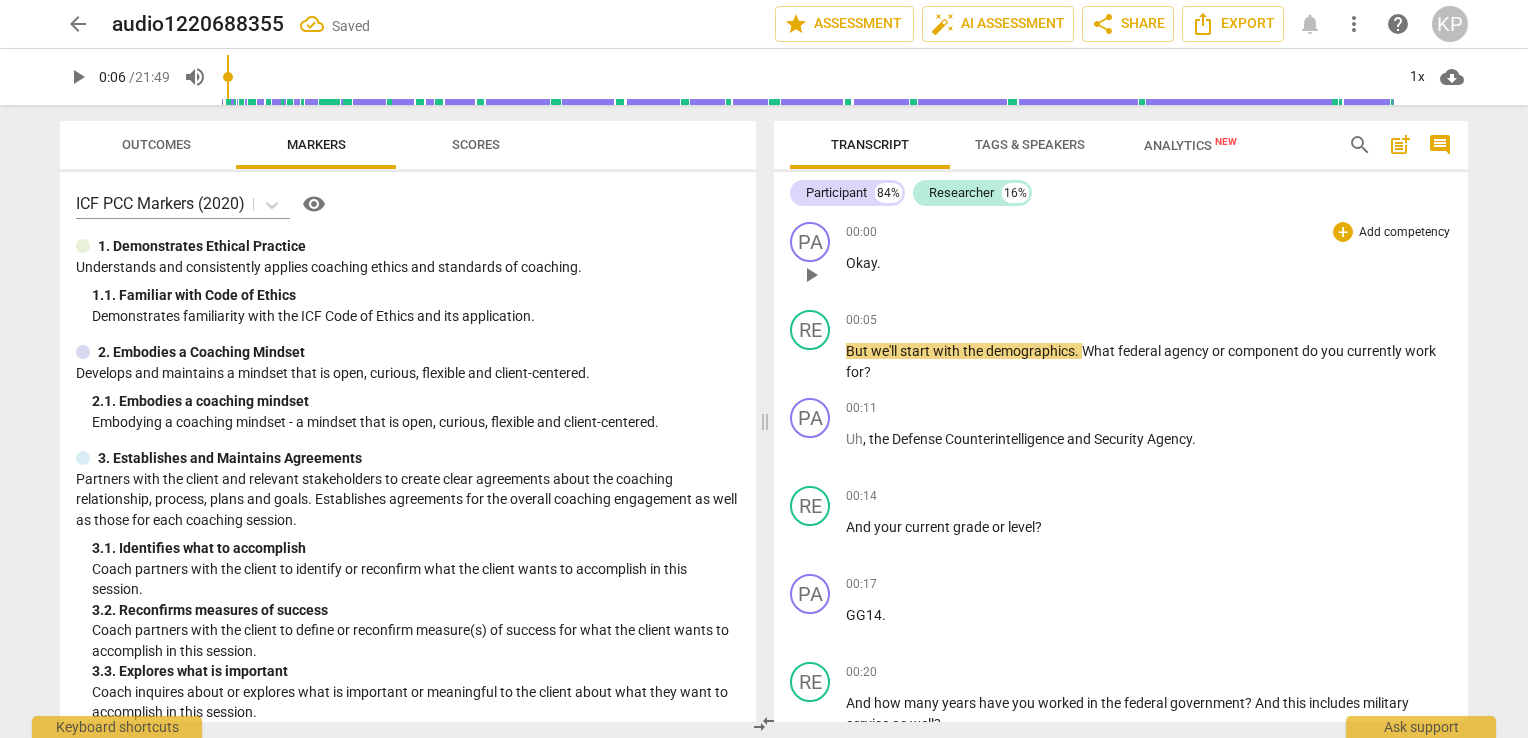 click on "Okay" at bounding box center [861, 263] 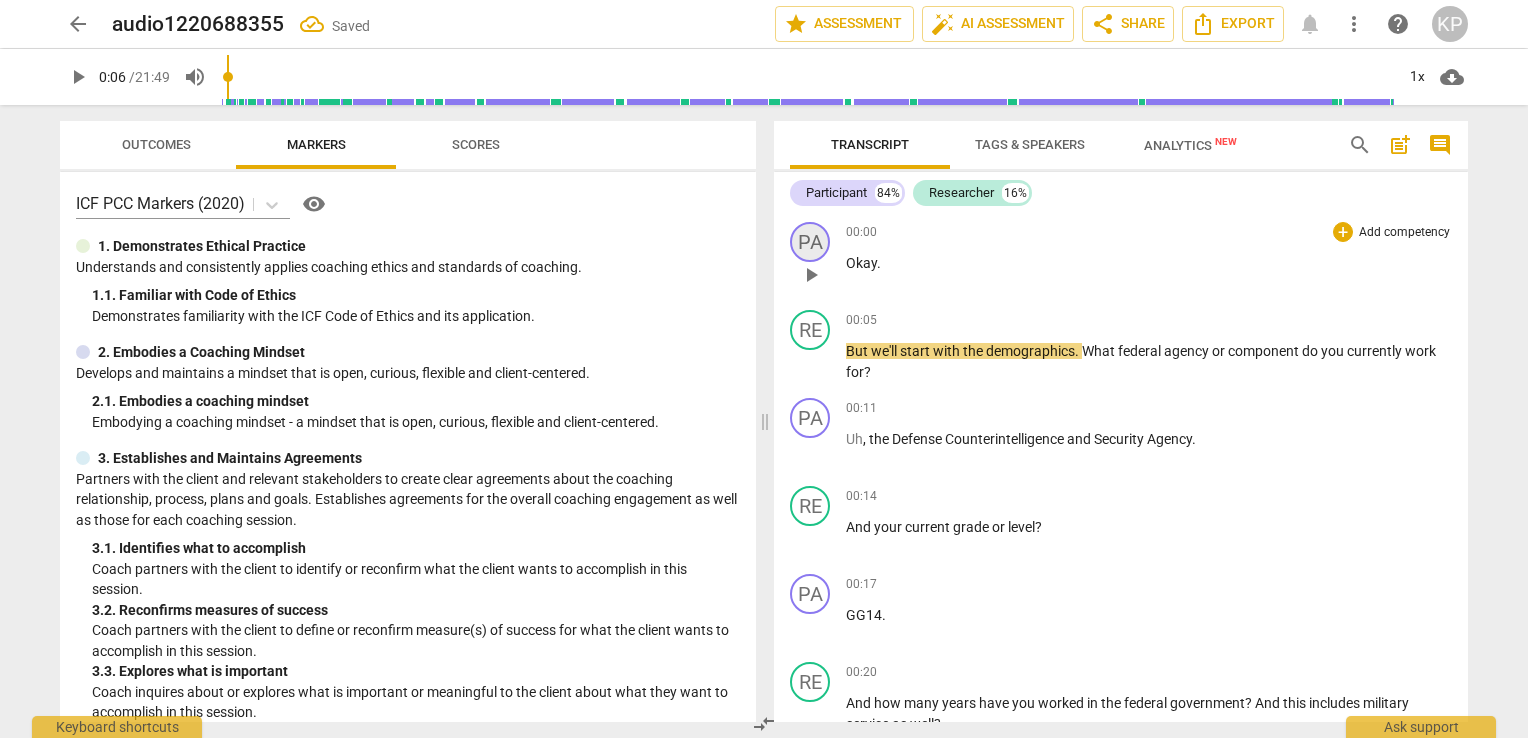 click on "PA" at bounding box center [810, 242] 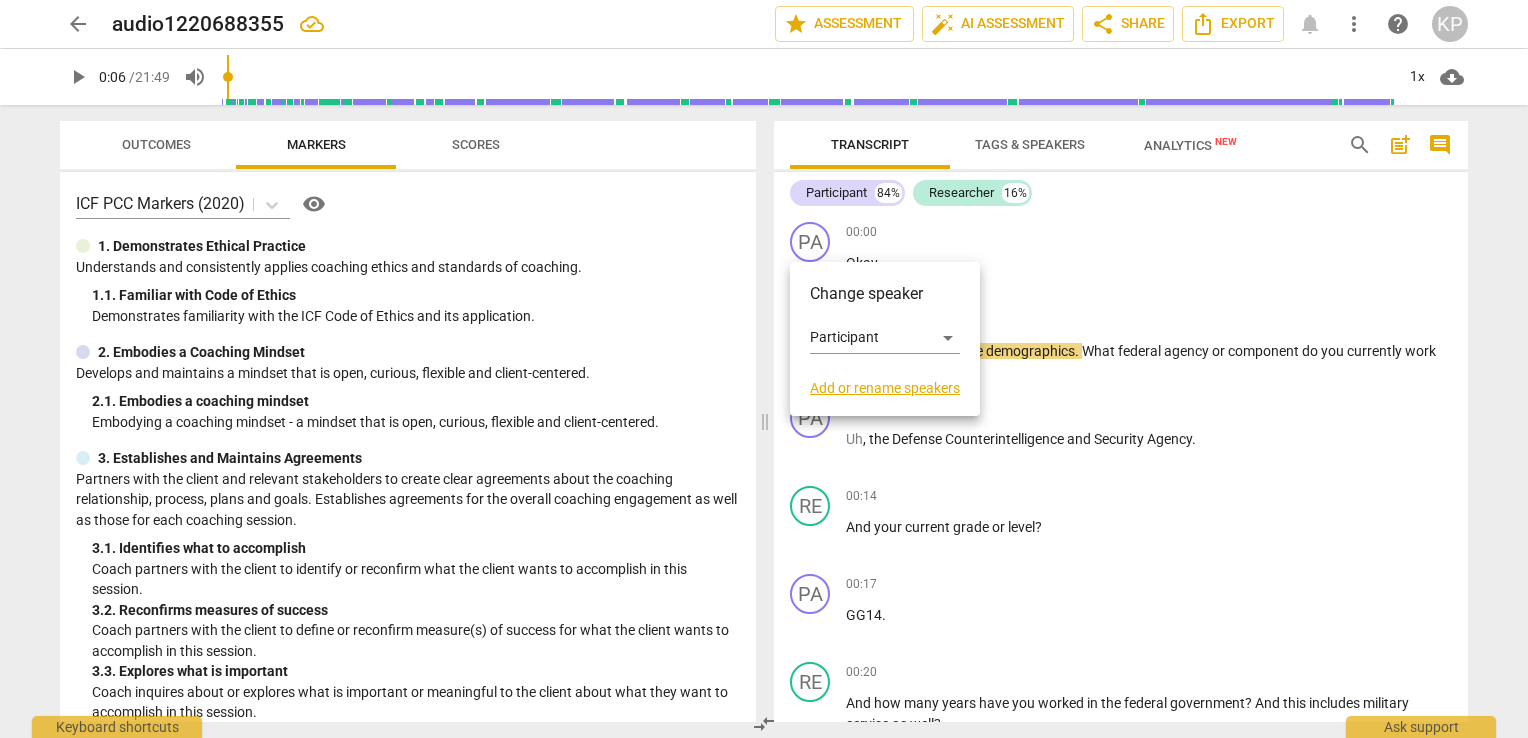 click at bounding box center (764, 369) 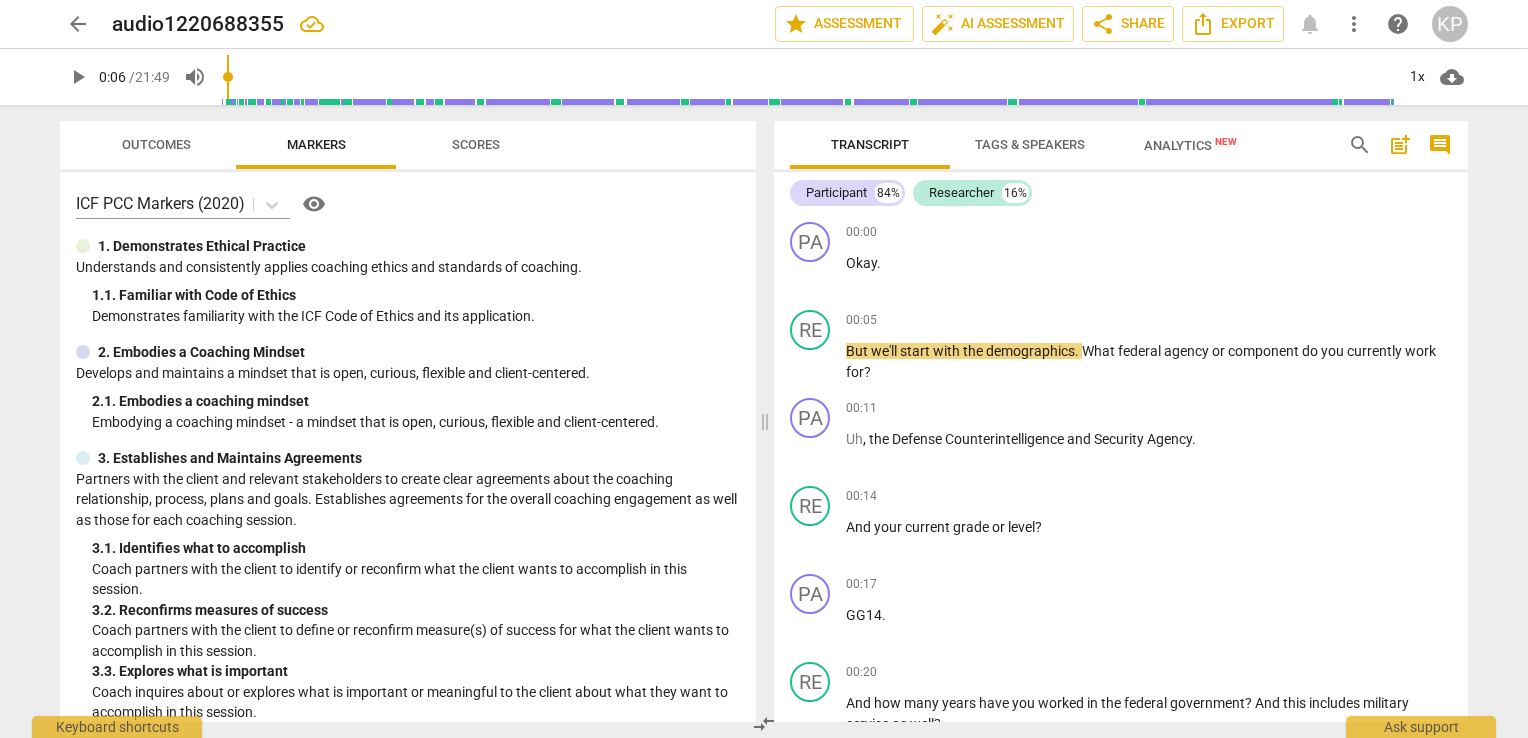 click on "Okay ." at bounding box center (1149, 263) 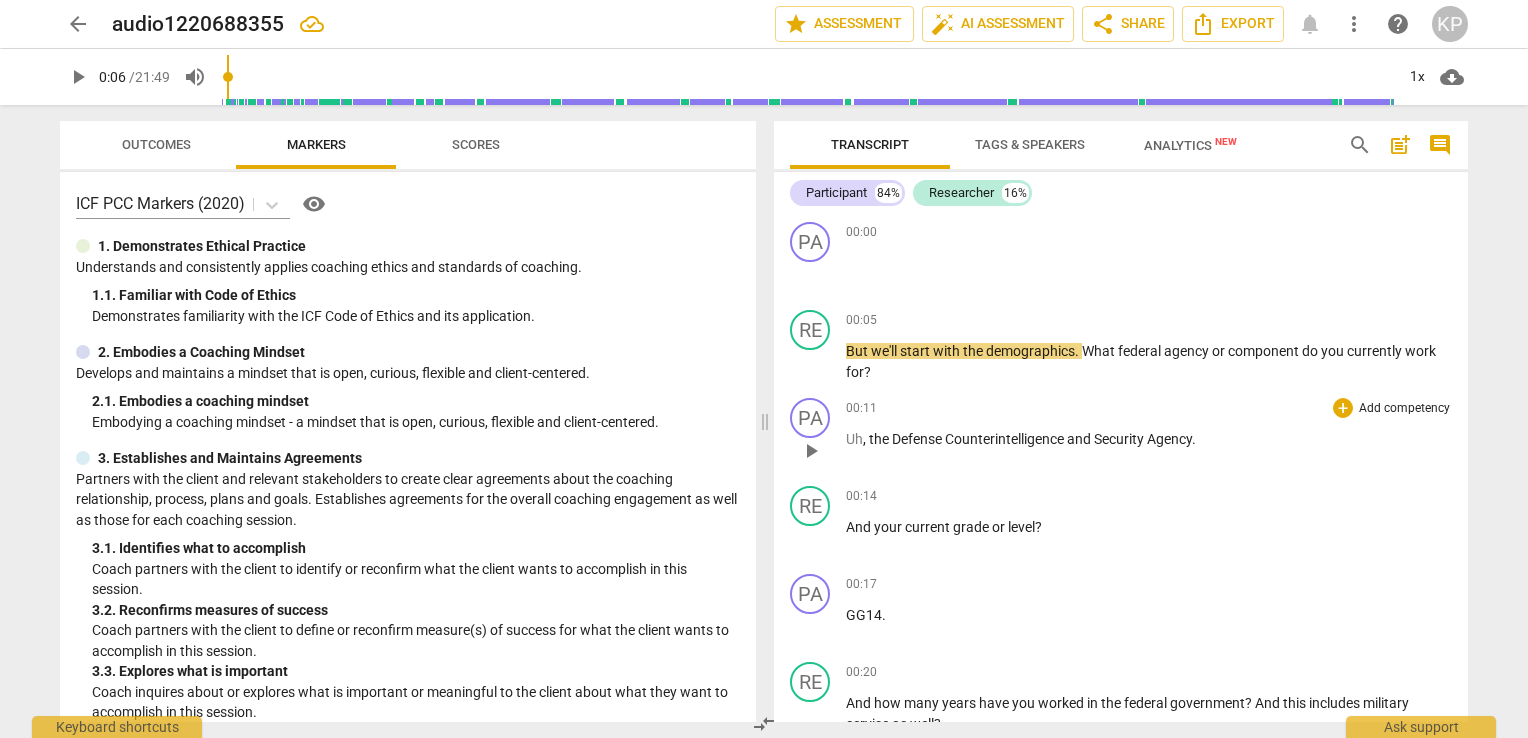 click on "00:11 + Add competency keyboard_arrow_right Uh ,   the   Defense   Counterintelligence   and   Security   Agency ." at bounding box center (1149, 434) 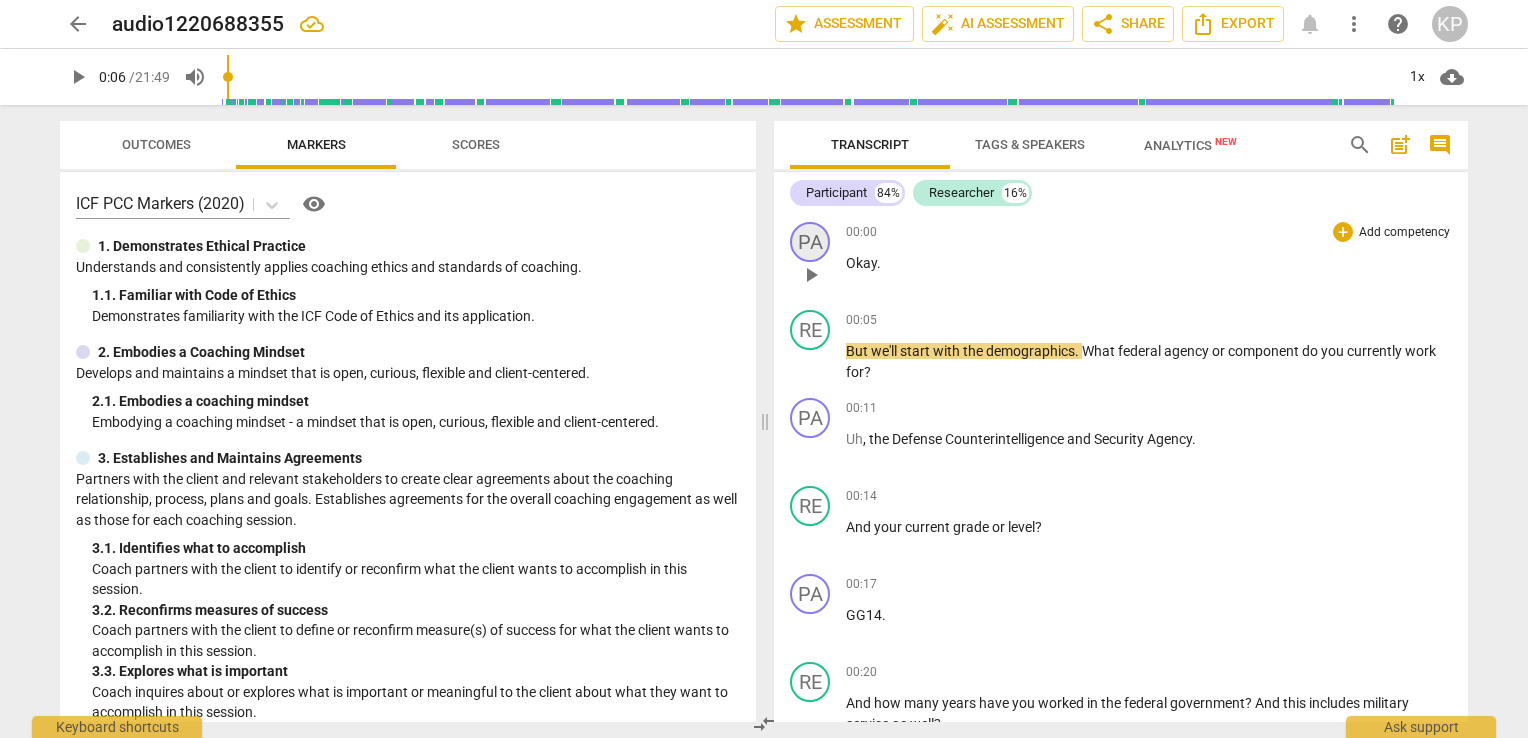 click on "PA" at bounding box center (810, 242) 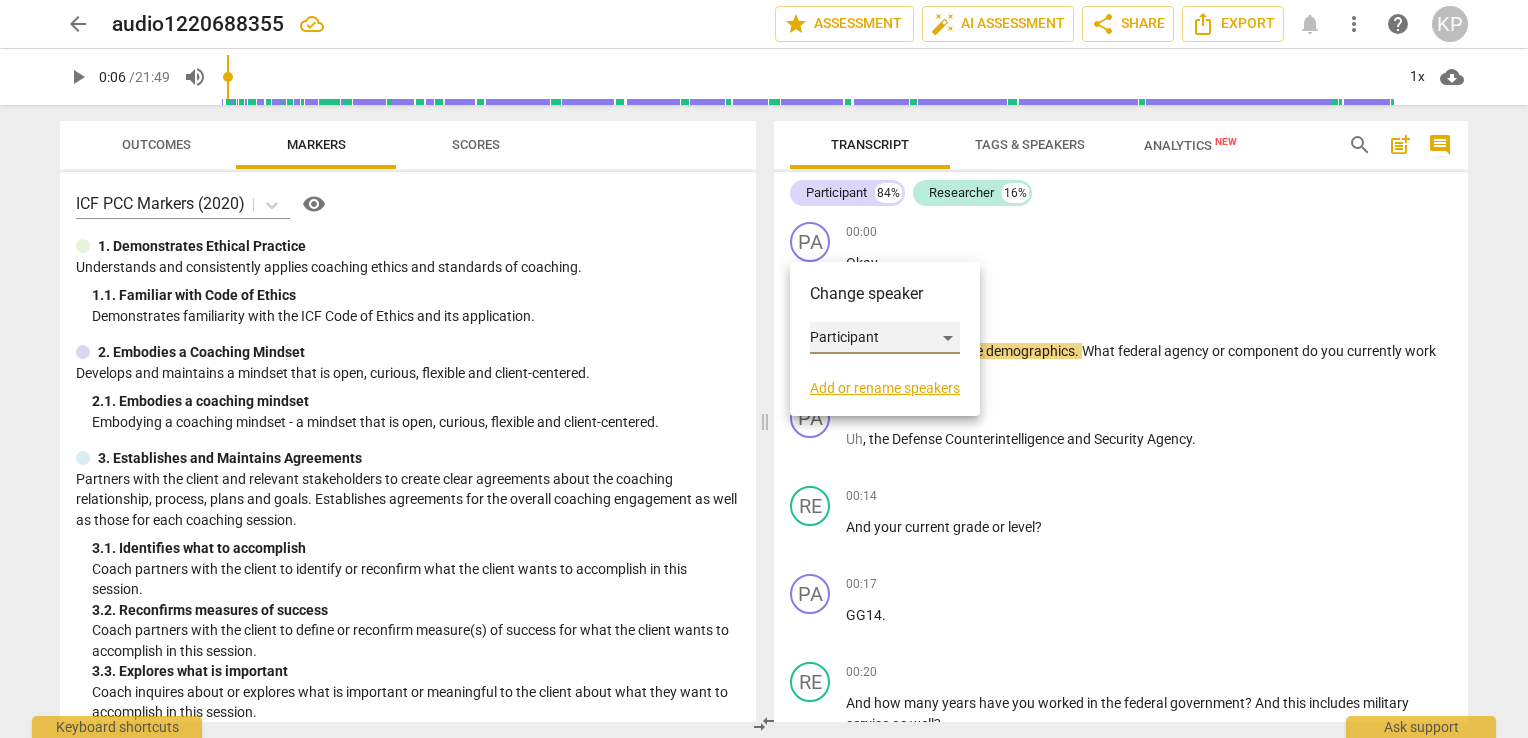 click on "Participant" at bounding box center (885, 338) 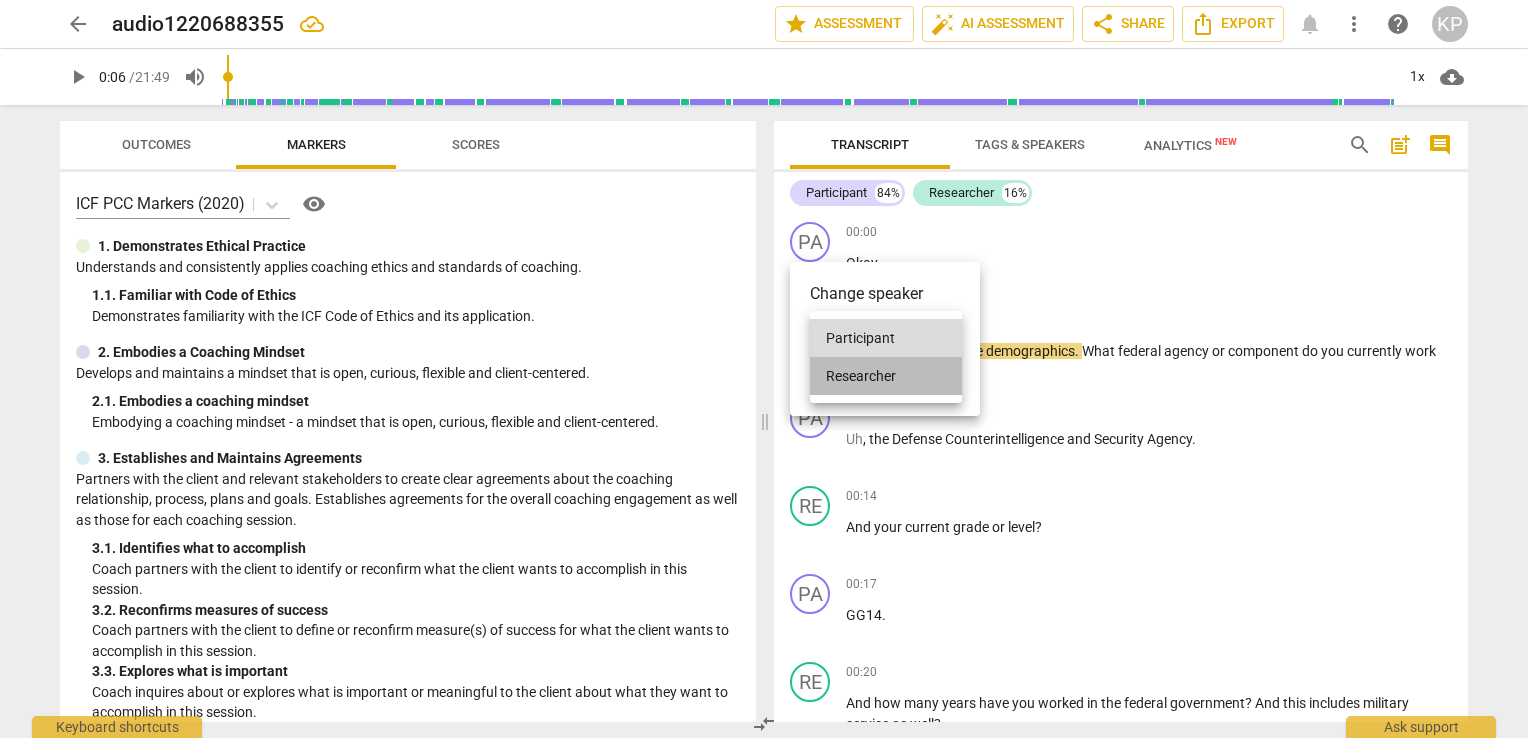 click on "Researcher" at bounding box center (886, 376) 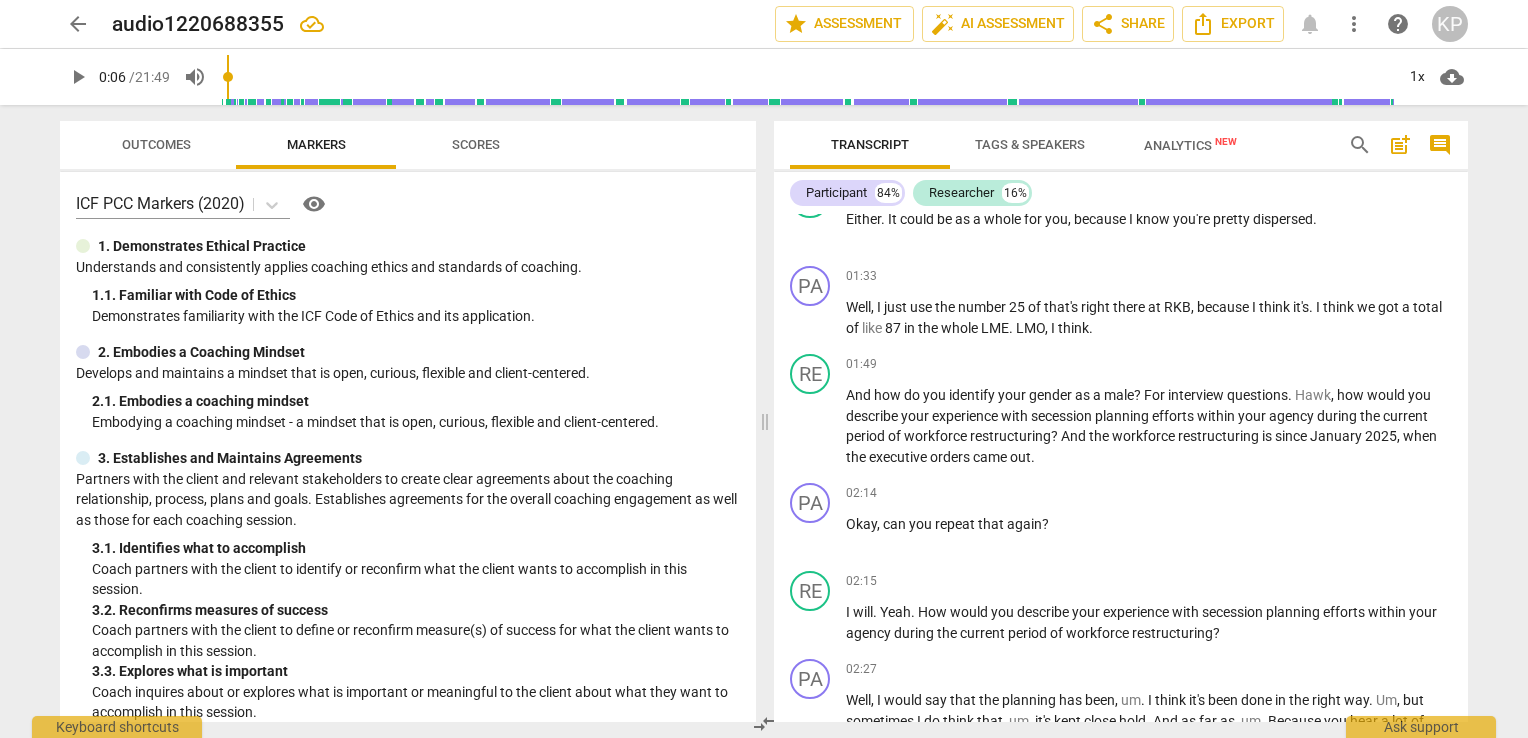 scroll, scrollTop: 1375, scrollLeft: 0, axis: vertical 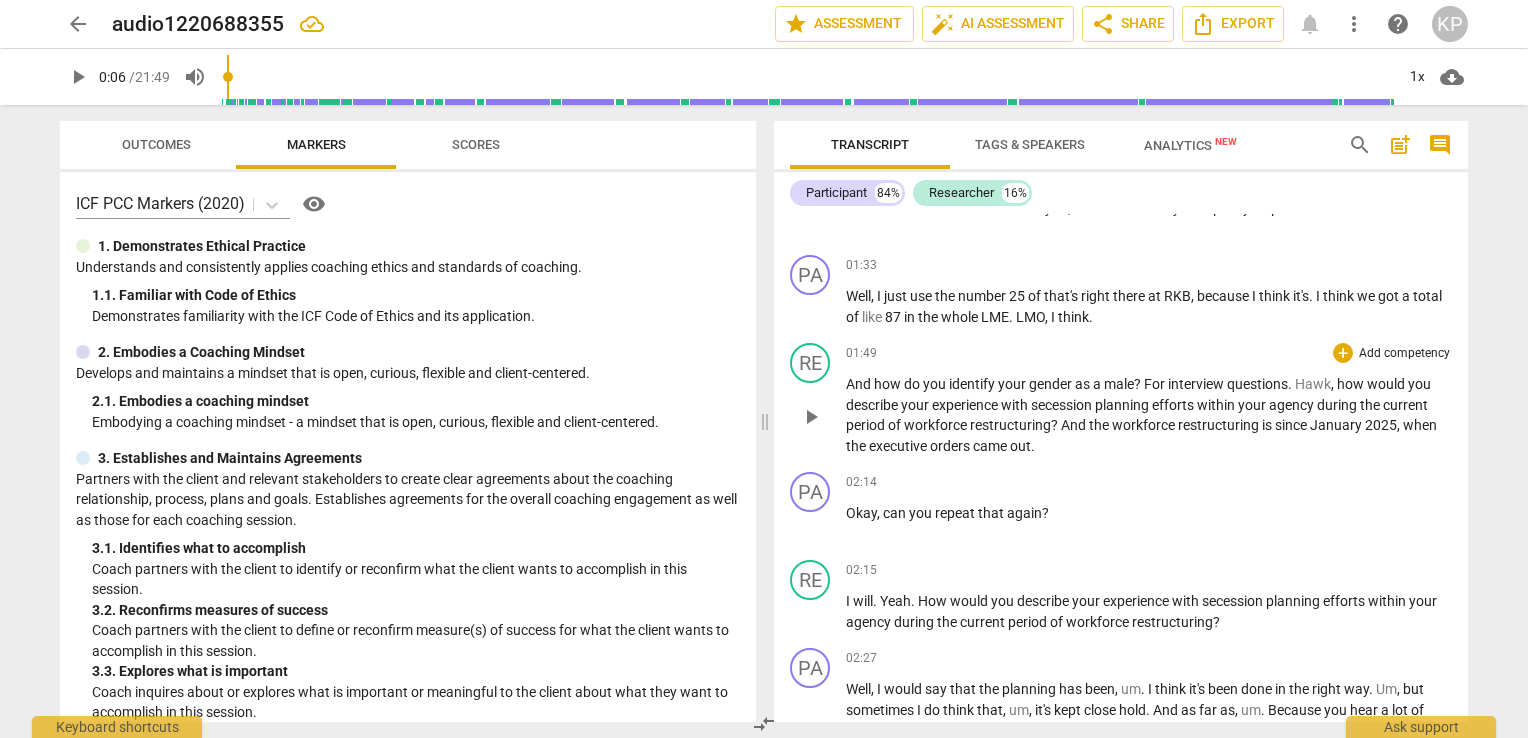 click on "gender" at bounding box center [1052, 384] 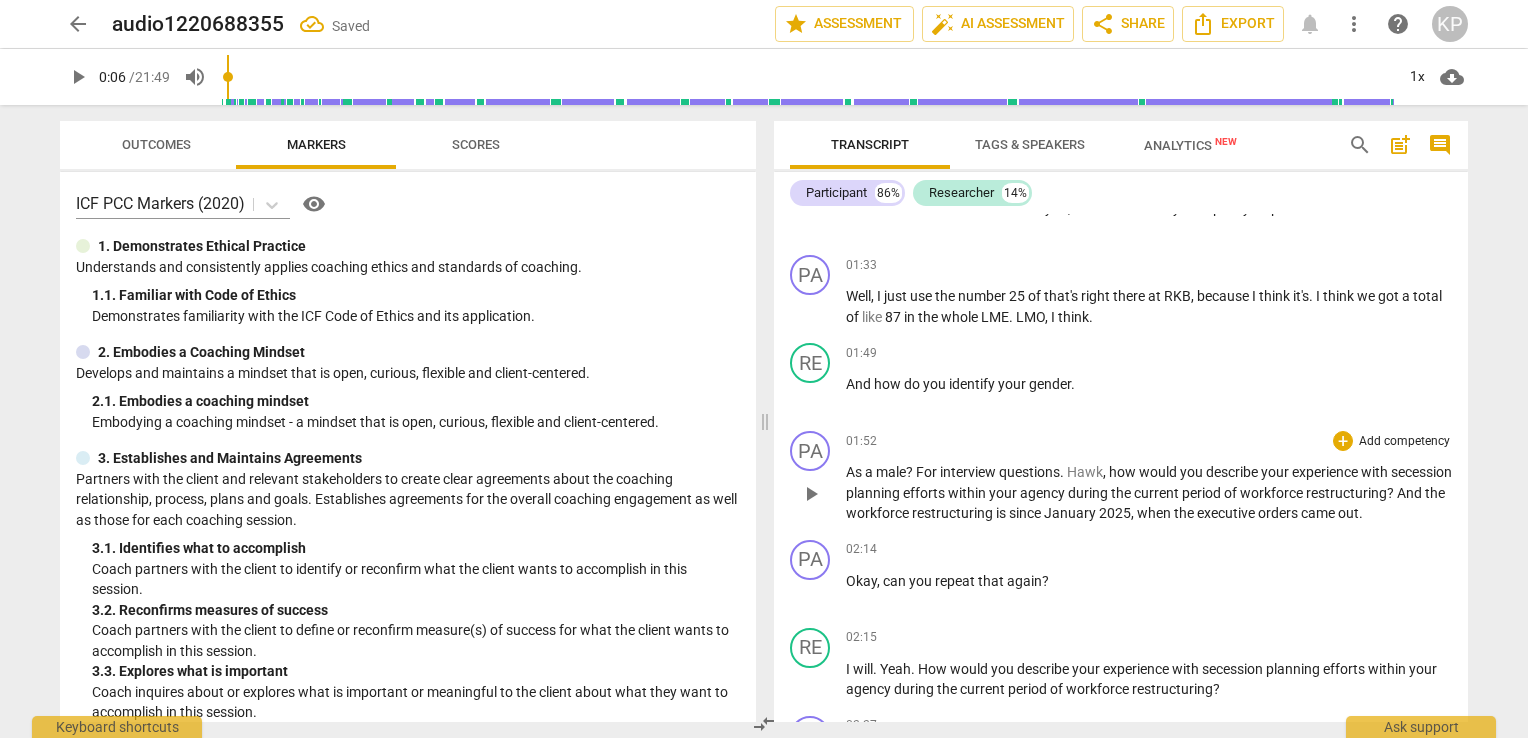 click on "?" at bounding box center (911, 472) 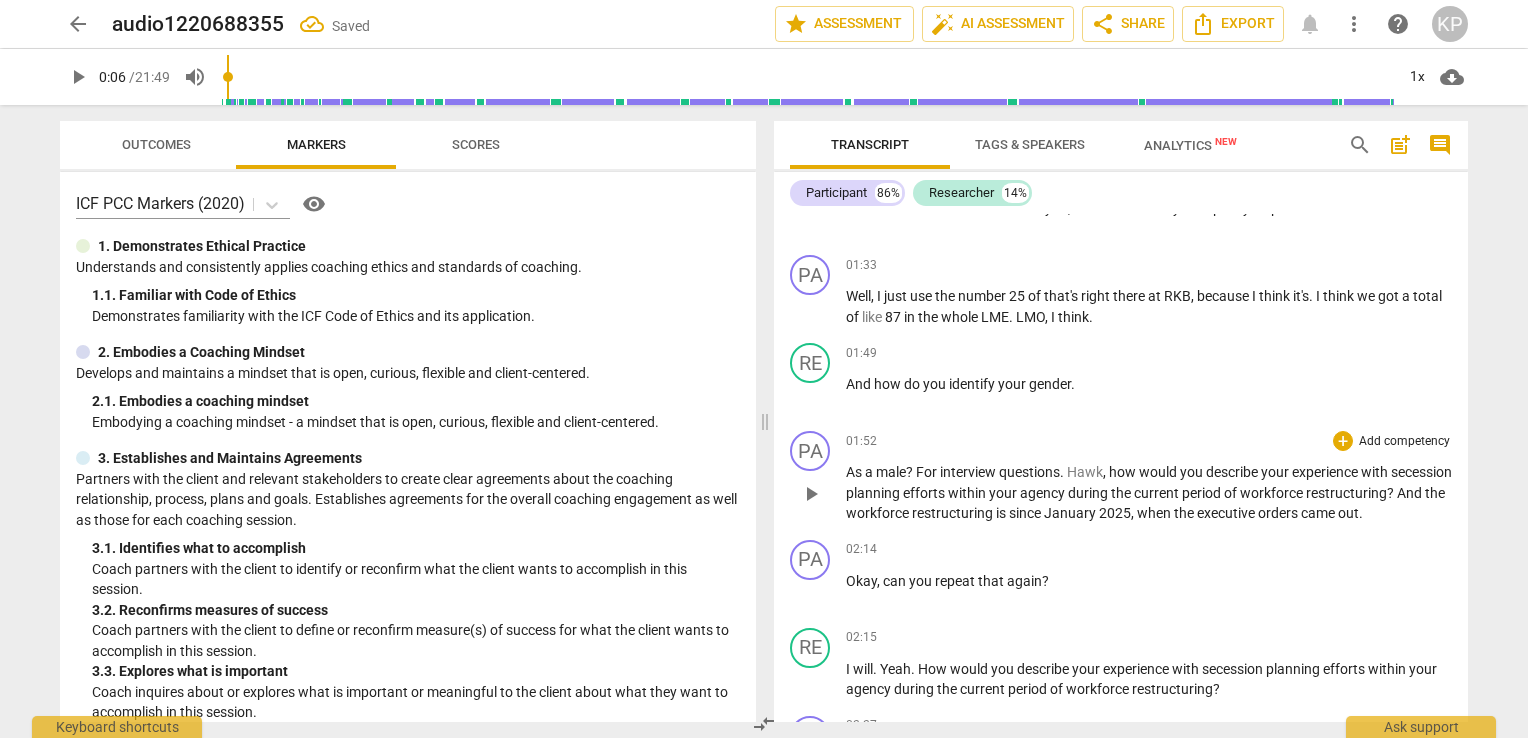 click on "?" at bounding box center (911, 472) 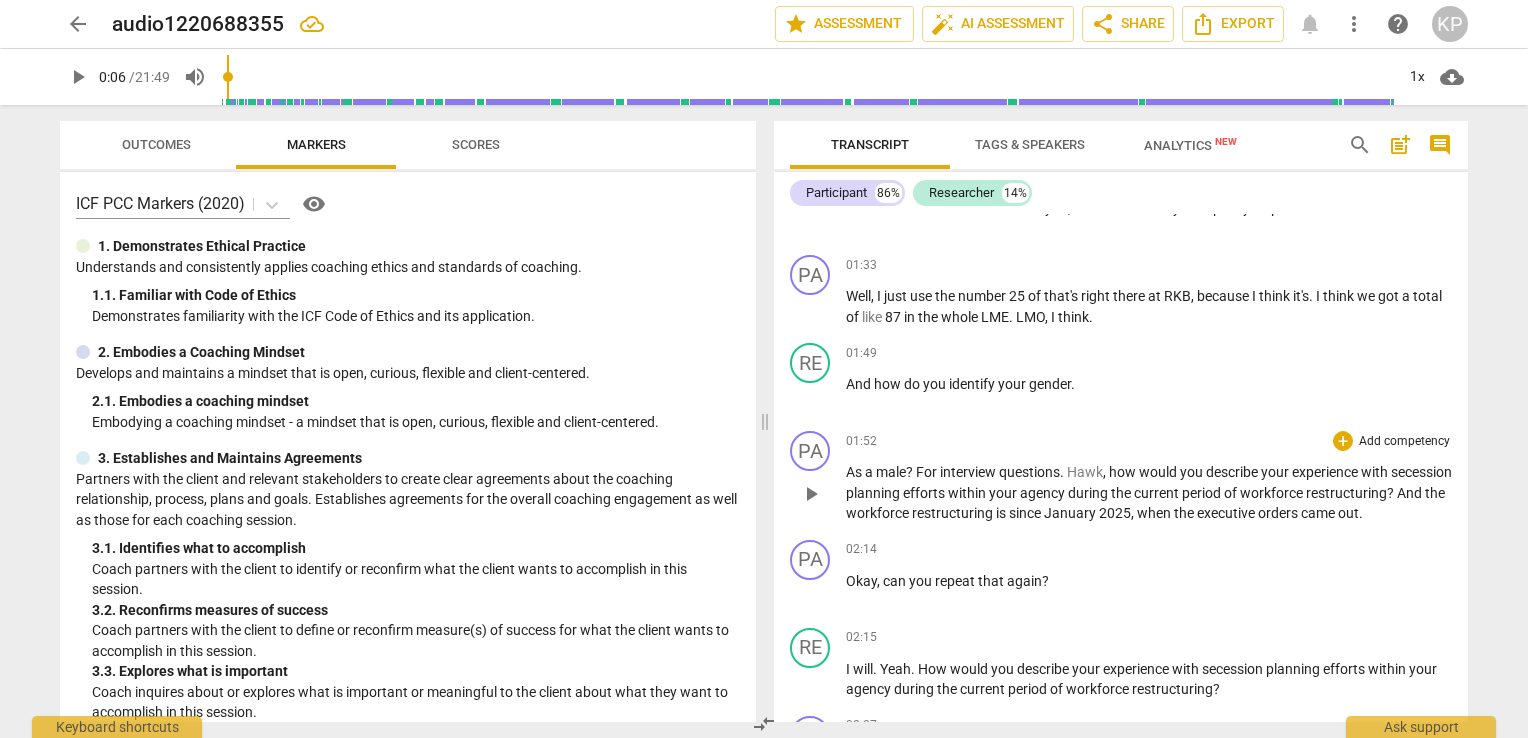 type 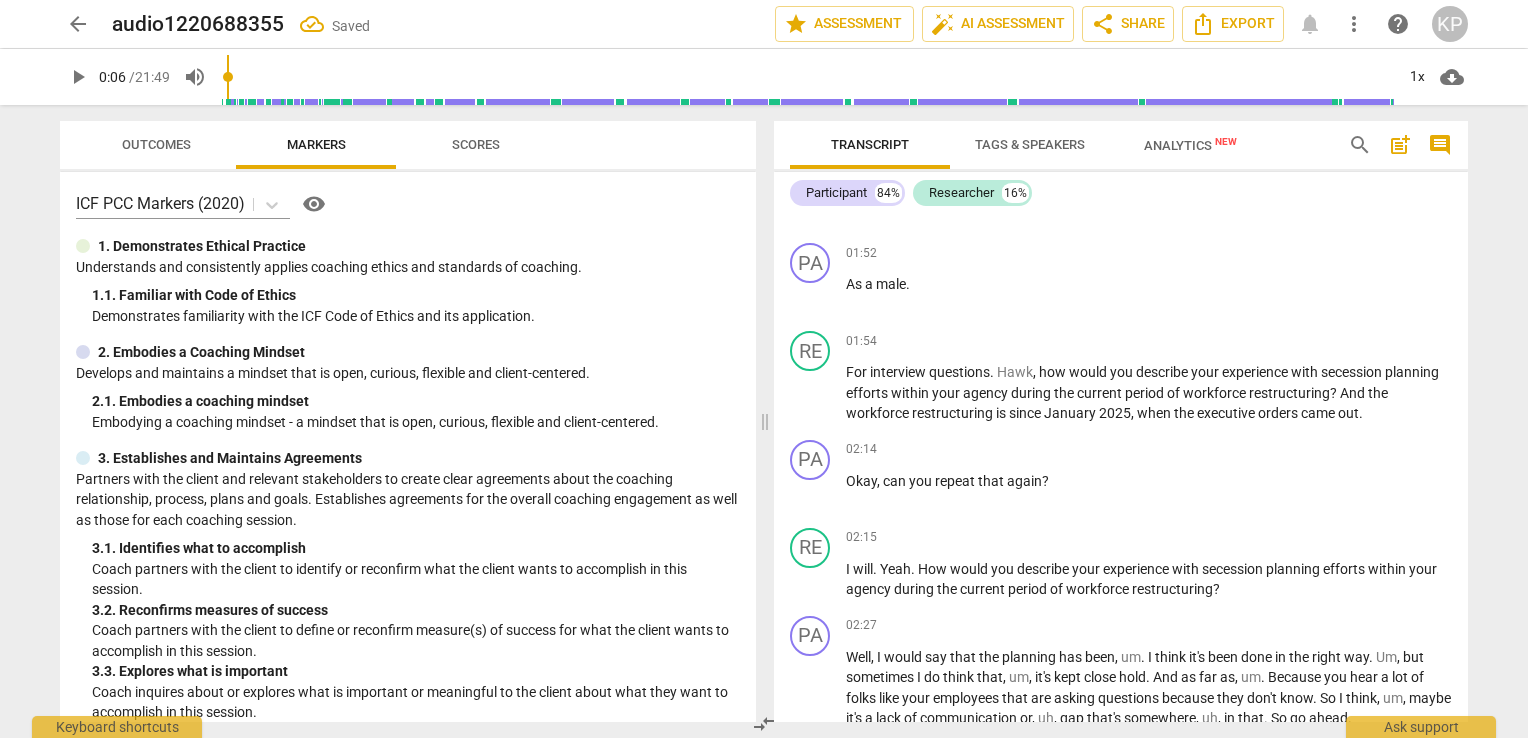 scroll, scrollTop: 1569, scrollLeft: 0, axis: vertical 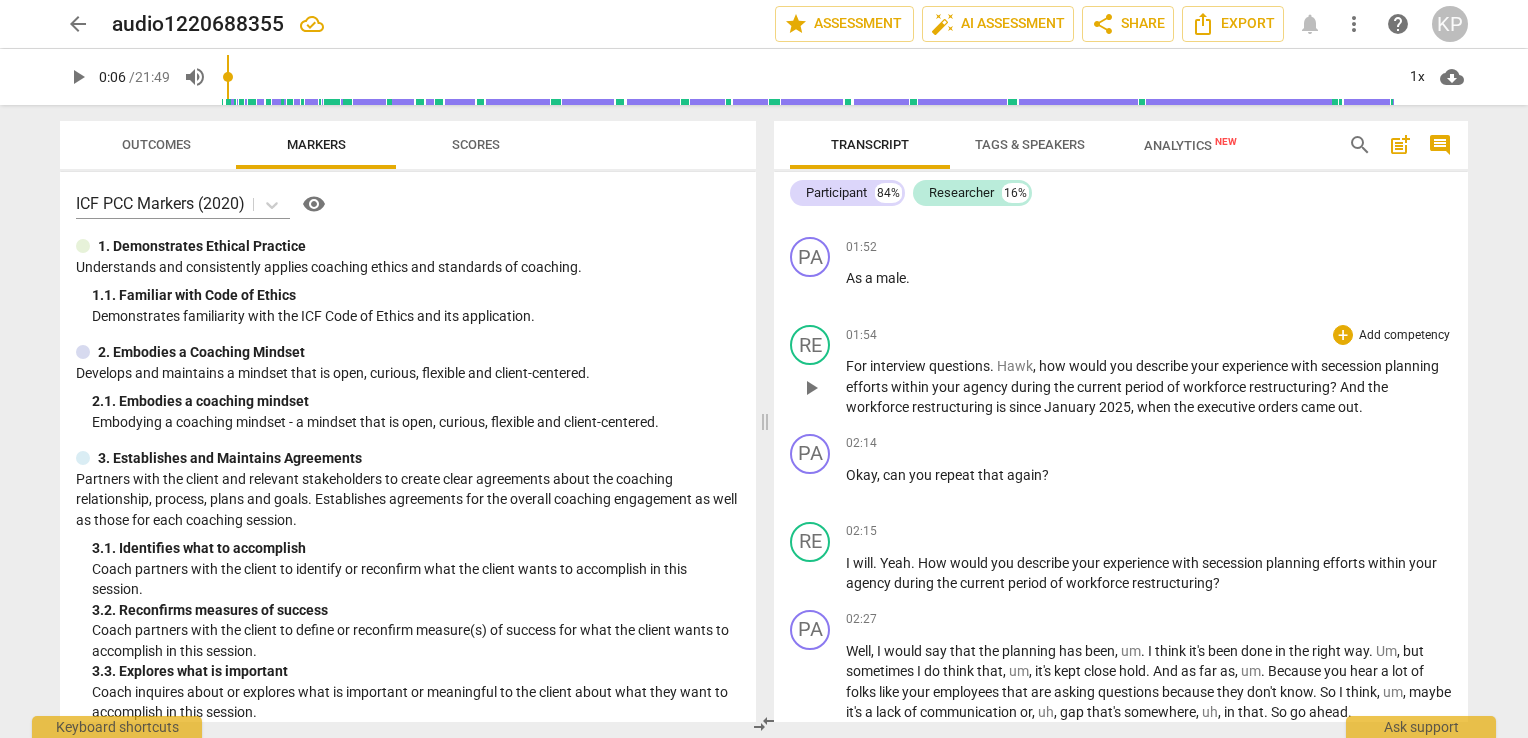 click on "Hawk" at bounding box center (1015, 366) 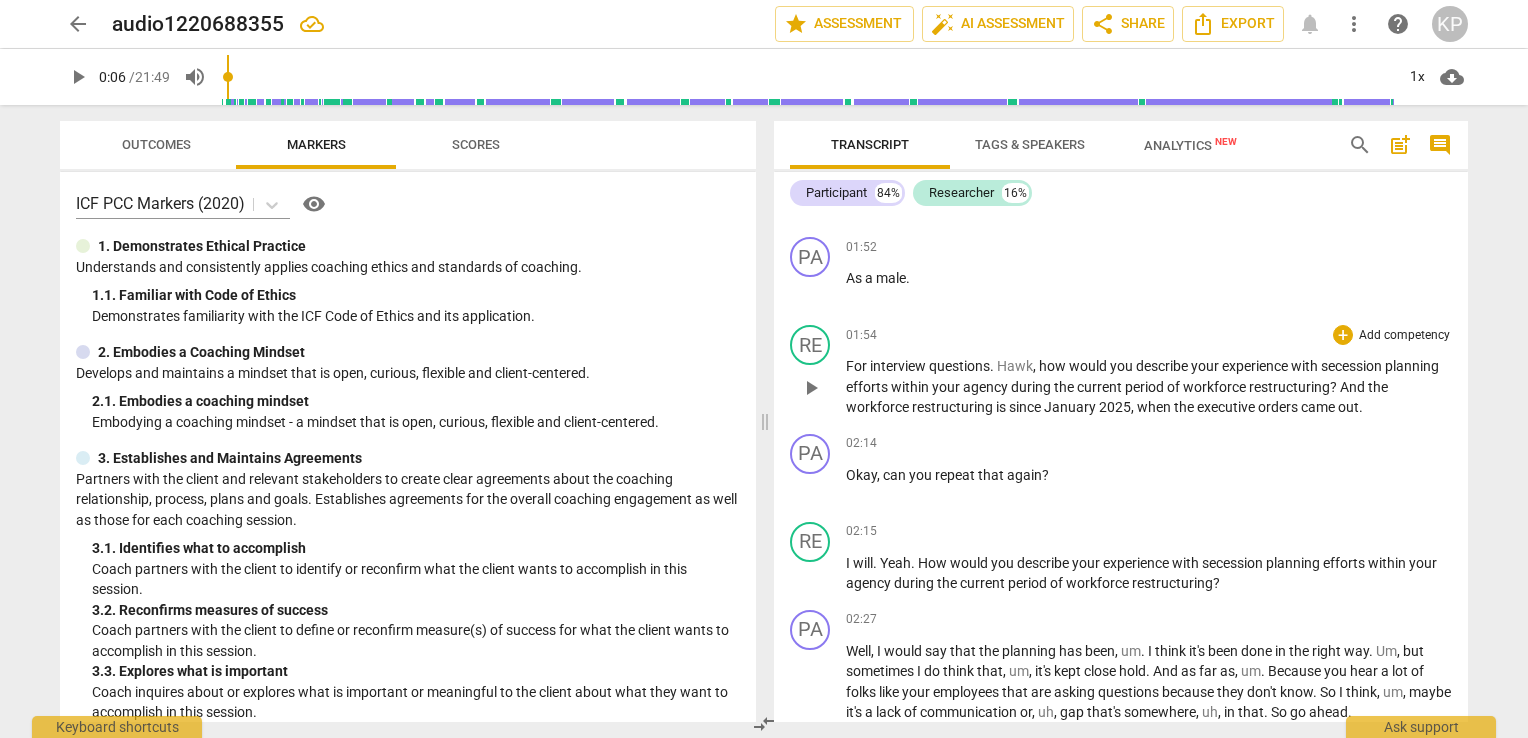 type 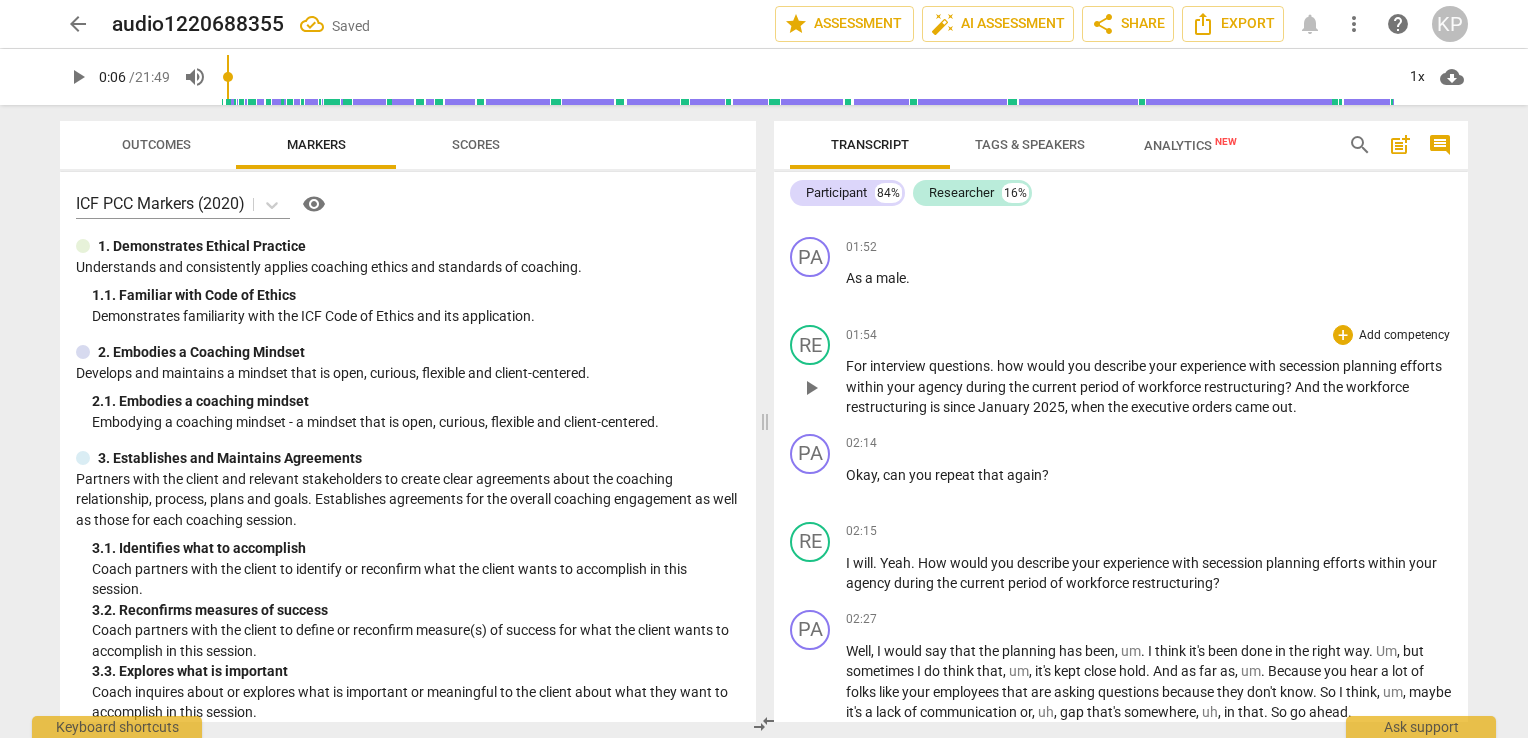 click on "how" at bounding box center [1012, 366] 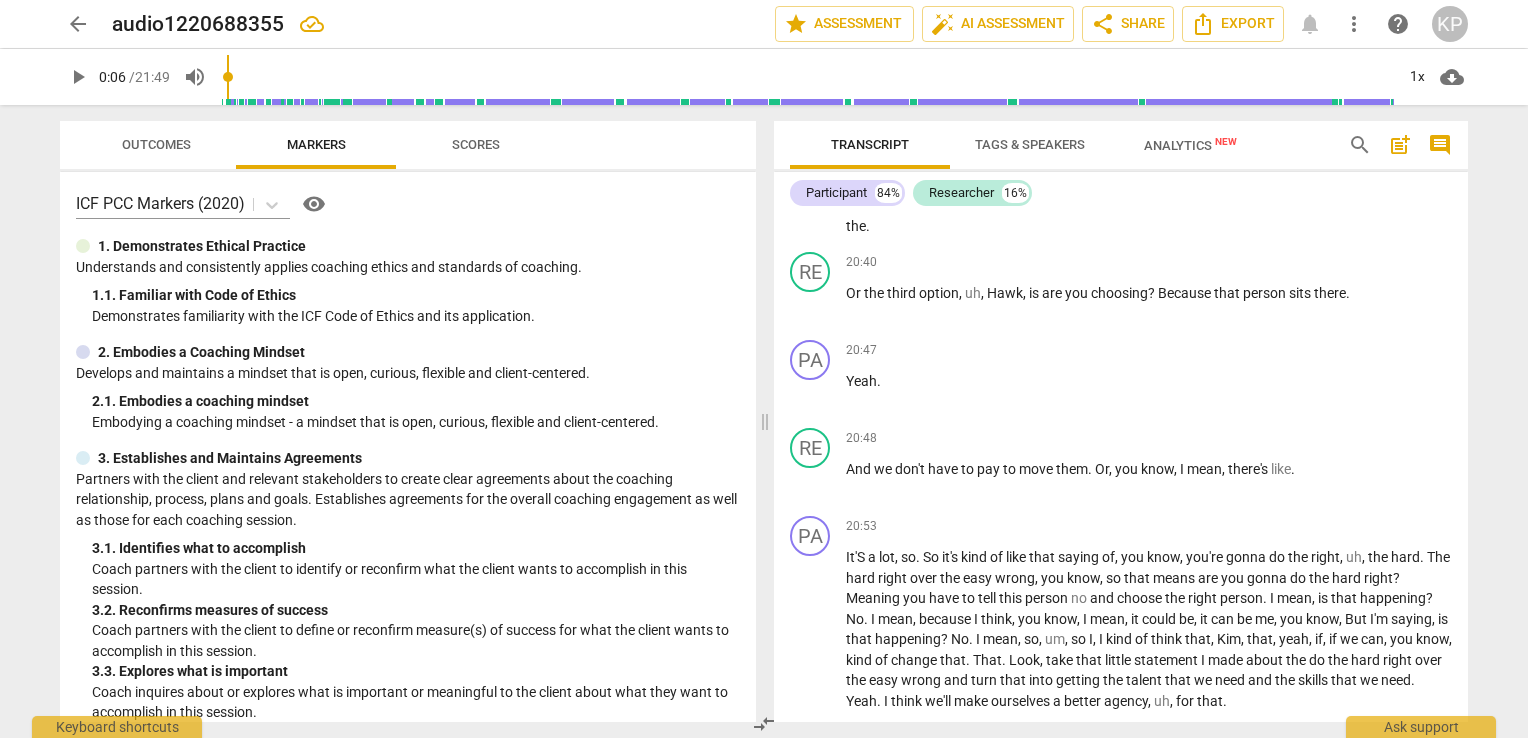 scroll, scrollTop: 6300, scrollLeft: 0, axis: vertical 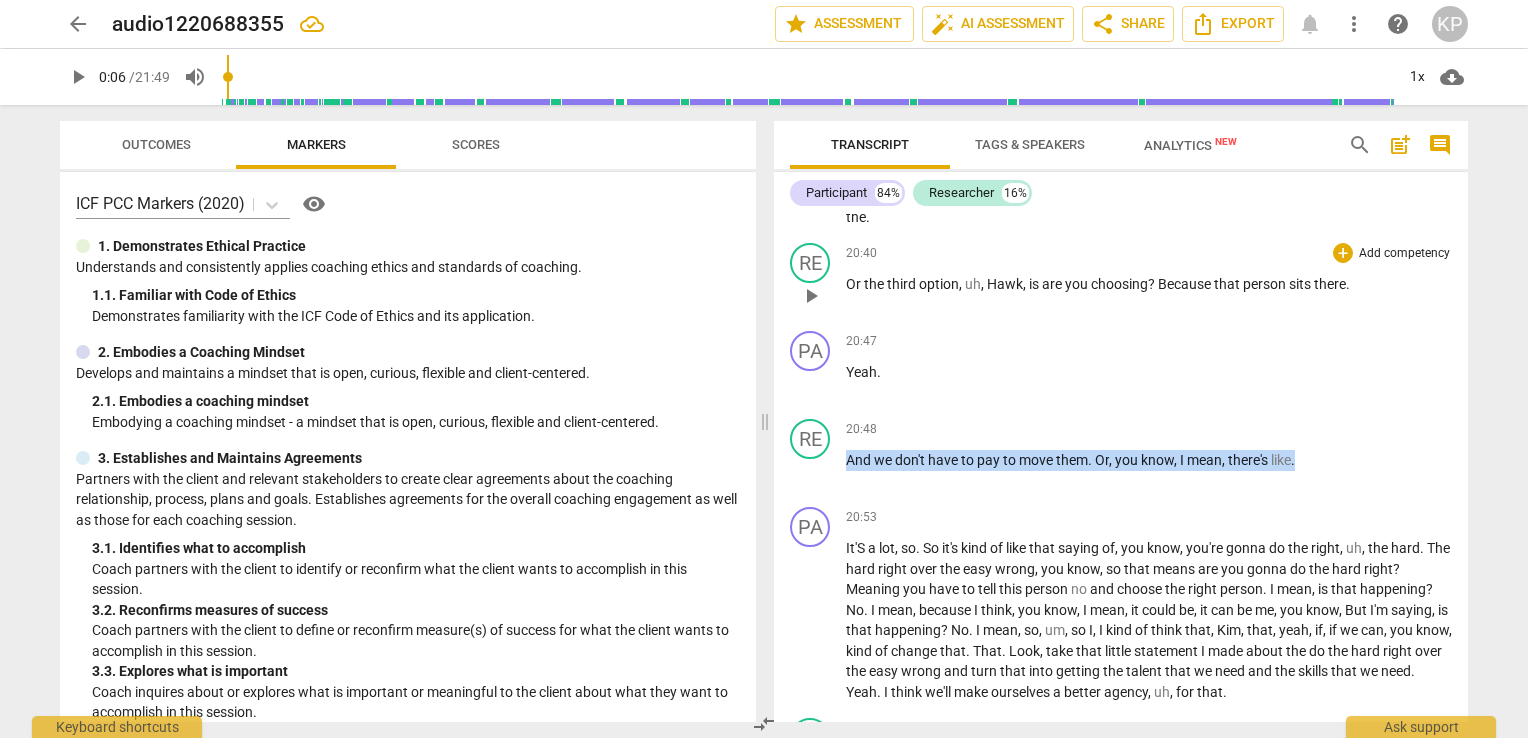drag, startPoint x: 1297, startPoint y: 530, endPoint x: 835, endPoint y: 303, distance: 514.7553 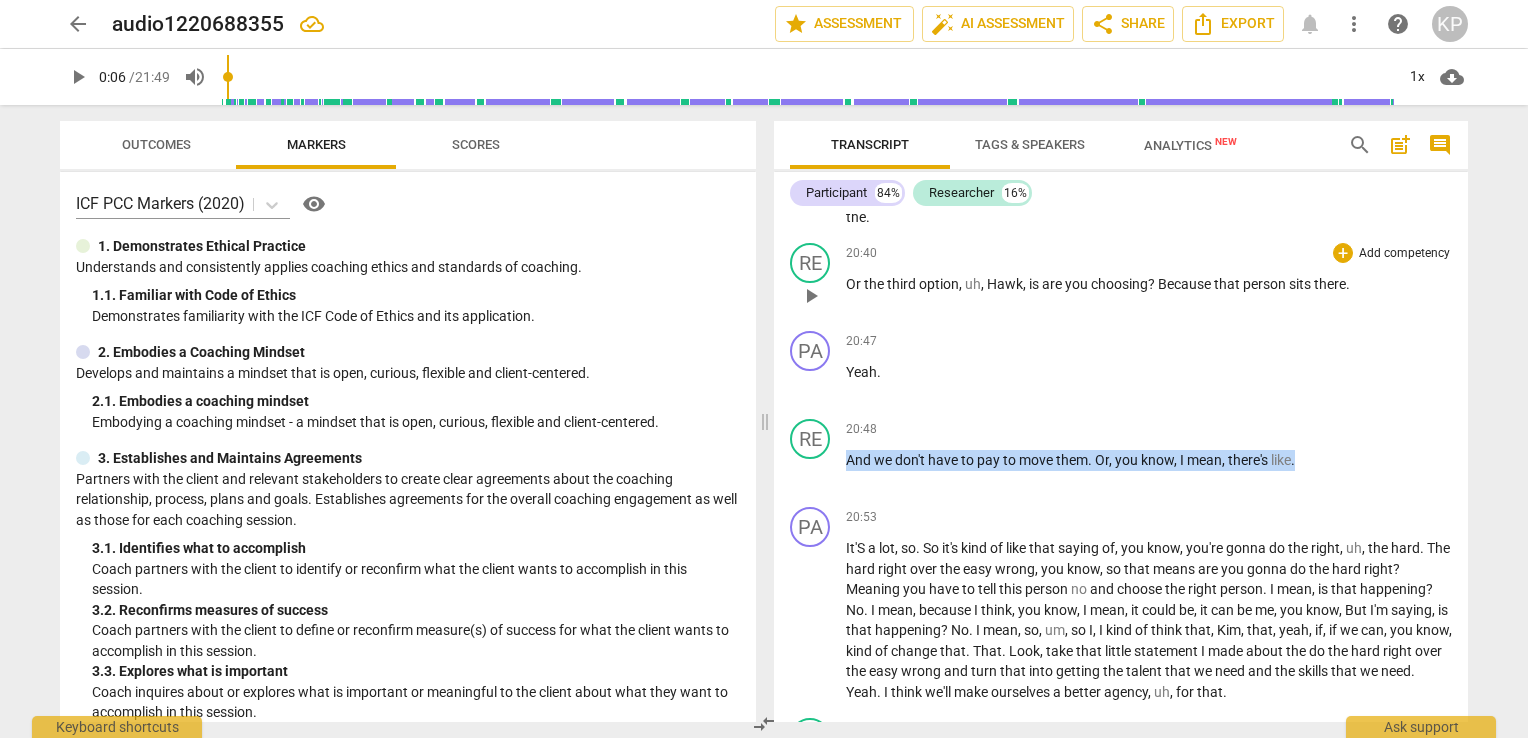 click on "RE play_arrow pause 00:00 + Add competency keyboard_arrow_right Okay . RE play_arrow pause 00:05 + Add competency keyboard_arrow_right But   we'll   start   with   the   demographics .   What   federal   agency   or   component   do   you   currently   work   for ? PA play_arrow pause 00:11 + Add competency keyboard_arrow_right Uh ,   the   Defense   Counterintelligence   and   Security   Agency . RE play_arrow pause 00:14 + Add competency keyboard_arrow_right And   your   current   grade   or   level ? PA play_arrow pause 00:17 + Add competency keyboard_arrow_right GG14 . RE play_arrow pause 00:20 + Add competency keyboard_arrow_right And   how   many   years   have   you   worked   in   the   federal   government ?   And   this   includes   military   service   as   well ? PA play_arrow pause 00:26 + Add competency keyboard_arrow_right Oh ,   shit .   Uh ,   37 . RE play_arrow pause 00:30 + Add competency keyboard_arrow_right Okay .   And   have   you   completed   a   formal   leadership   development" at bounding box center [1121, 468] 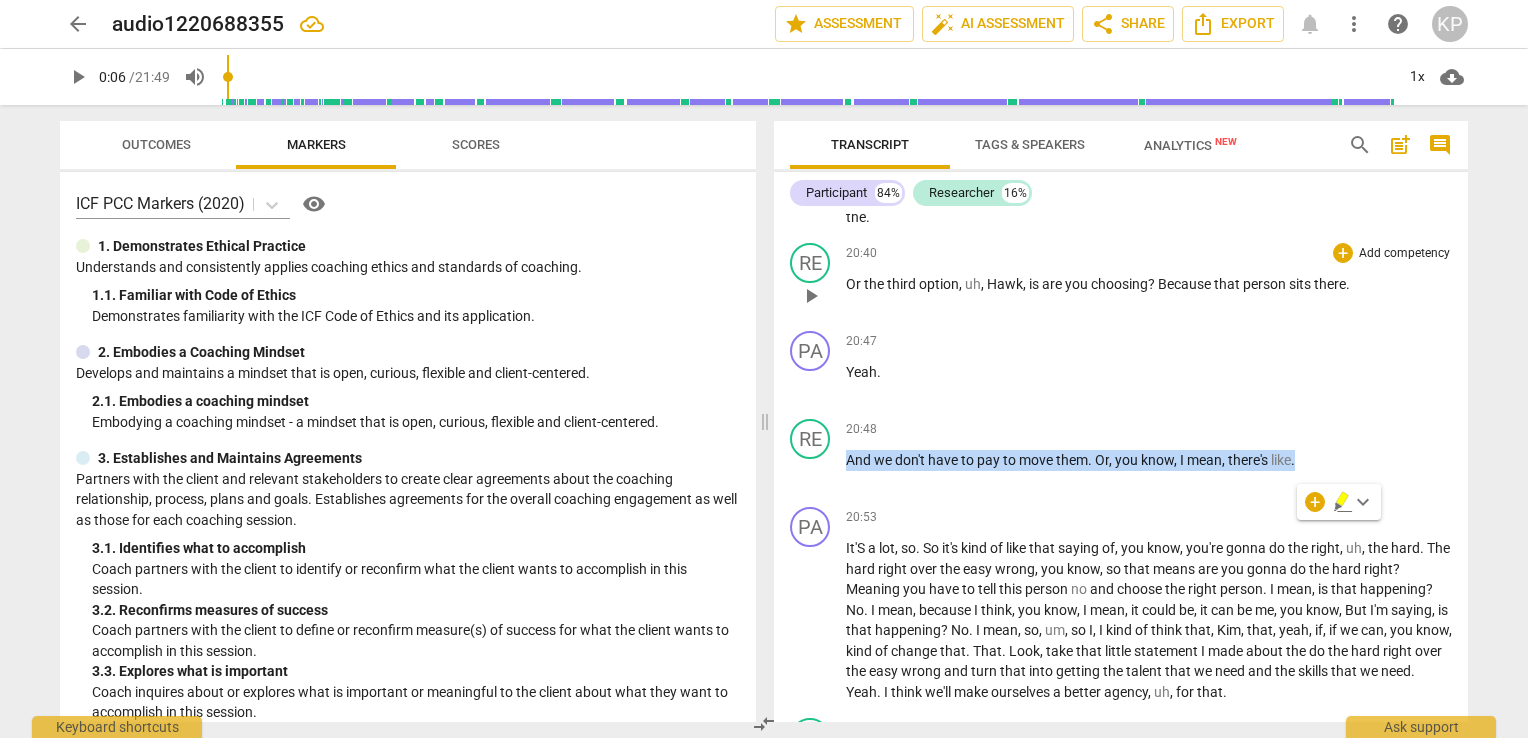 type 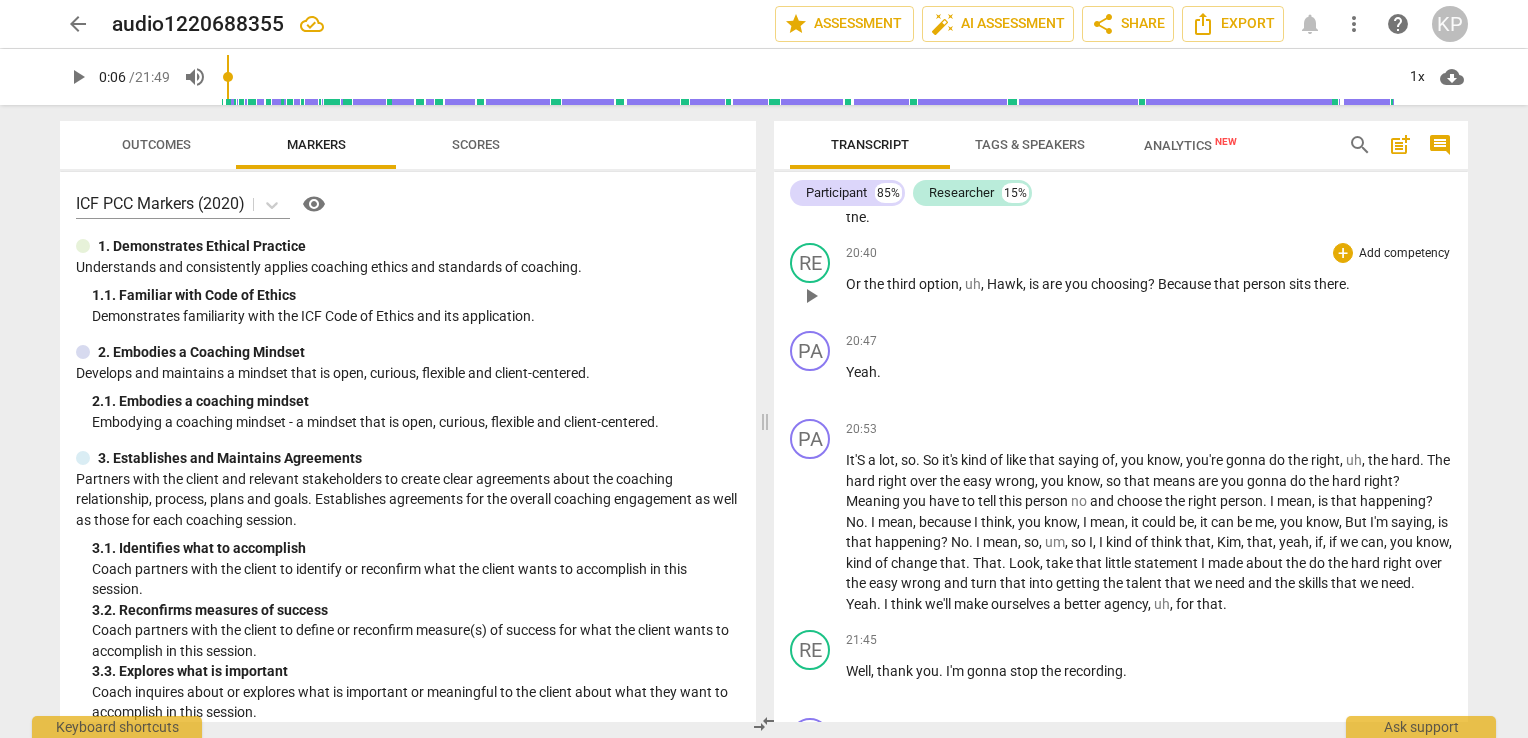click on "Or   the   third   option ,   uh ,   Hawk ,   is   are   you   choosing ?   Because   that   person   sits   there ." at bounding box center [1149, 284] 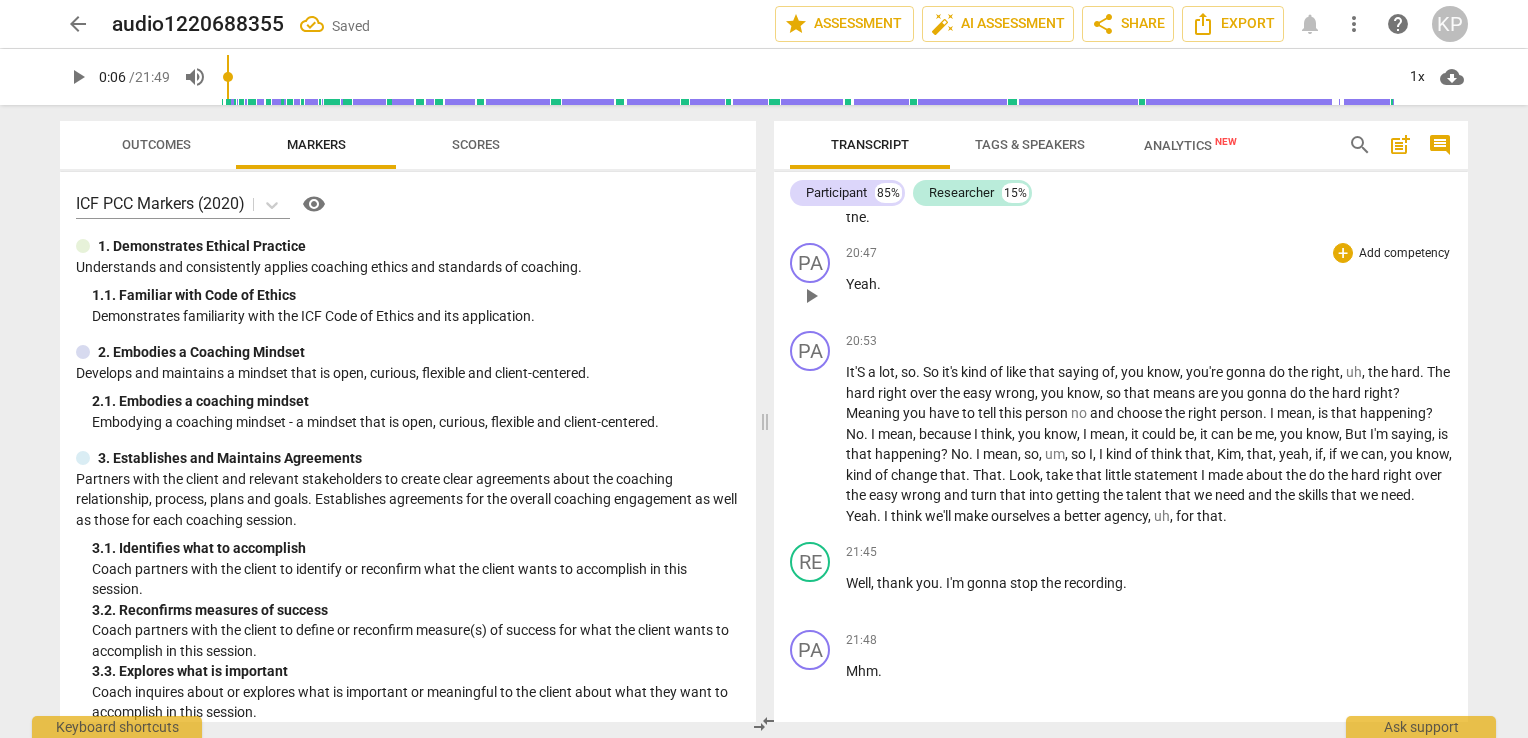 click on "Yeah" at bounding box center (861, 284) 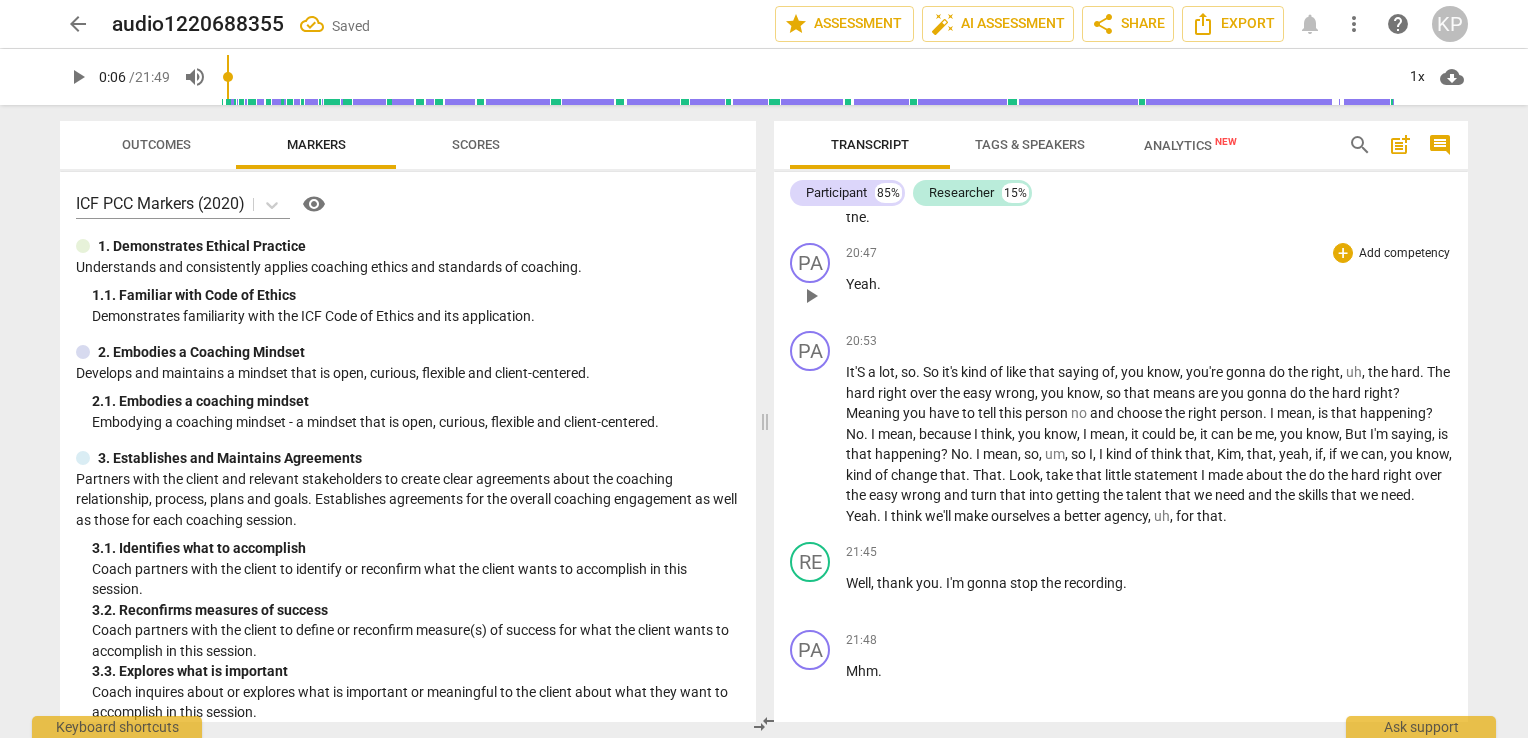 type 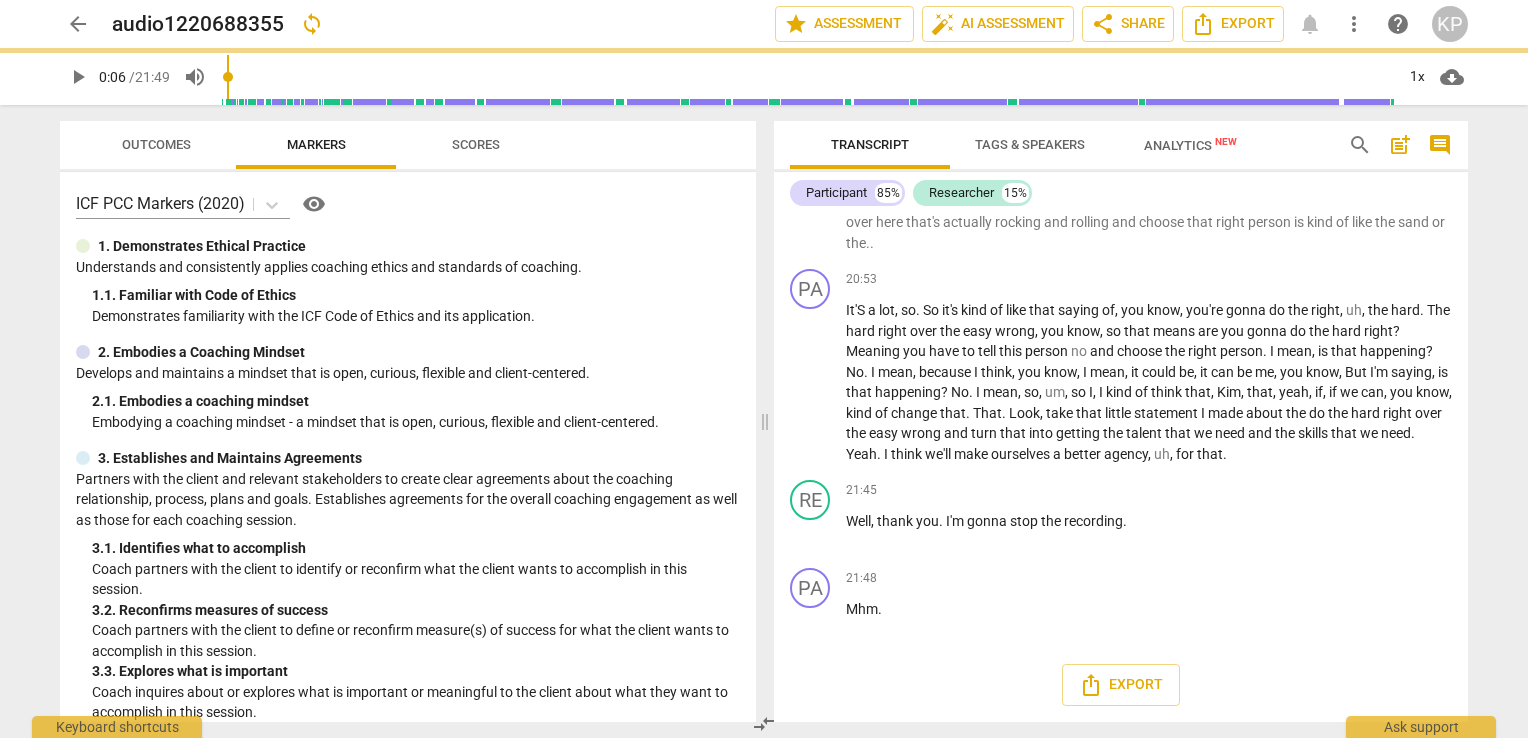 scroll, scrollTop: 6212, scrollLeft: 0, axis: vertical 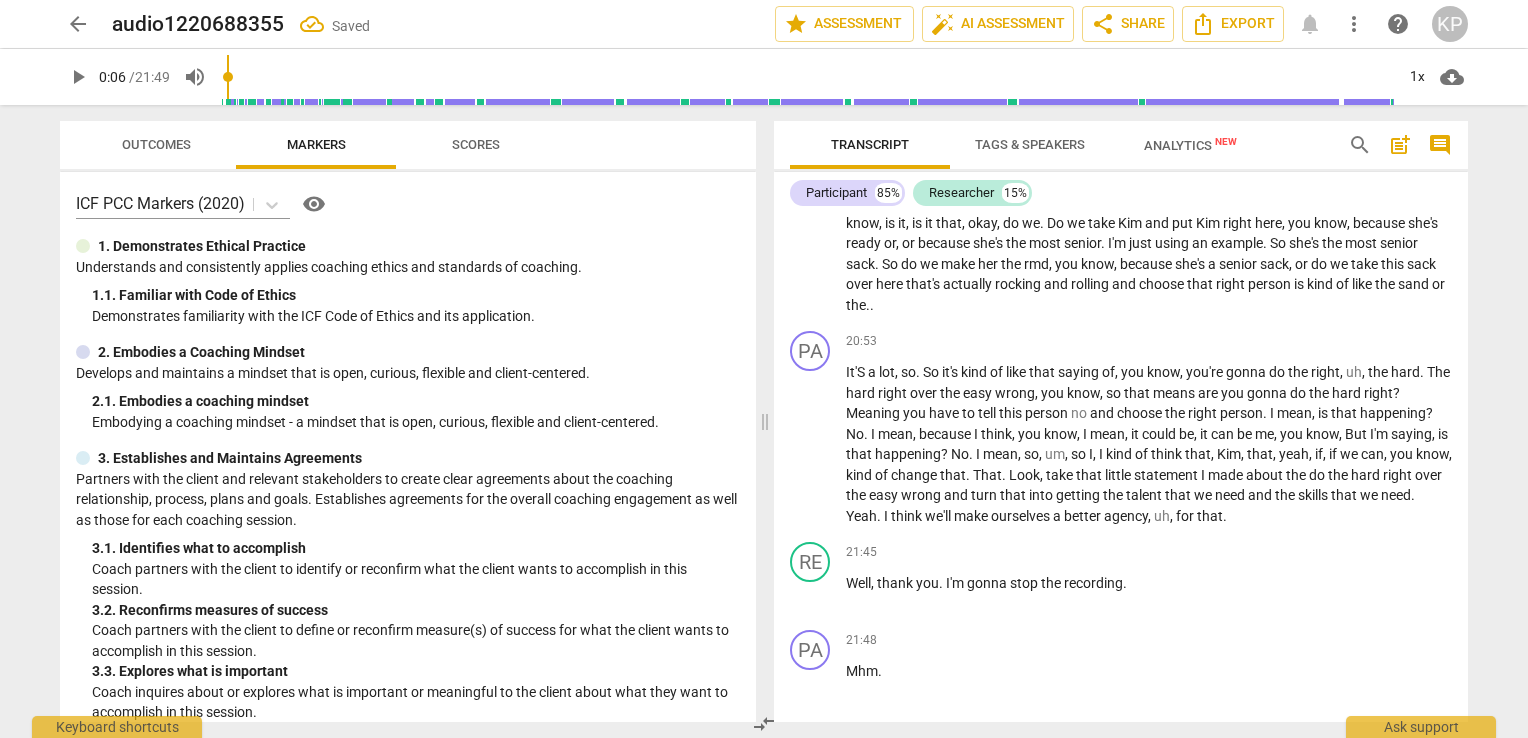 click on "No .   I   mean ,   I   would   basically   make   a   statement   and   you   probably   can   listen   to   everything   we   talked   about   tonight   and   get   to   the   same   point .   But   I   think   bottom   line   is ,   you   know ,   we   have   to ,   ah ,   look ,   um ,   at   talent   as ,   you   know ,   it   can   be   gone   tomorrow .   And   the ,   you   know ,   I   heard   somebody   say   a ,   uh ,   couple   weeks   ago   is ,   you   know ,   we   got   to   look   at   did   we   hire   the   right   person   and   the   right   talent   for   the   job .   I   know   sometimes   we   want   to   promote   within ,   but   sometimes   you   gotta   think   promoting   within   is   that   person   actually   ready   to   take   that   next   step   versus   us   getting   someone   from   the   outside   that   has   that ,   that ,   that   knowledge   and   skill   to ,   to   go   forward .   And ,   and   I   think   that's   a   big   thing   that   I   think   needs" at bounding box center [1149, 39] 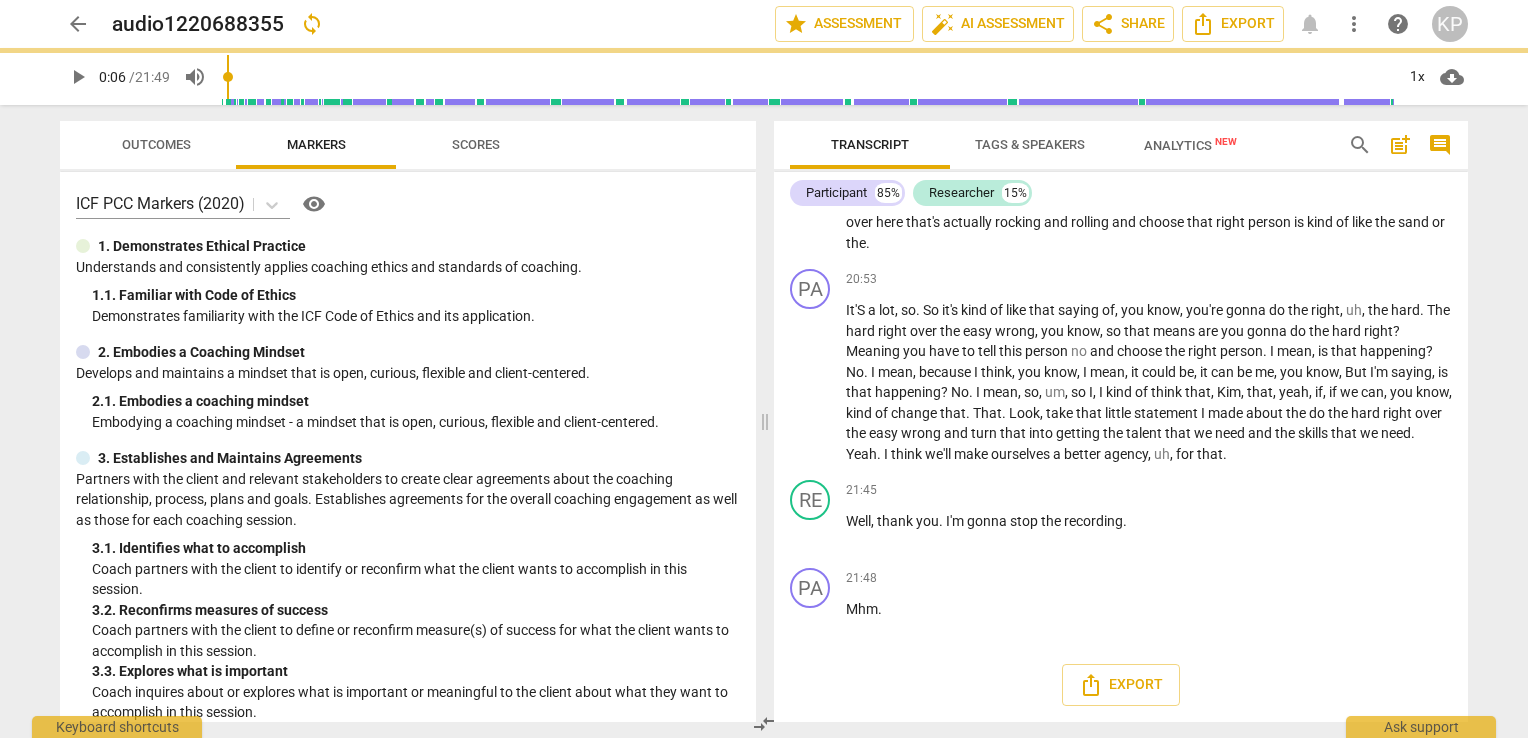 scroll, scrollTop: 6340, scrollLeft: 0, axis: vertical 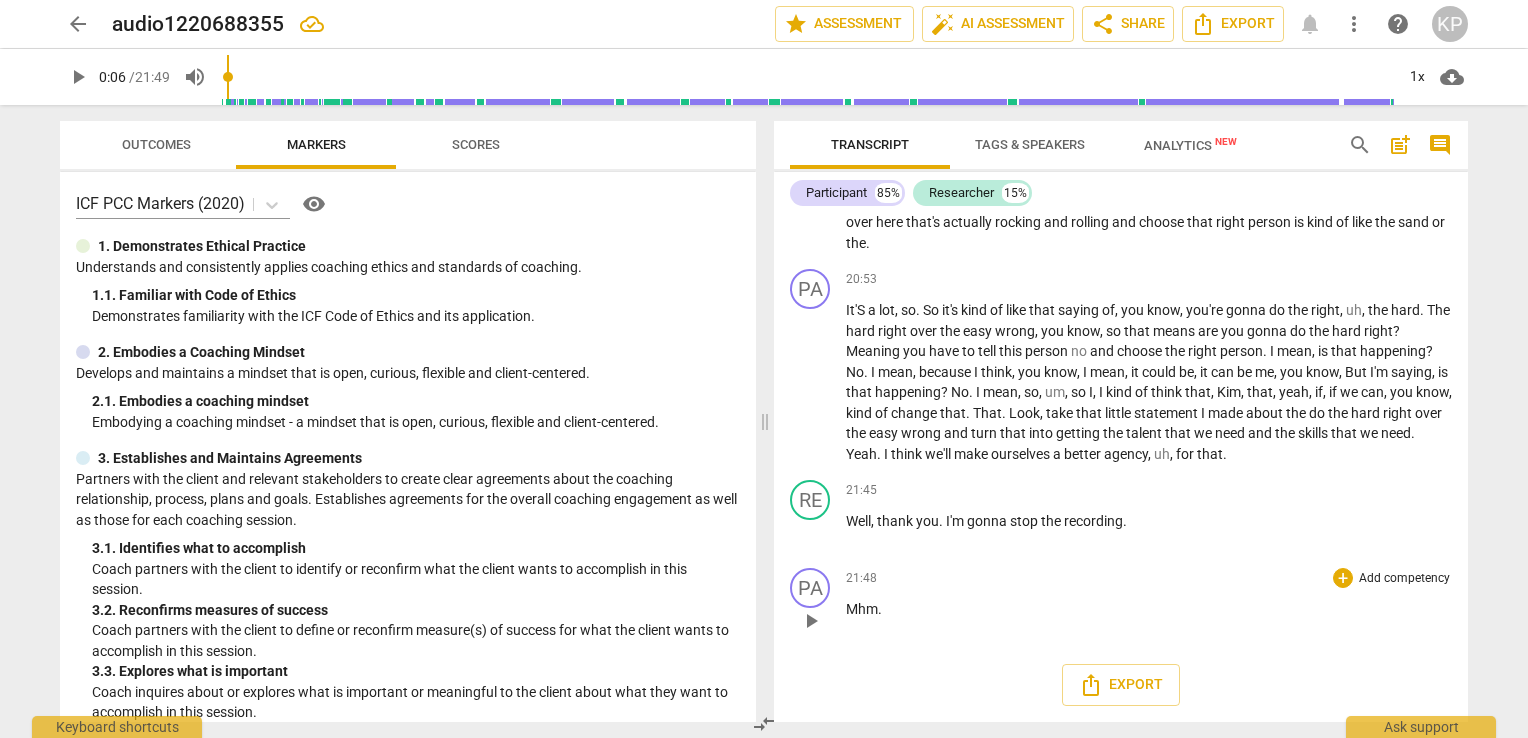 click on "Mhm ." at bounding box center [1149, 609] 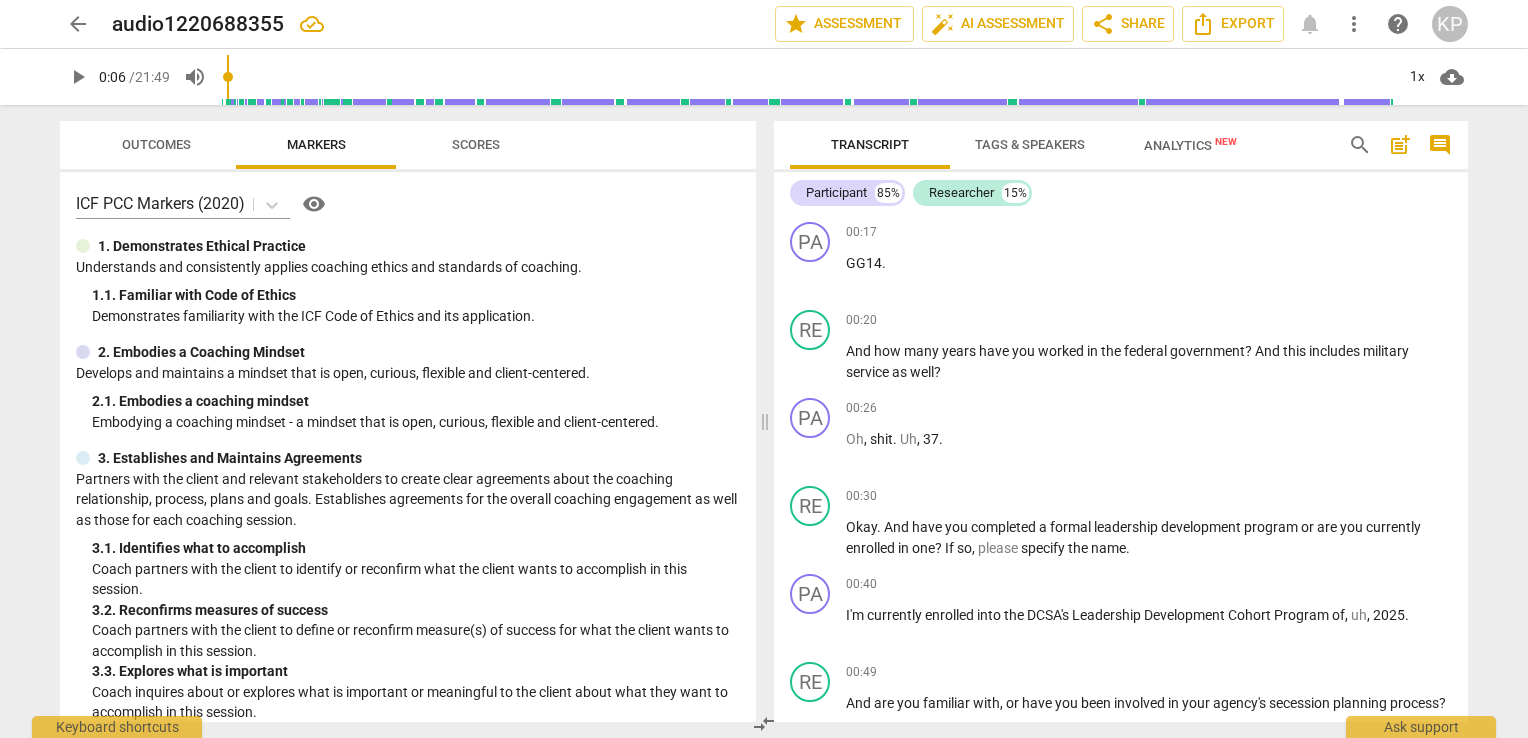 scroll, scrollTop: 0, scrollLeft: 0, axis: both 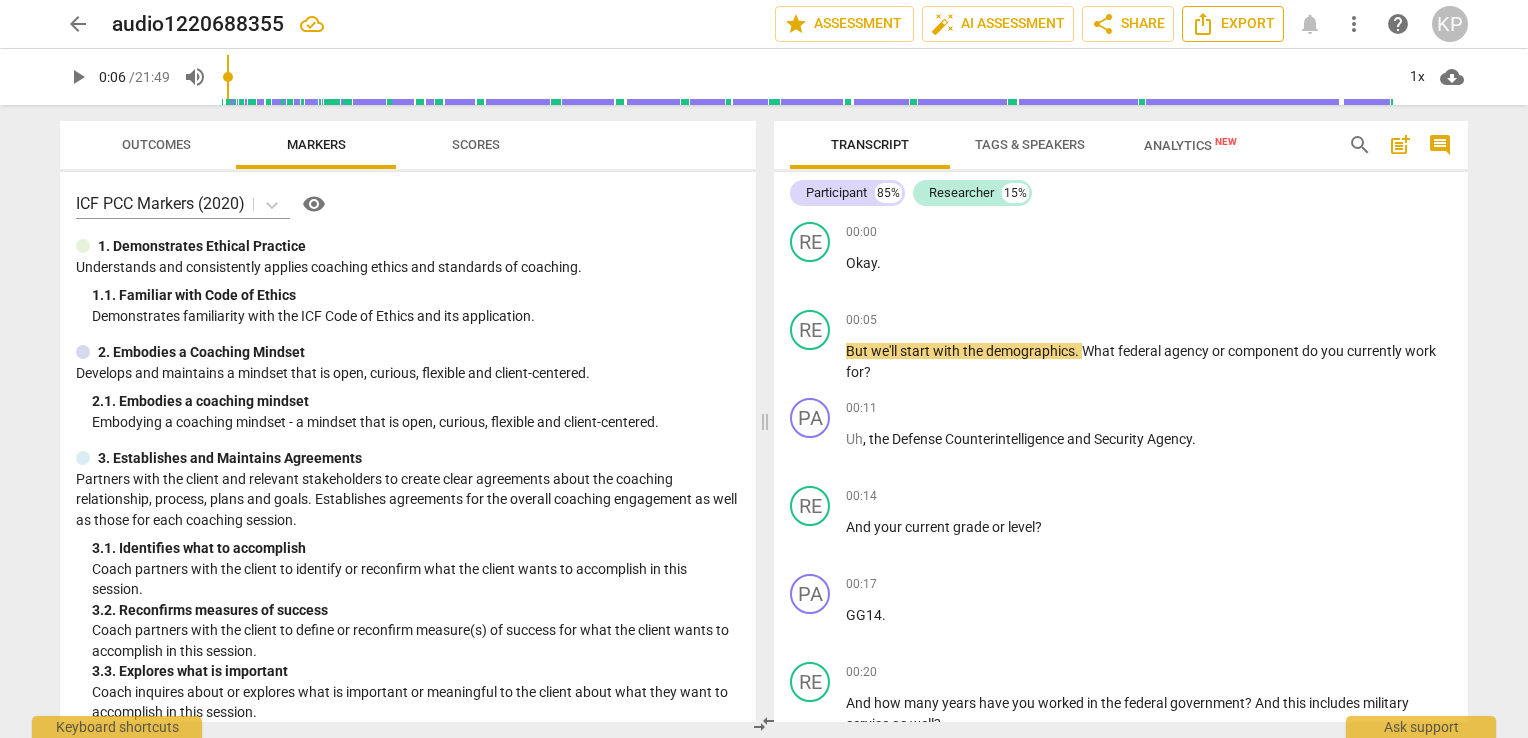 click on "Export" at bounding box center (1233, 24) 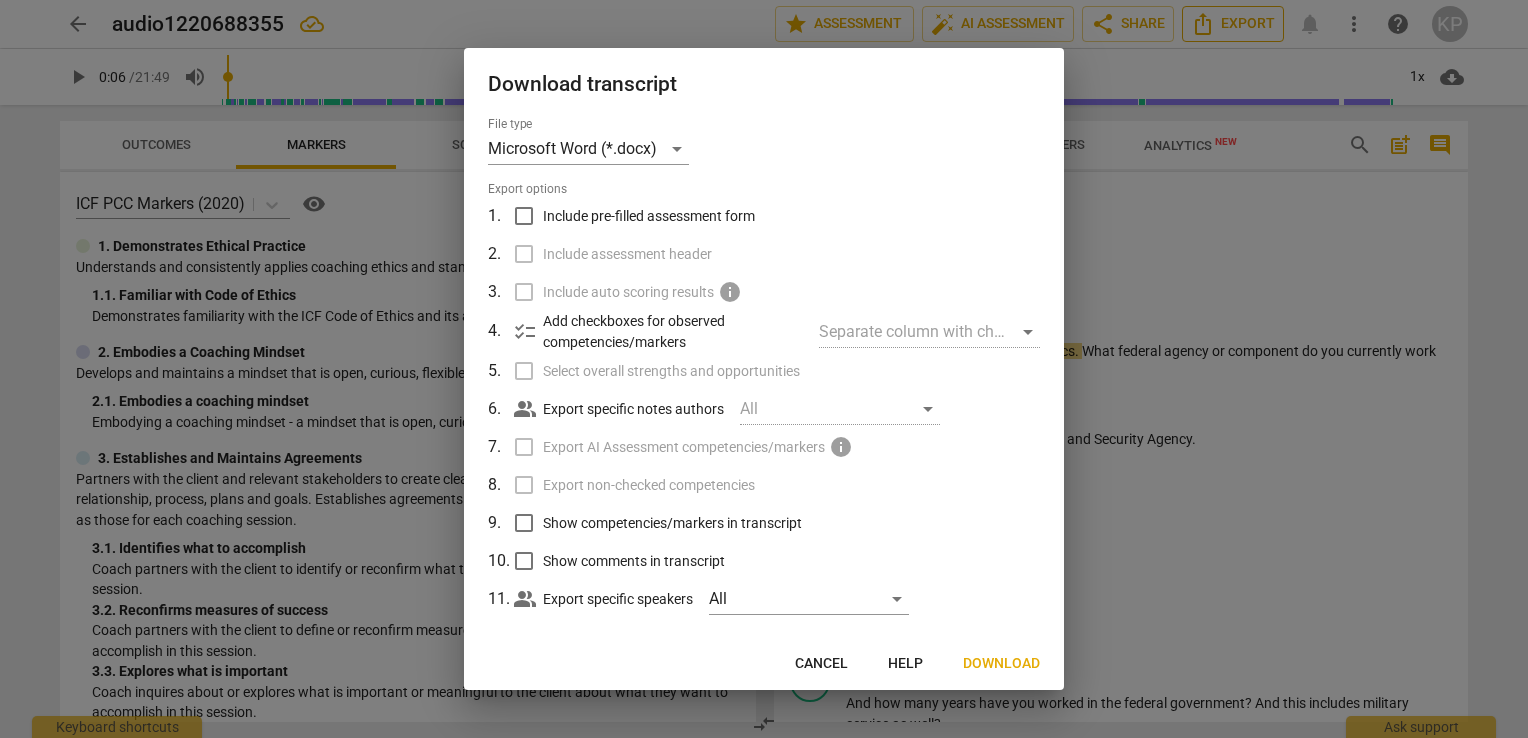 scroll, scrollTop: 20, scrollLeft: 0, axis: vertical 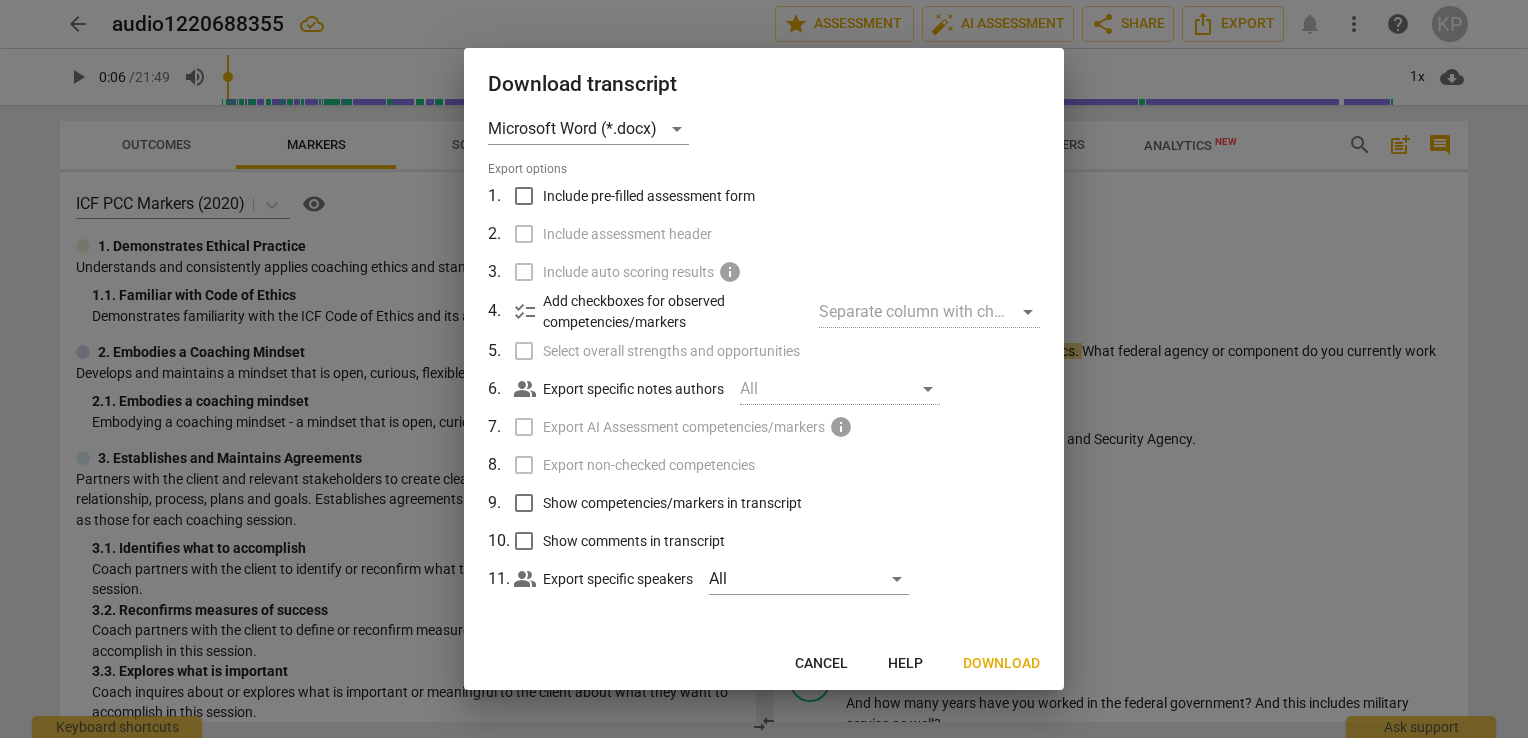 click on "Download" at bounding box center [1001, 664] 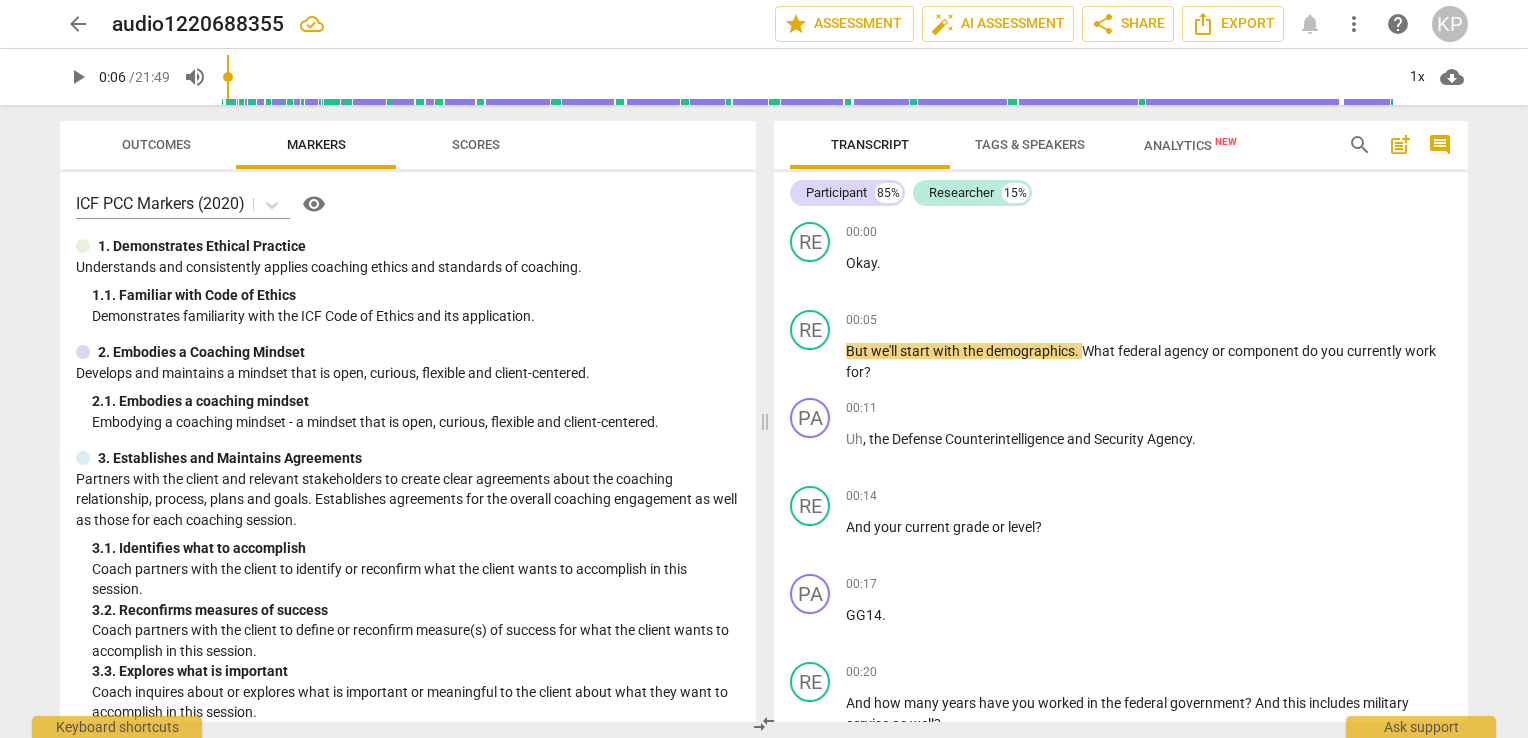 click on "arrow_back" at bounding box center (78, 24) 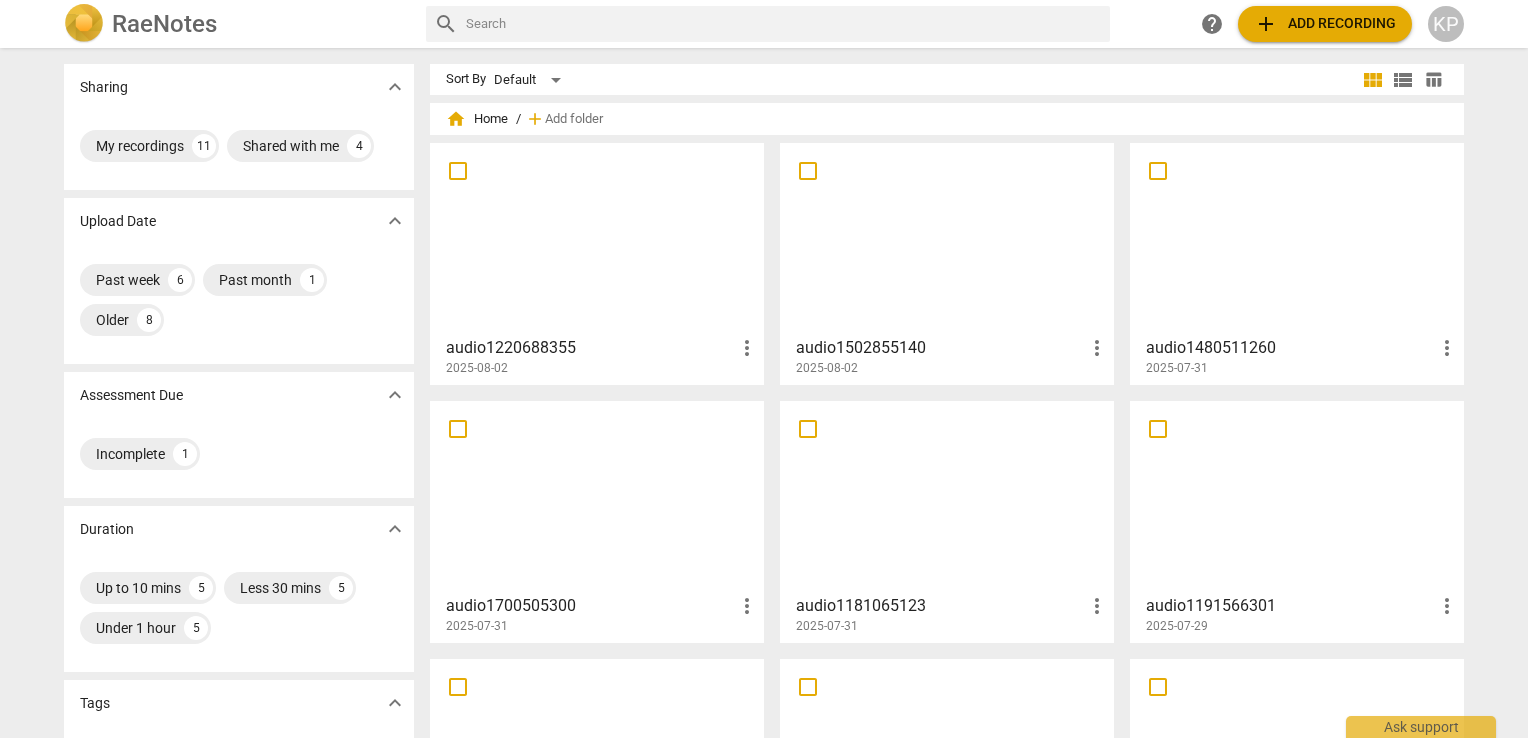 click at bounding box center (947, 238) 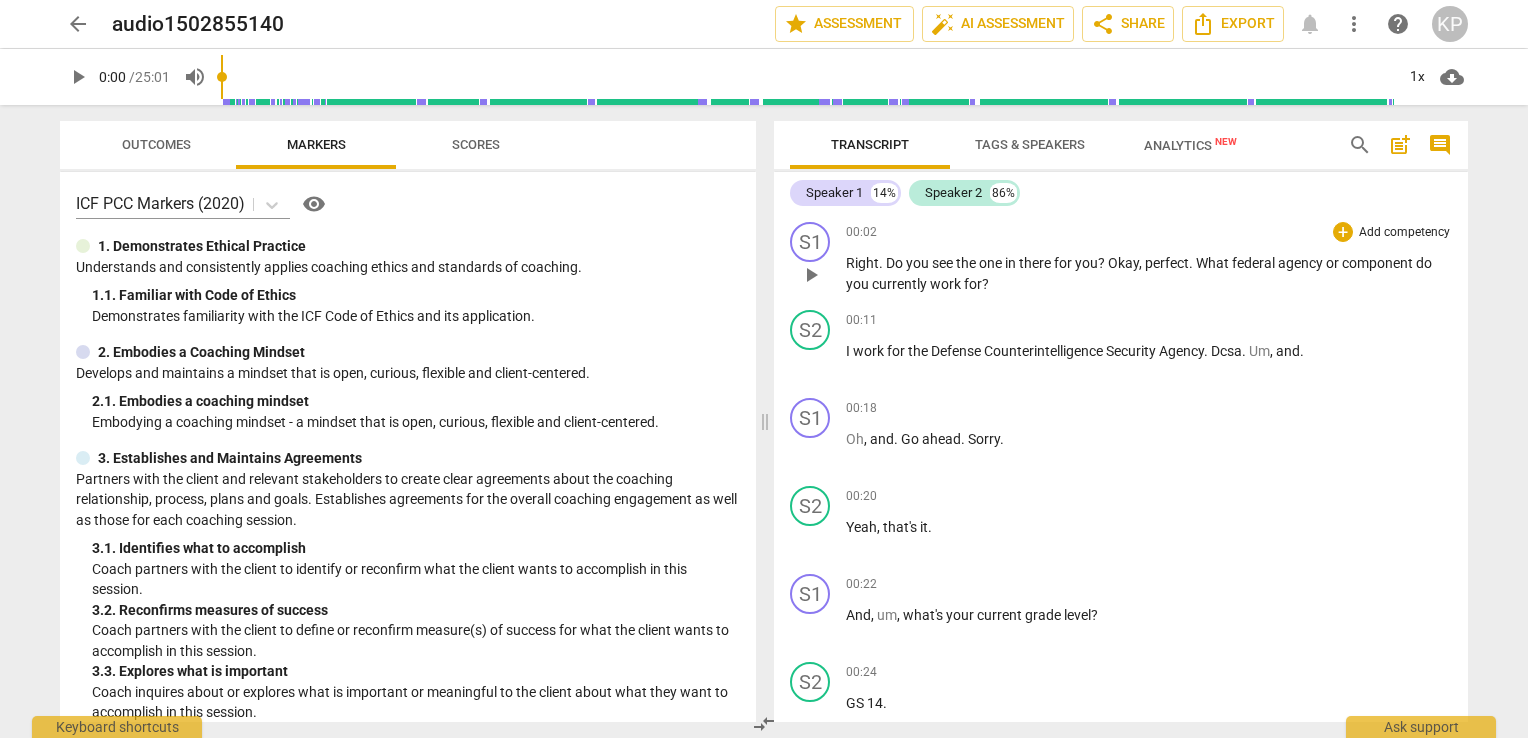 click on "What" at bounding box center (1214, 263) 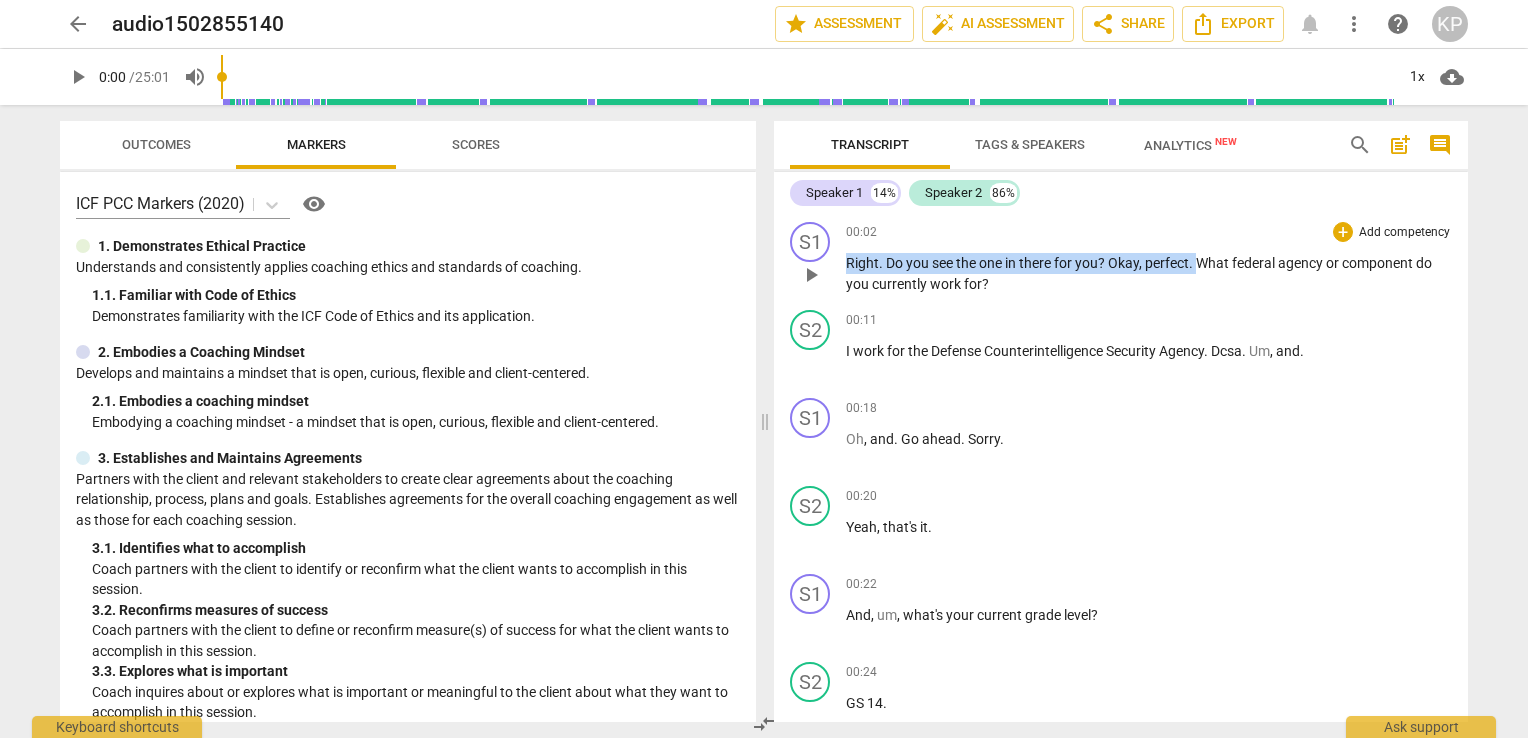 drag, startPoint x: 1198, startPoint y: 268, endPoint x: 846, endPoint y: 260, distance: 352.0909 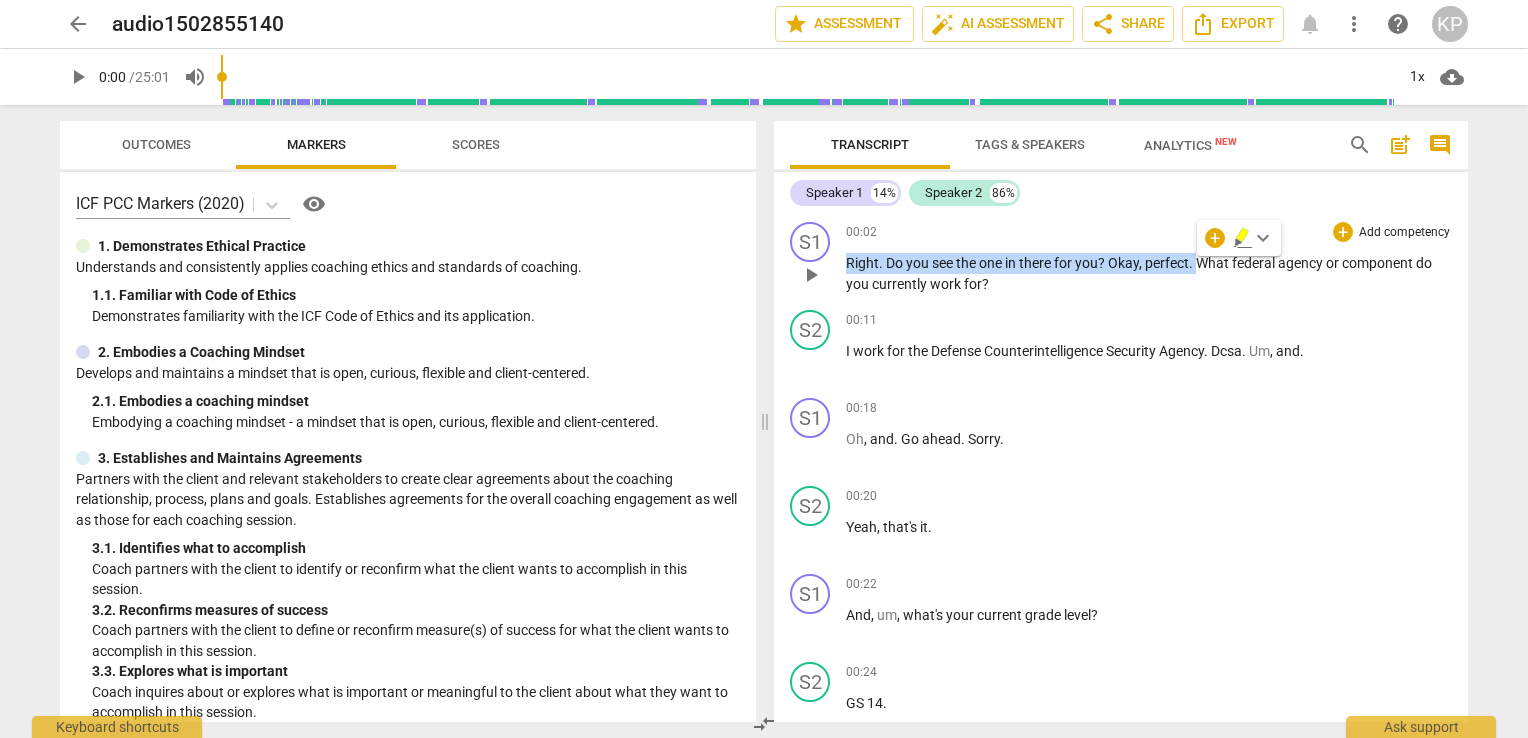 type 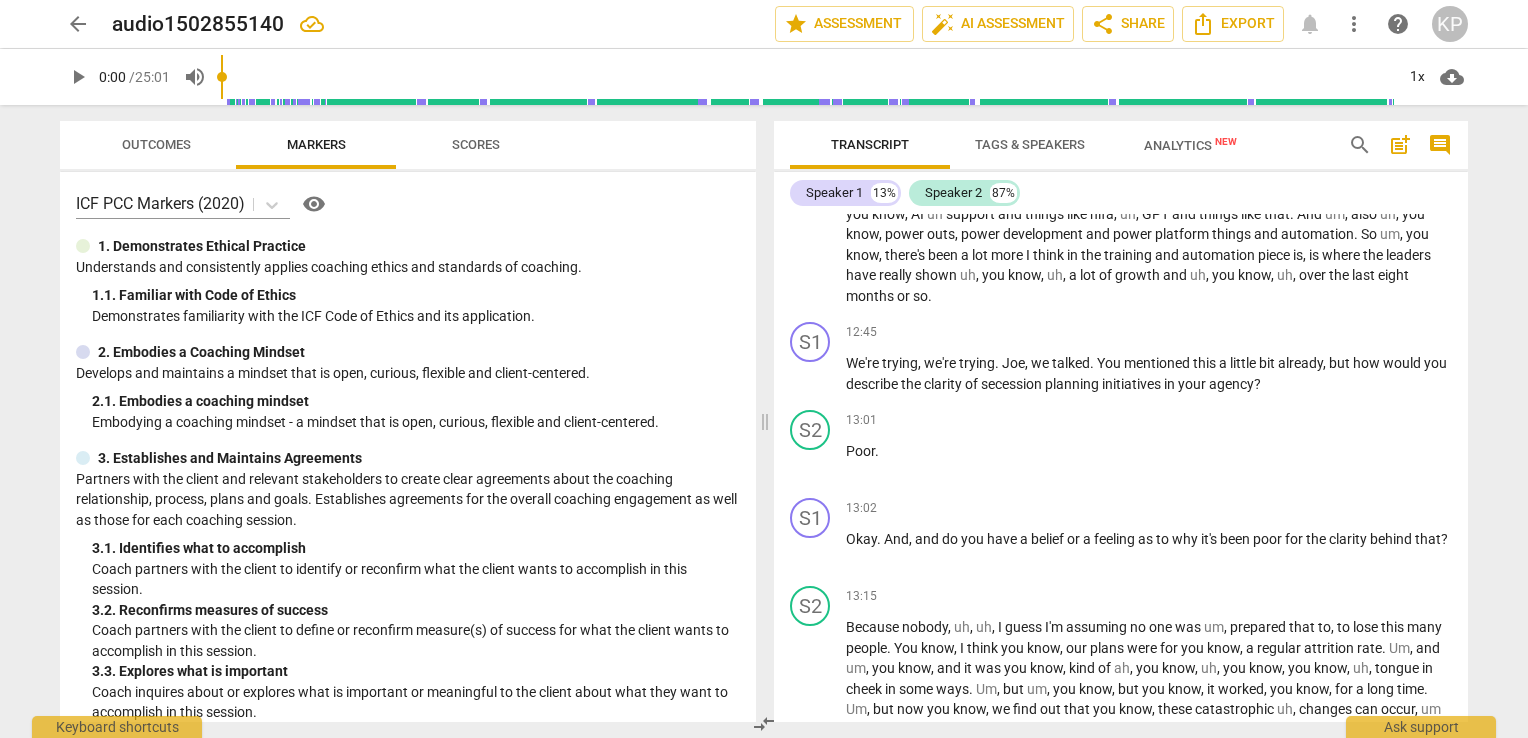 scroll, scrollTop: 4248, scrollLeft: 0, axis: vertical 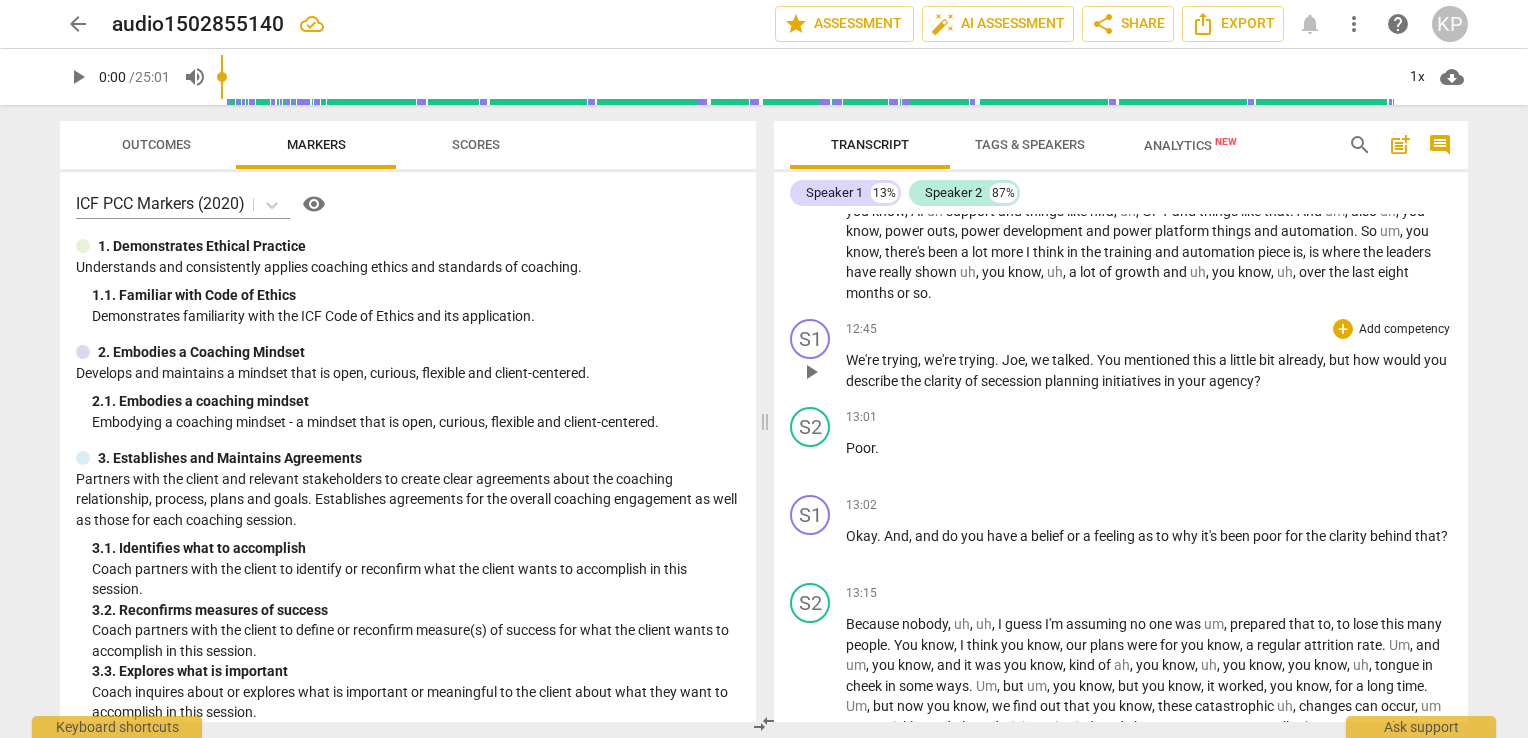 click on "." at bounding box center [1093, 360] 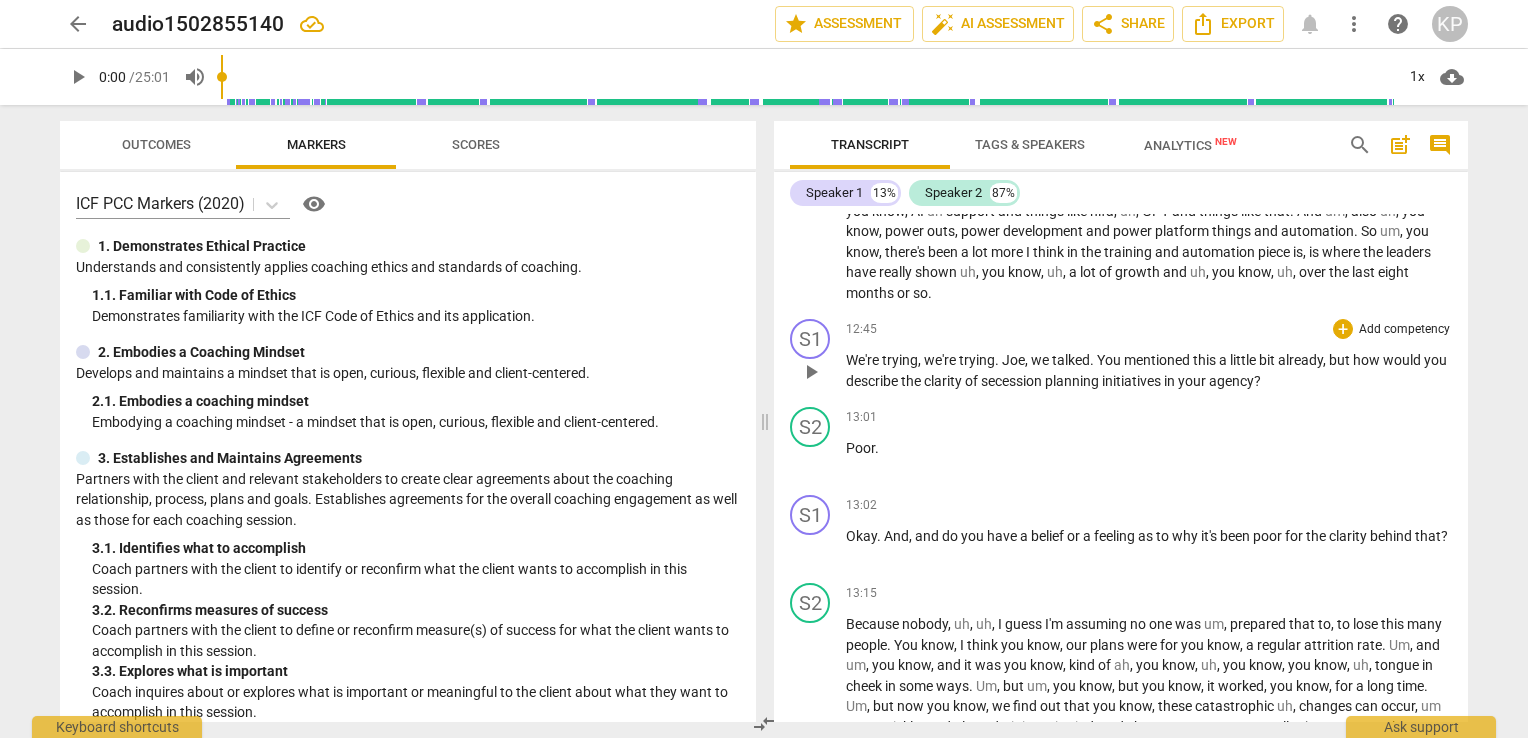 type 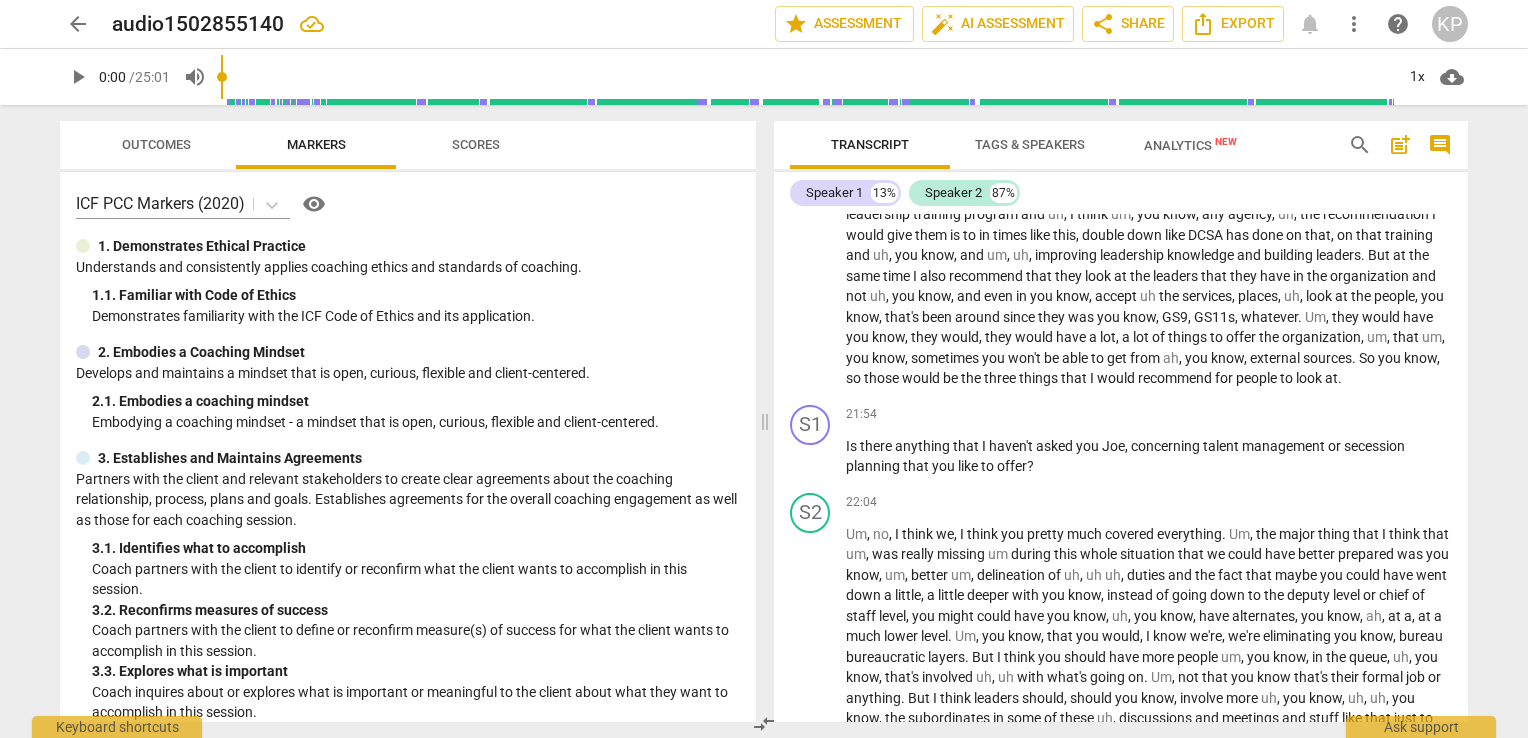 scroll, scrollTop: 6267, scrollLeft: 0, axis: vertical 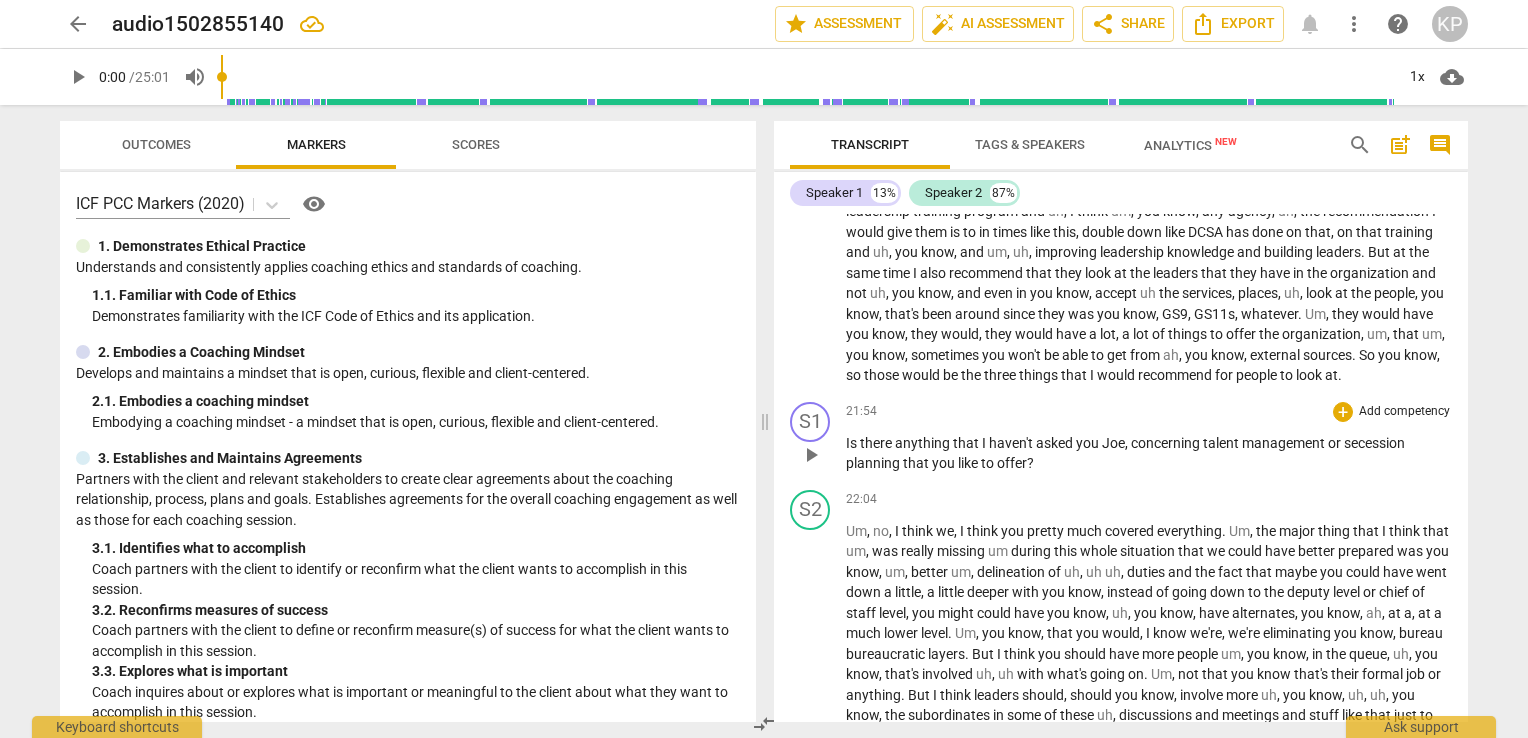 click on "Joe" at bounding box center [1113, 443] 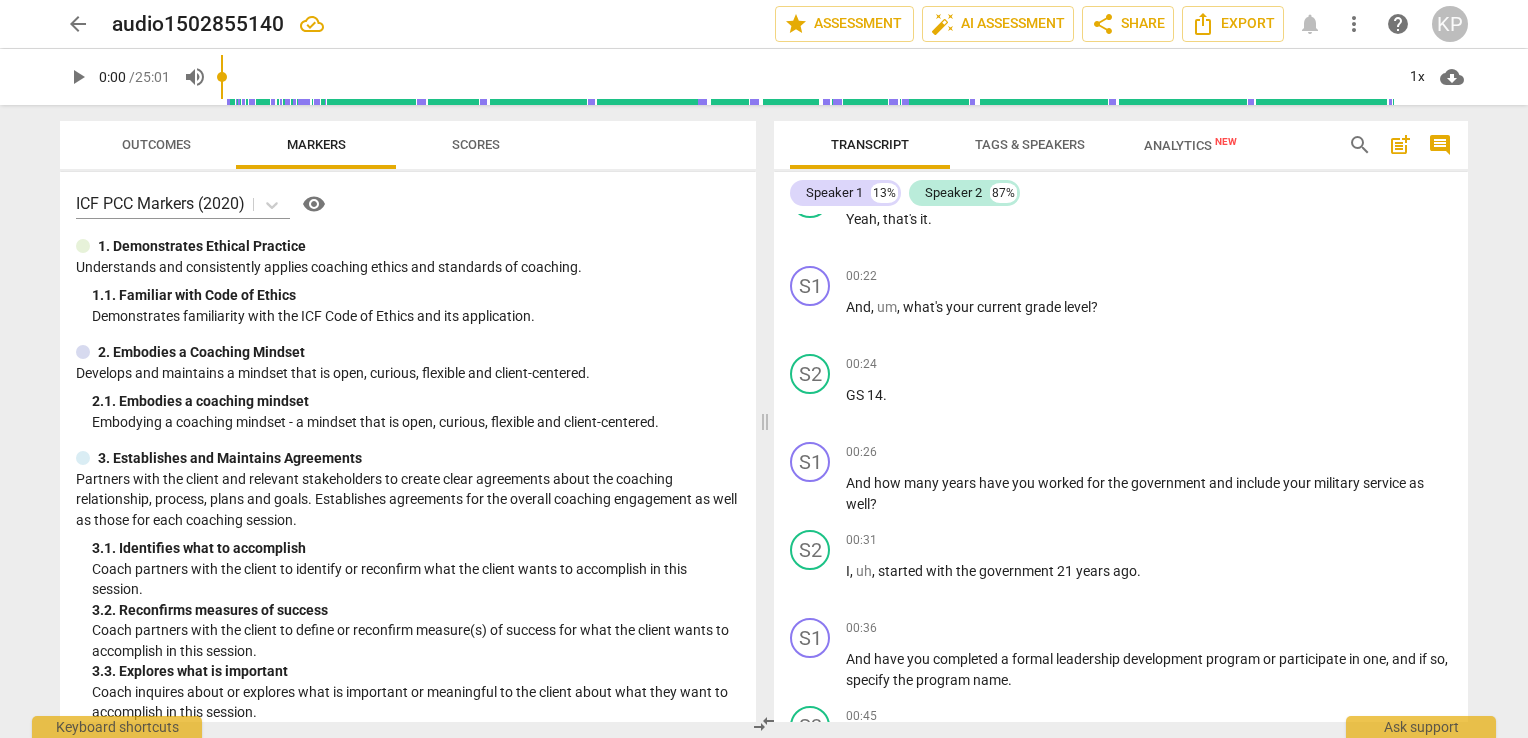 scroll, scrollTop: 0, scrollLeft: 0, axis: both 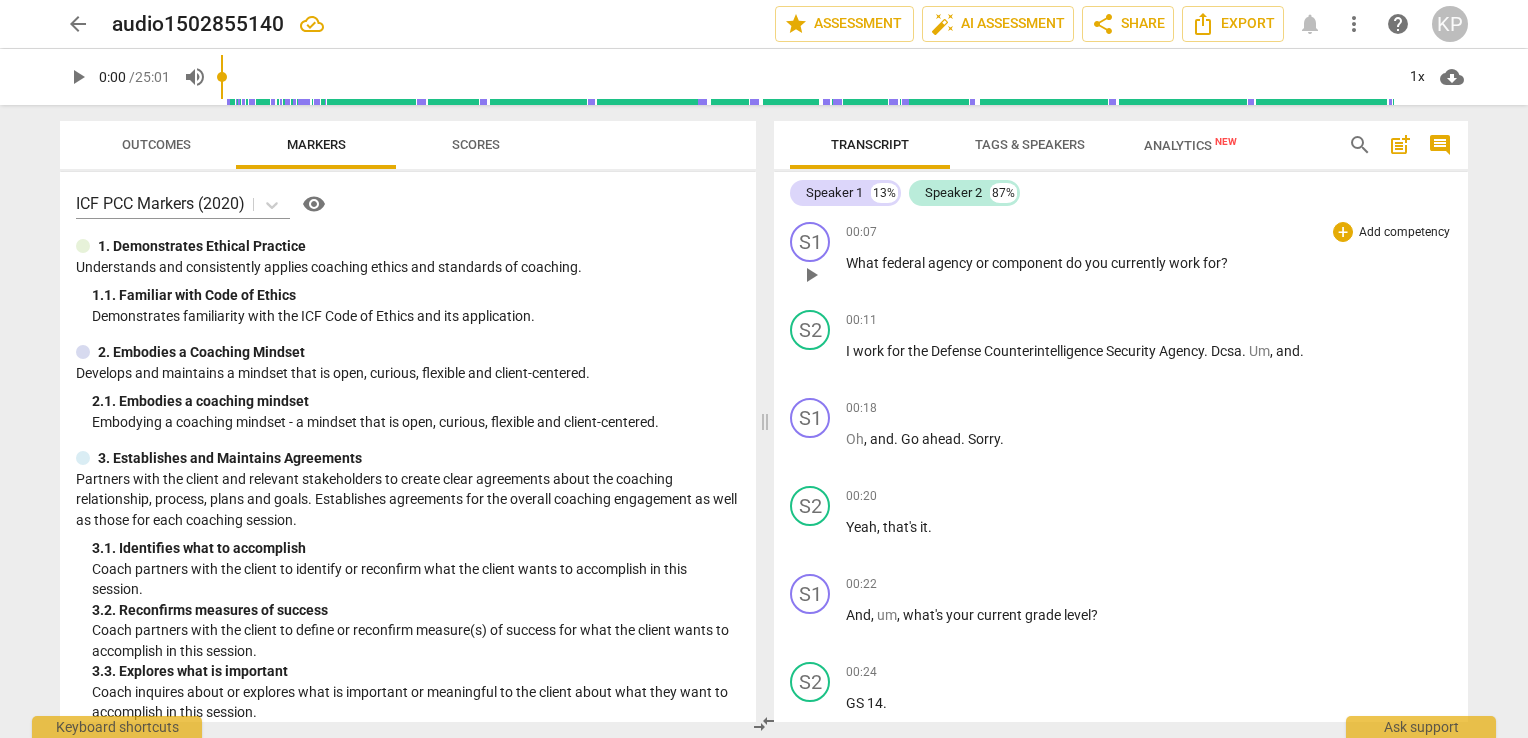 click on "Tags & Speakers" at bounding box center [1030, 145] 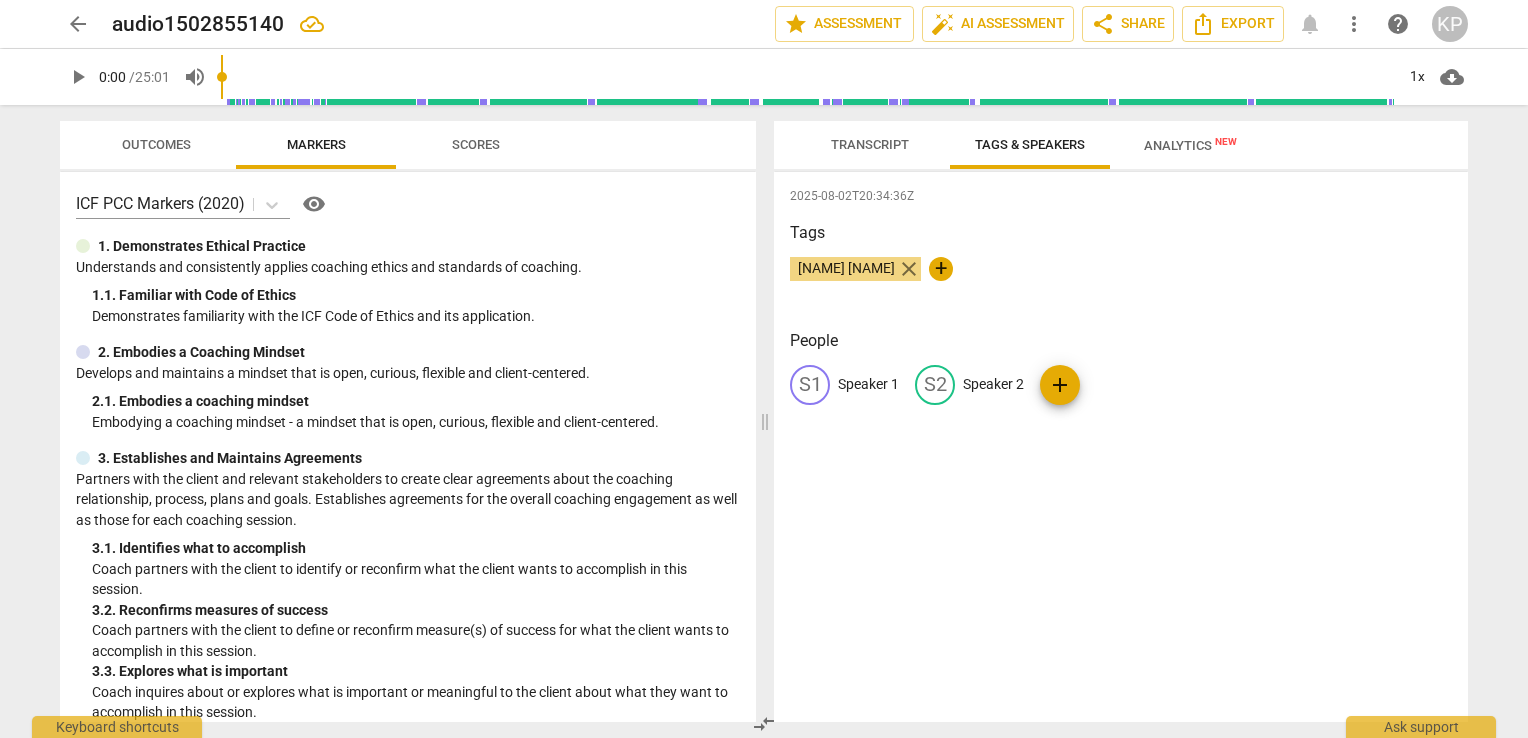 click on "close" at bounding box center [909, 269] 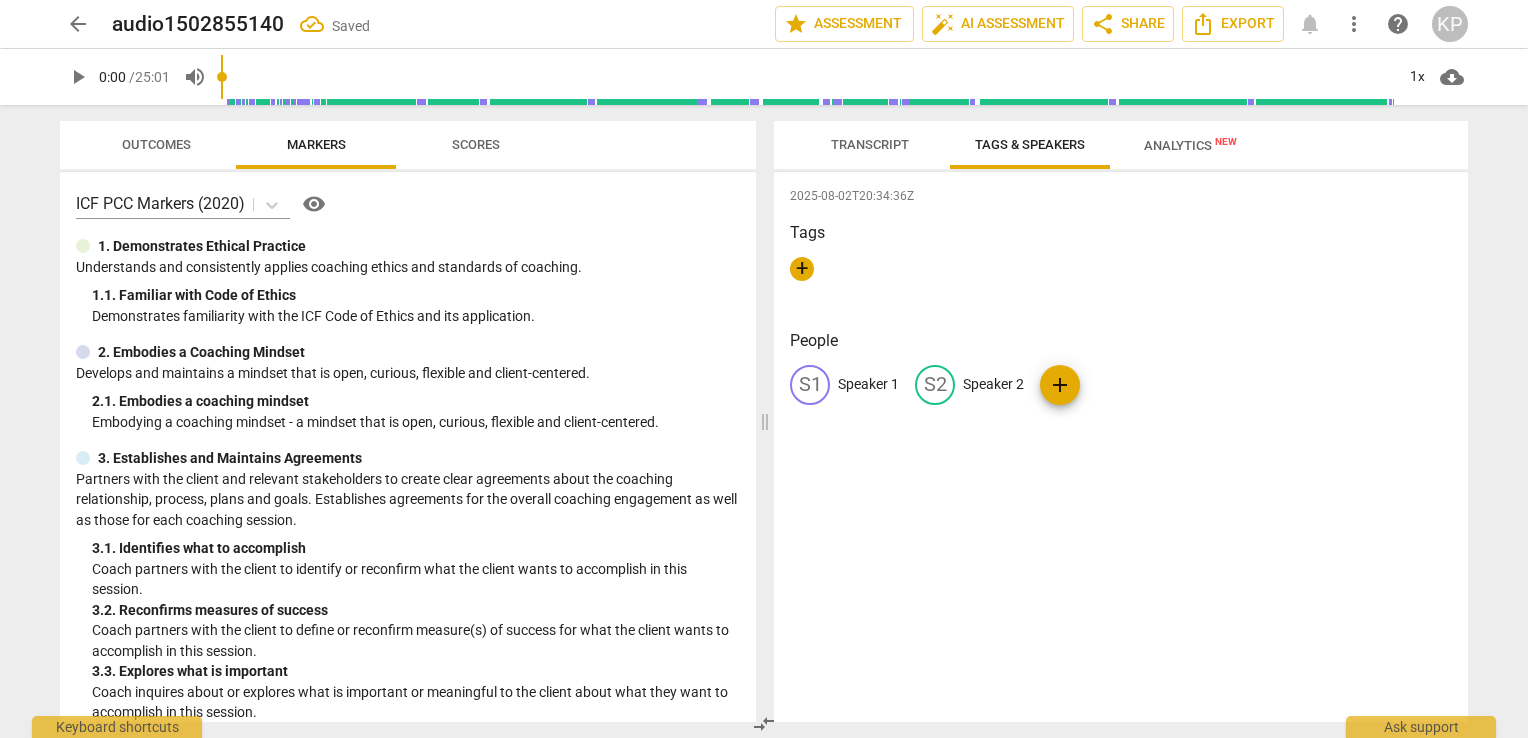 click on "Transcript" at bounding box center [870, 144] 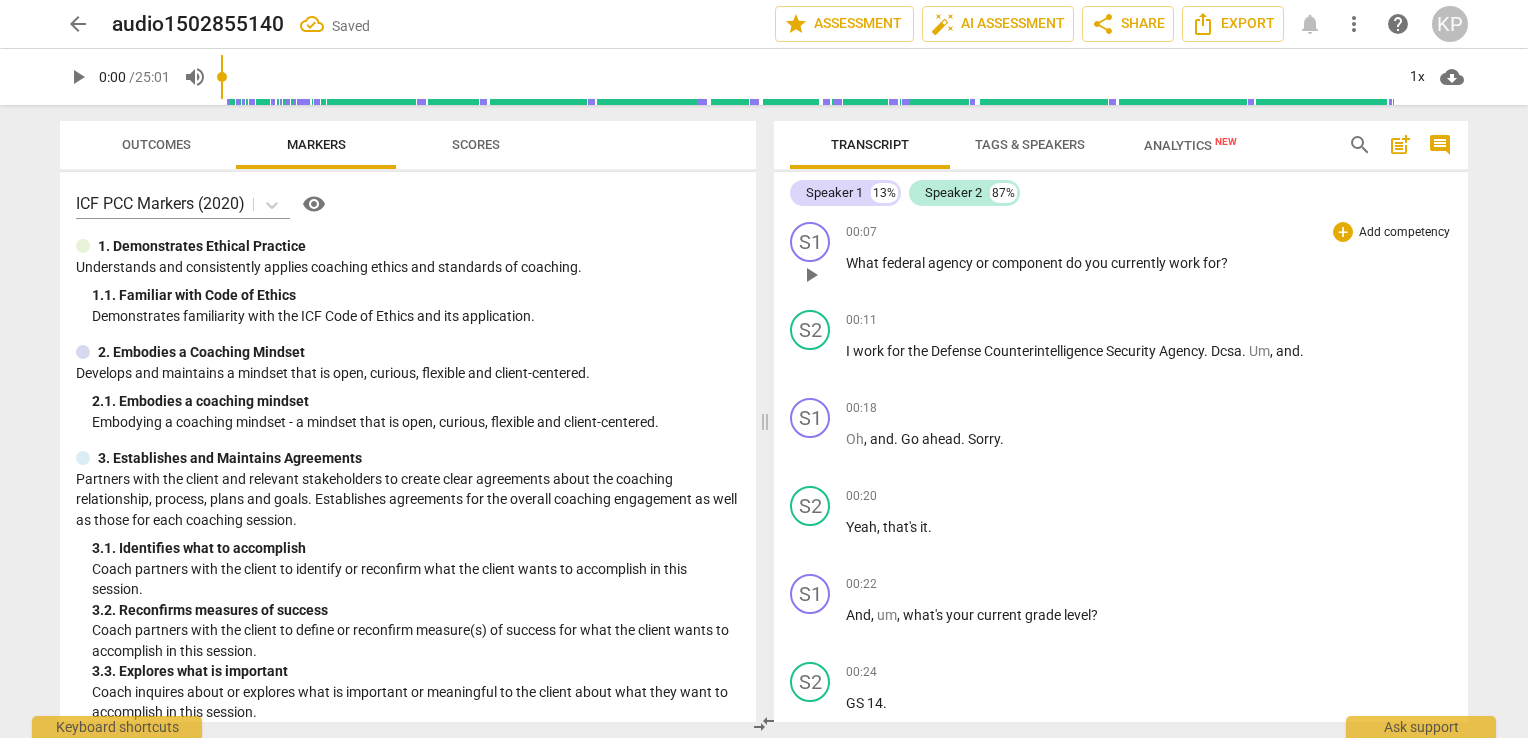 click on "Tags & Speakers" at bounding box center (1030, 144) 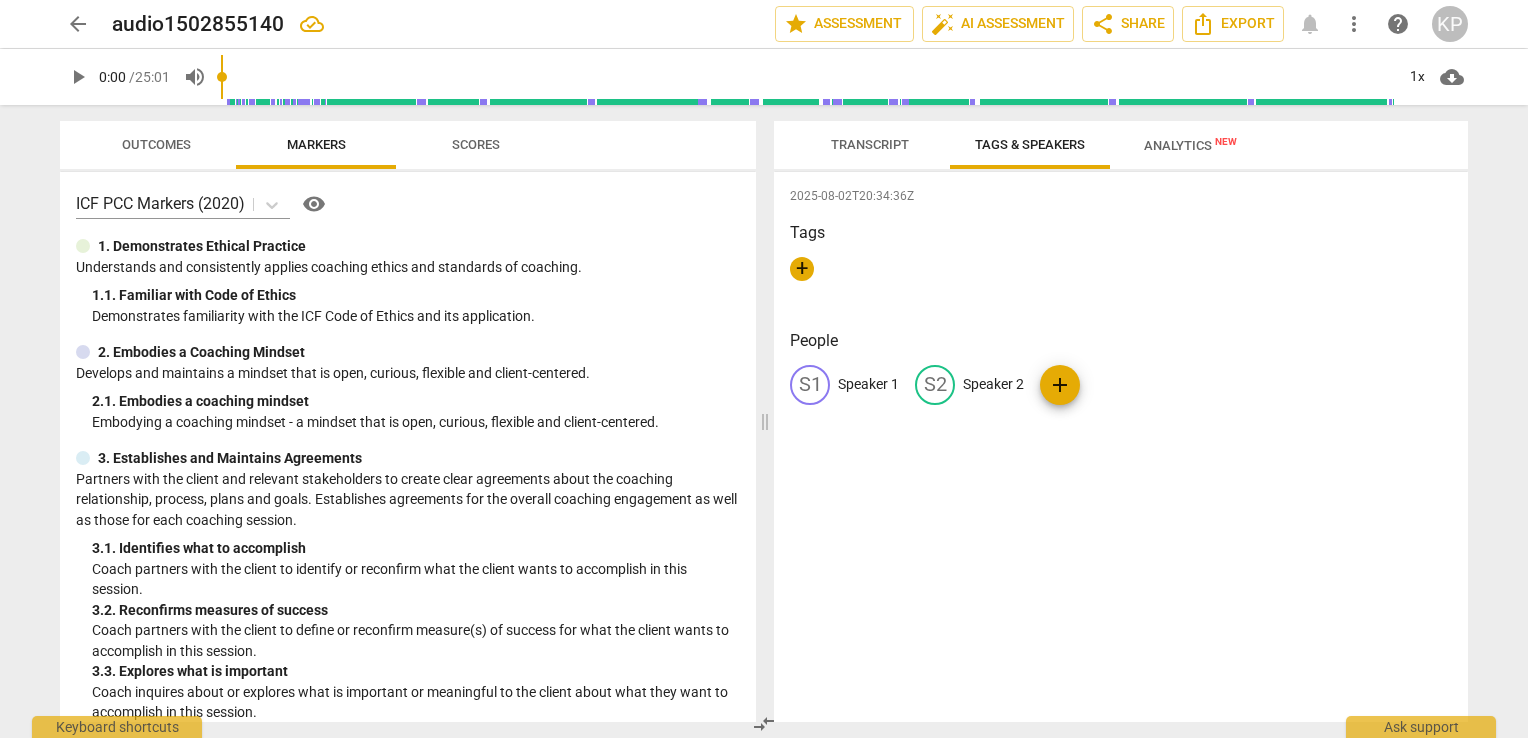 click on "Speaker 1" at bounding box center (868, 384) 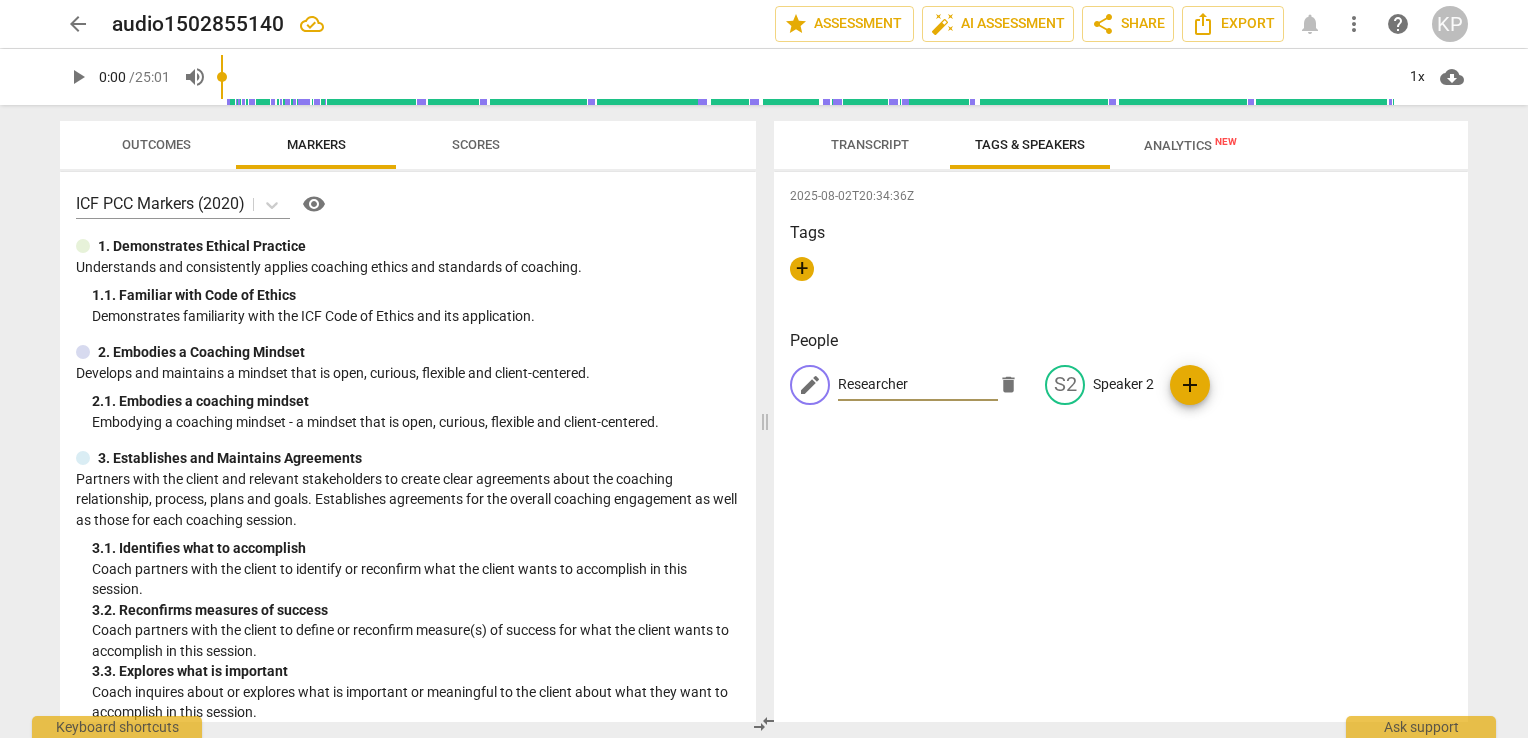type on "Researcher" 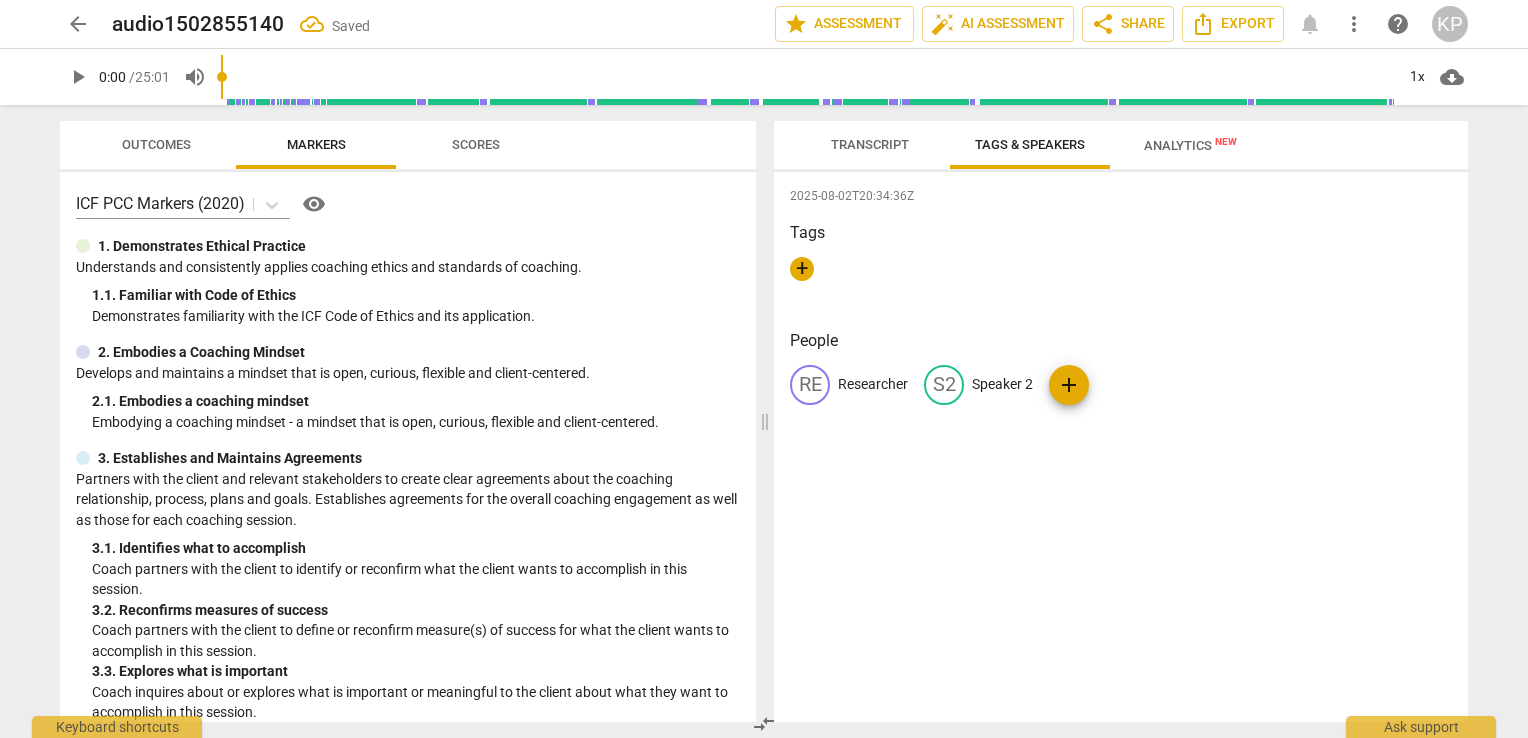 click on "S2 Speaker 2" at bounding box center [978, 385] 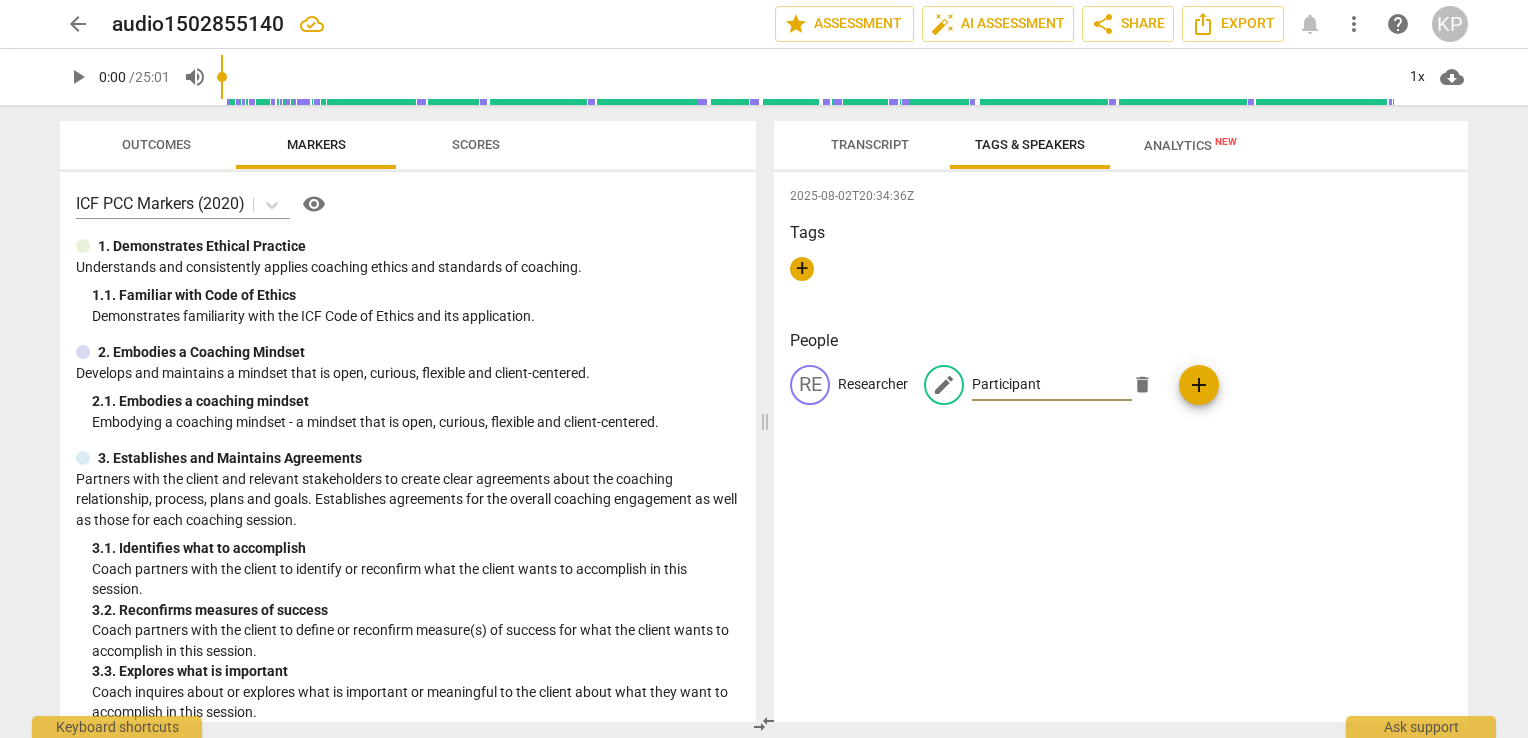 type on "Participant" 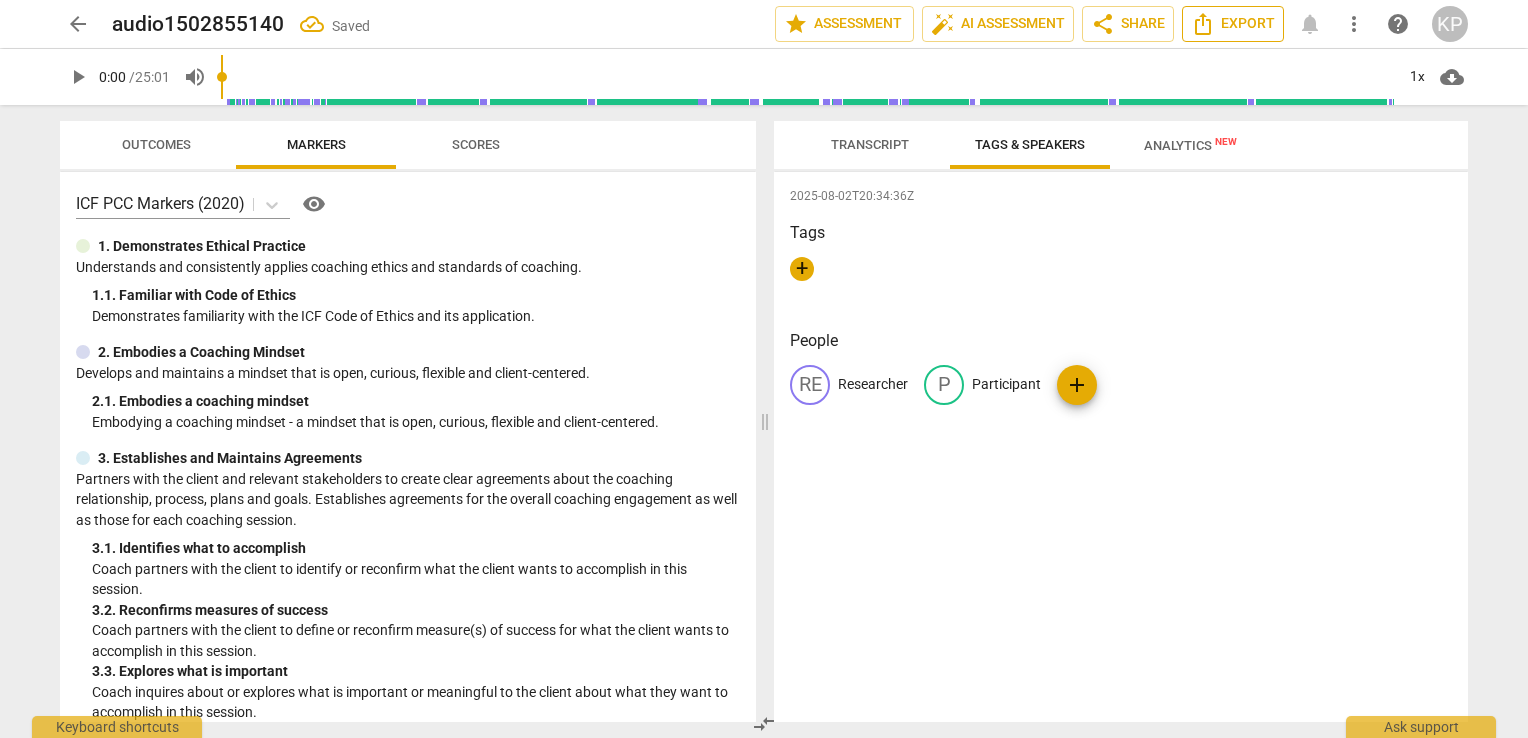 click on "Export" at bounding box center [1233, 24] 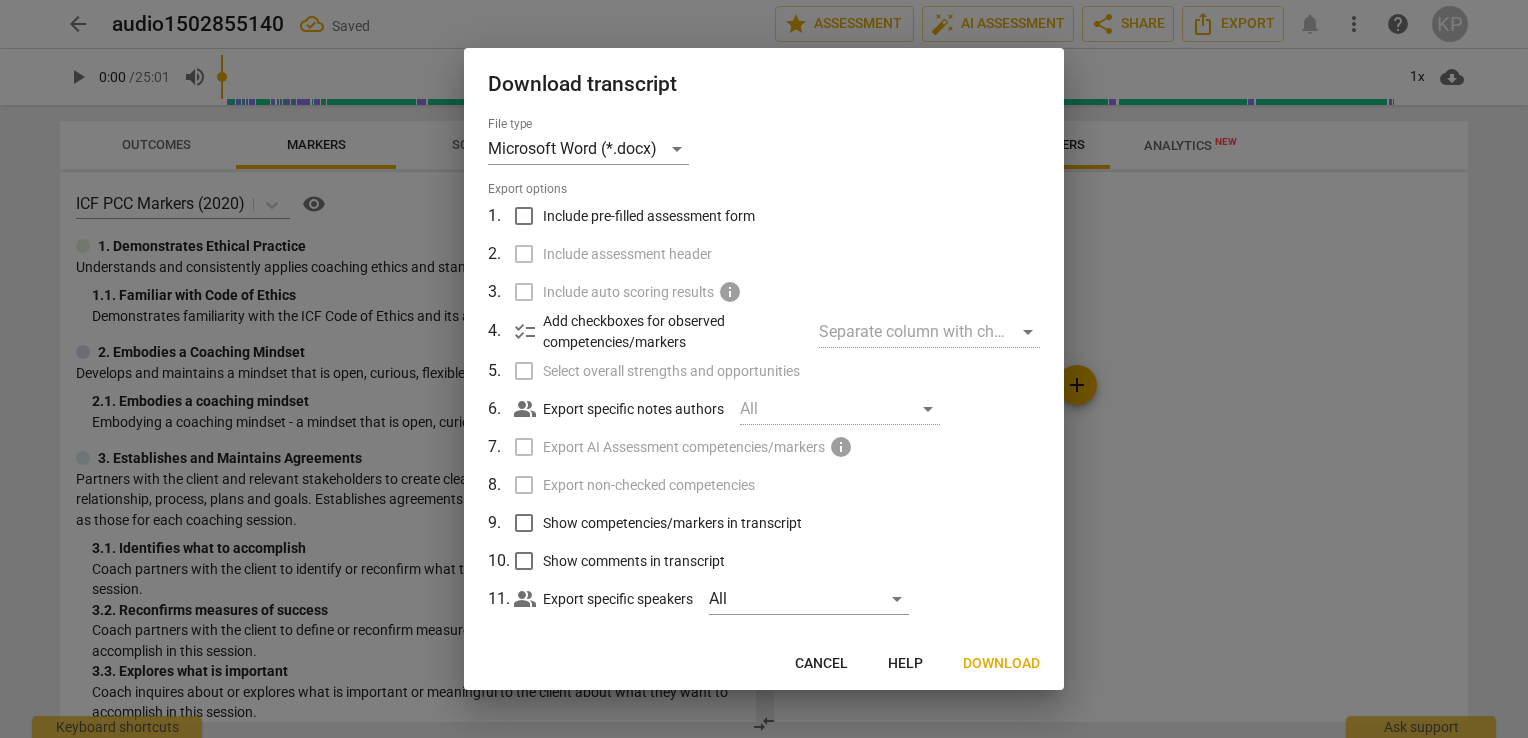 click on "Download" at bounding box center [1001, 664] 